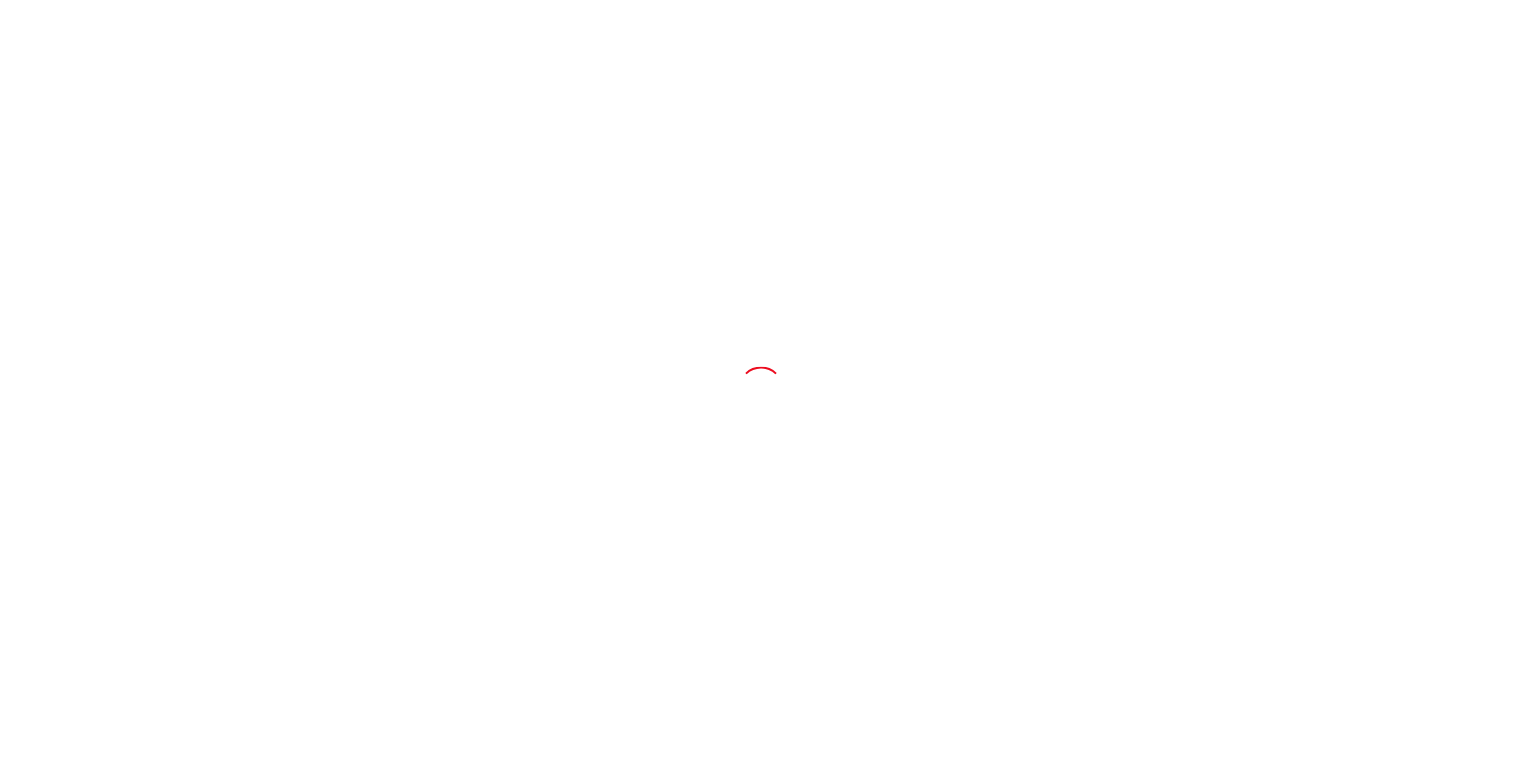 scroll, scrollTop: 0, scrollLeft: 0, axis: both 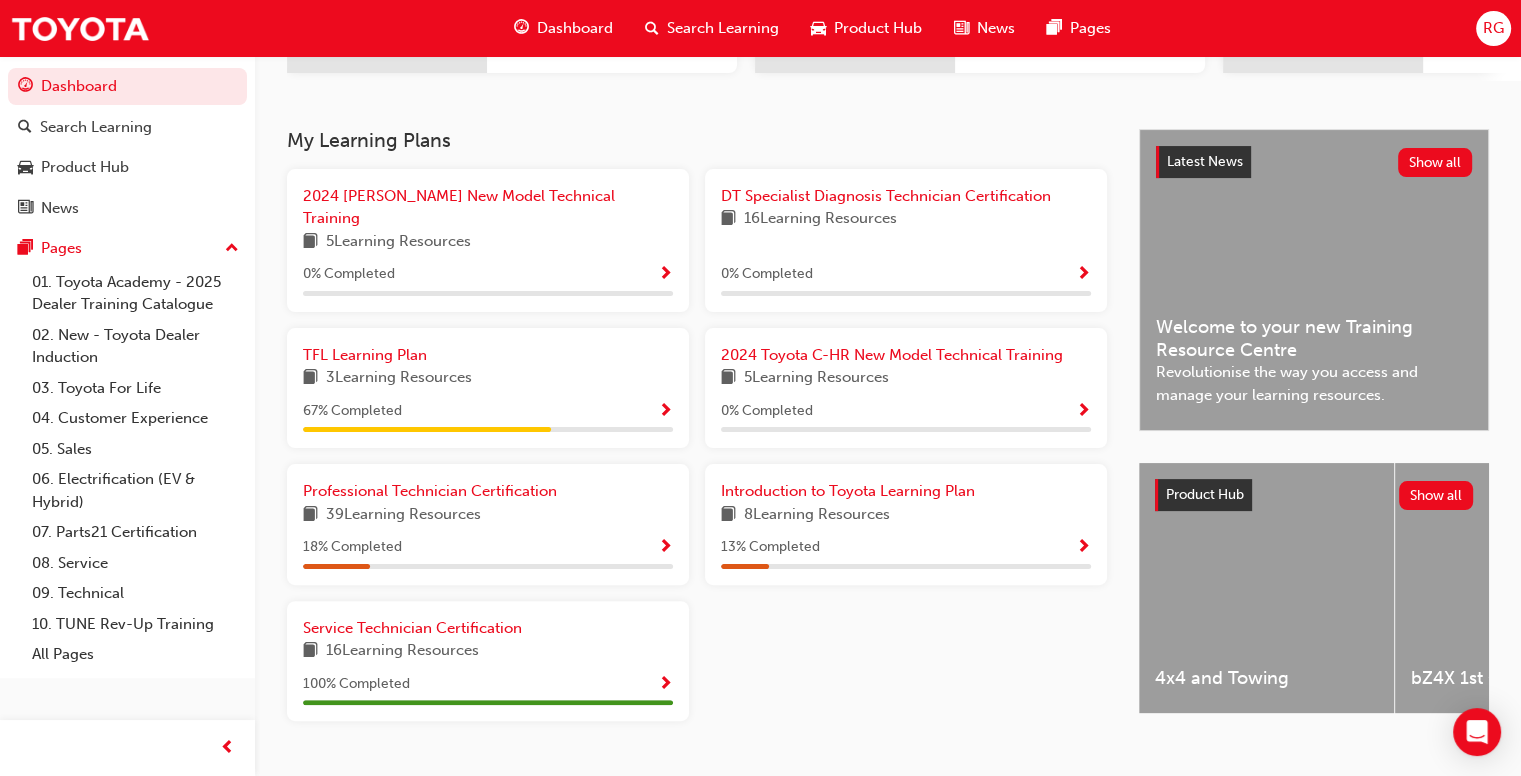 click on "18 % Completed" at bounding box center [488, 547] 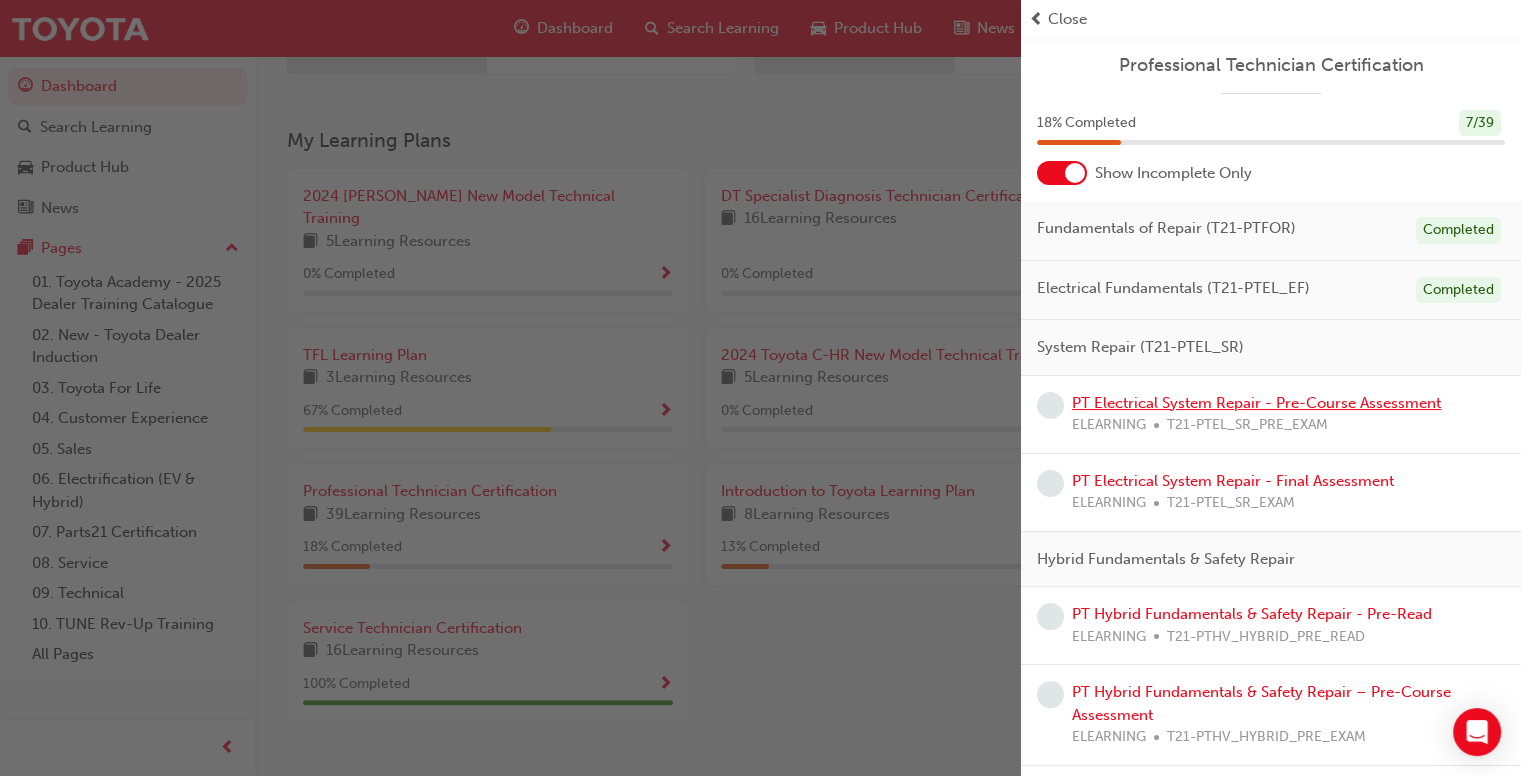 click on "PT Electrical System Repair - Pre-Course Assessment" at bounding box center [1256, 403] 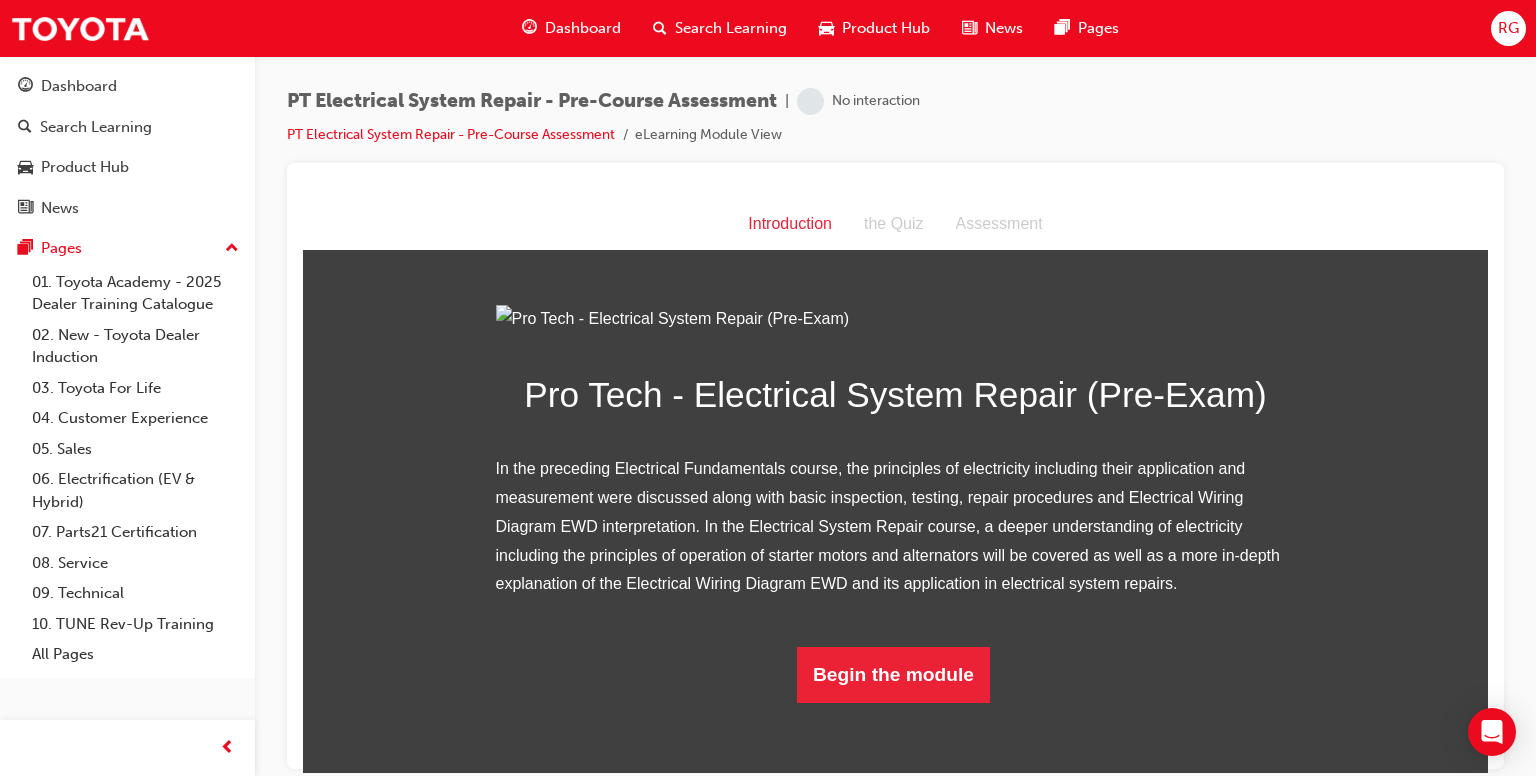scroll, scrollTop: 0, scrollLeft: 0, axis: both 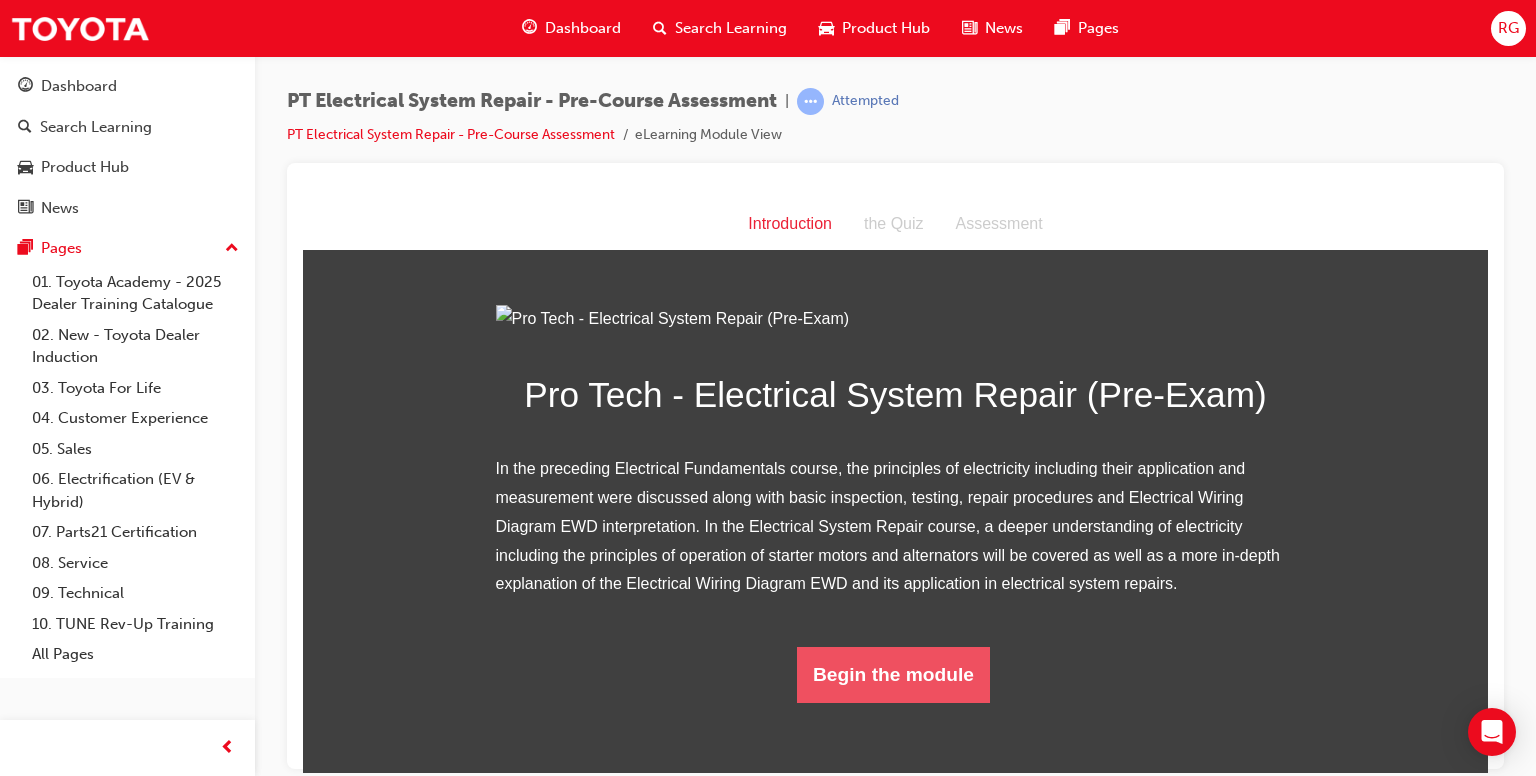 click on "Begin the module" at bounding box center (893, 674) 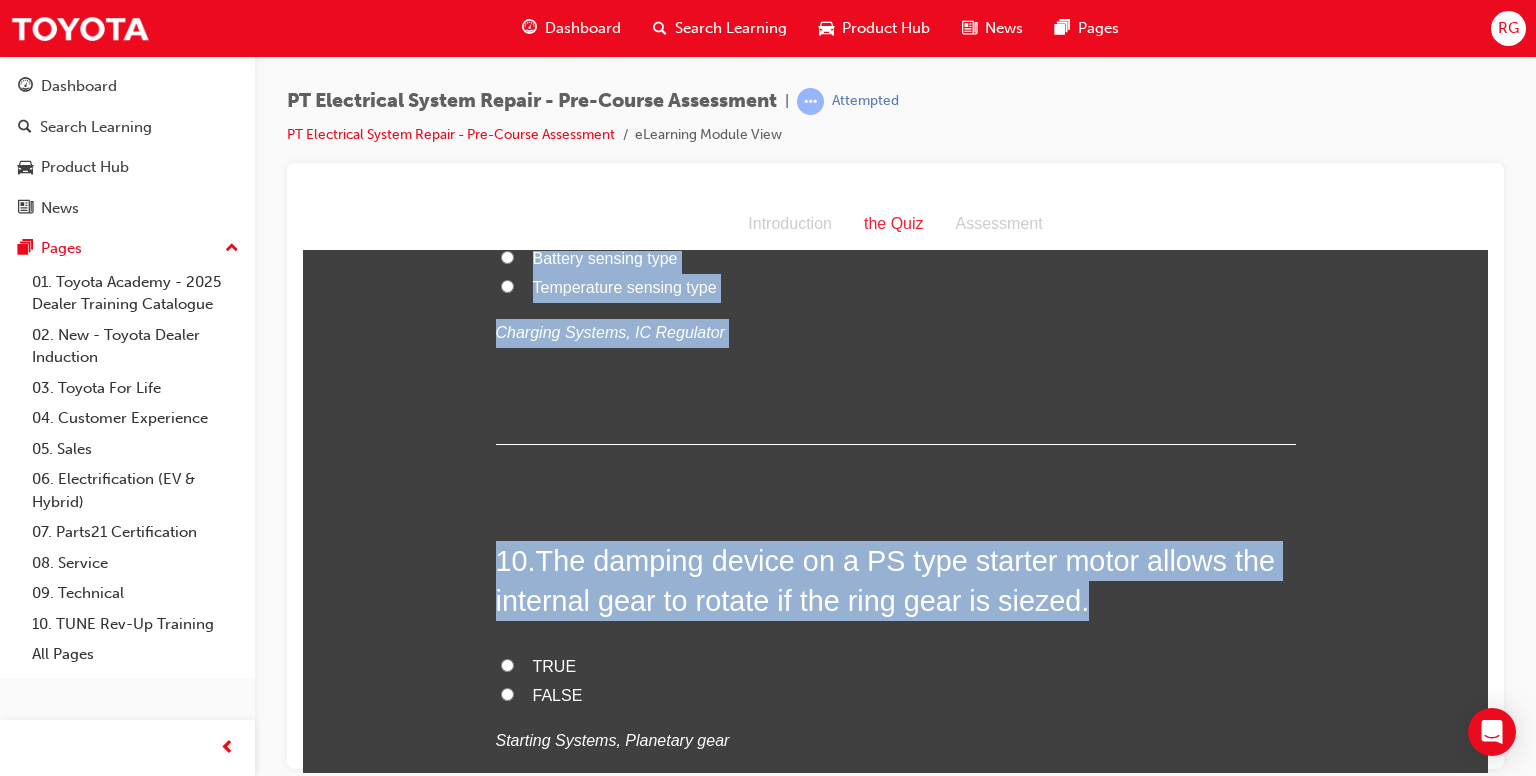 scroll, scrollTop: 3951, scrollLeft: 0, axis: vertical 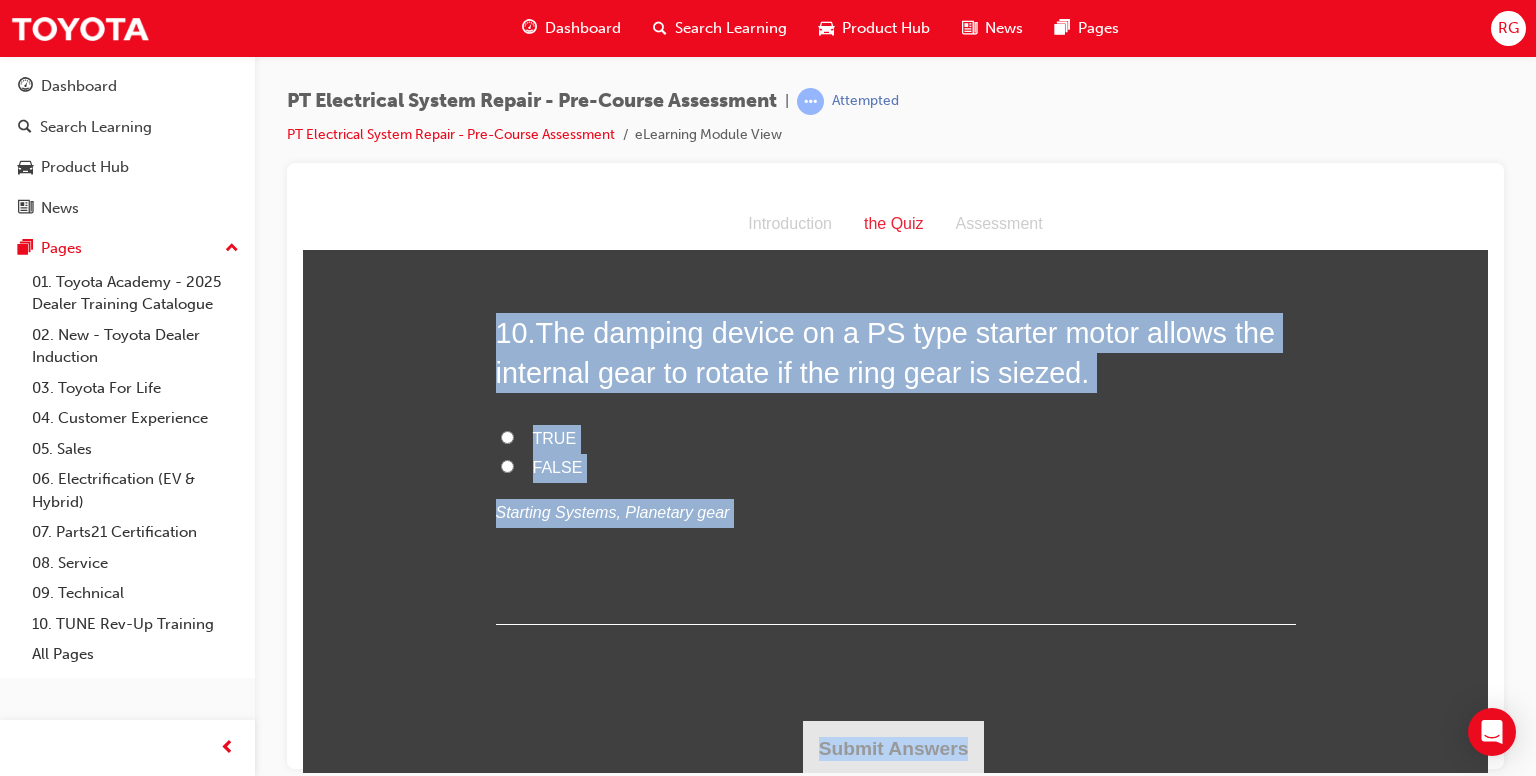 drag, startPoint x: 462, startPoint y: 353, endPoint x: 1178, endPoint y: 776, distance: 831.6159 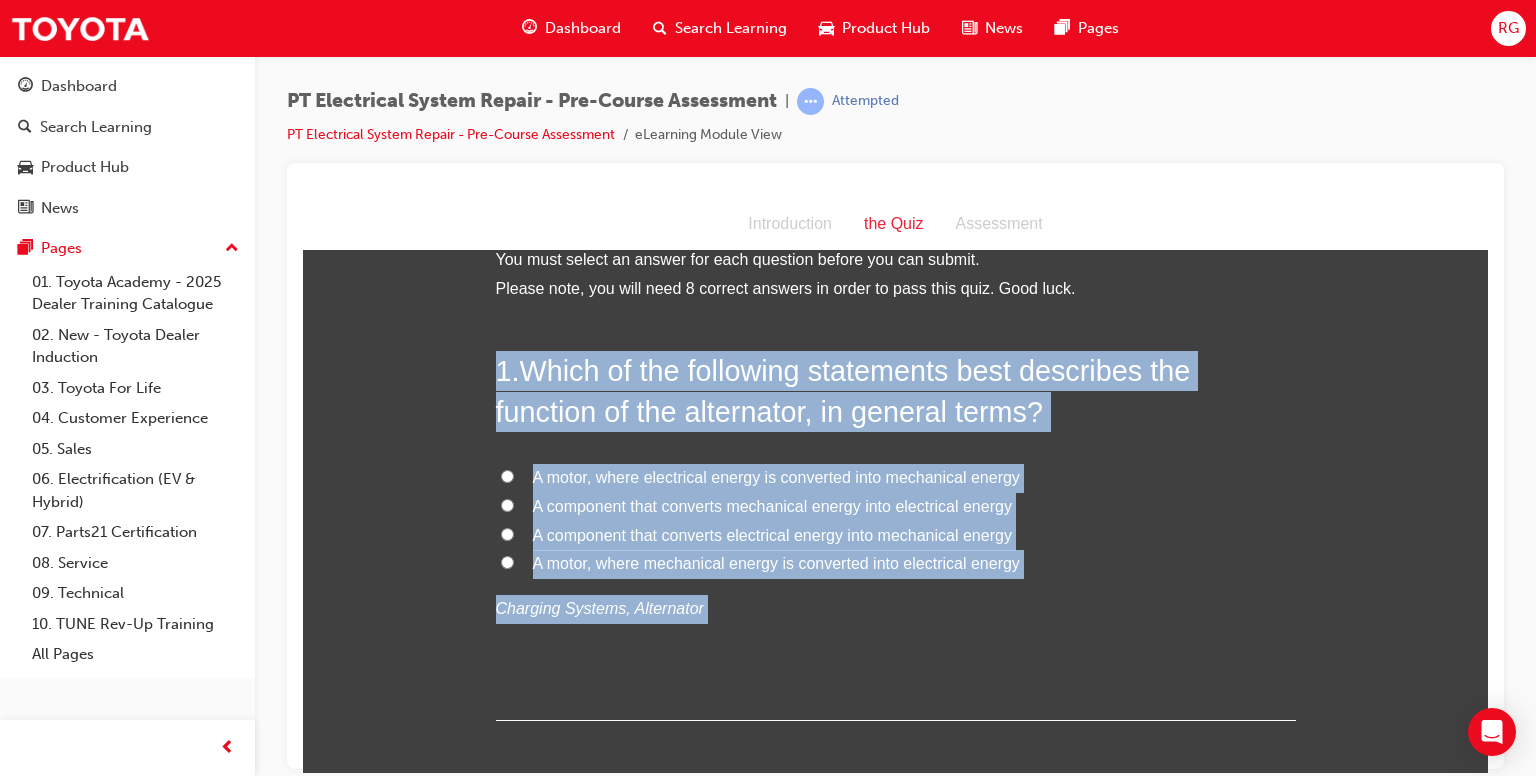 scroll, scrollTop: 0, scrollLeft: 0, axis: both 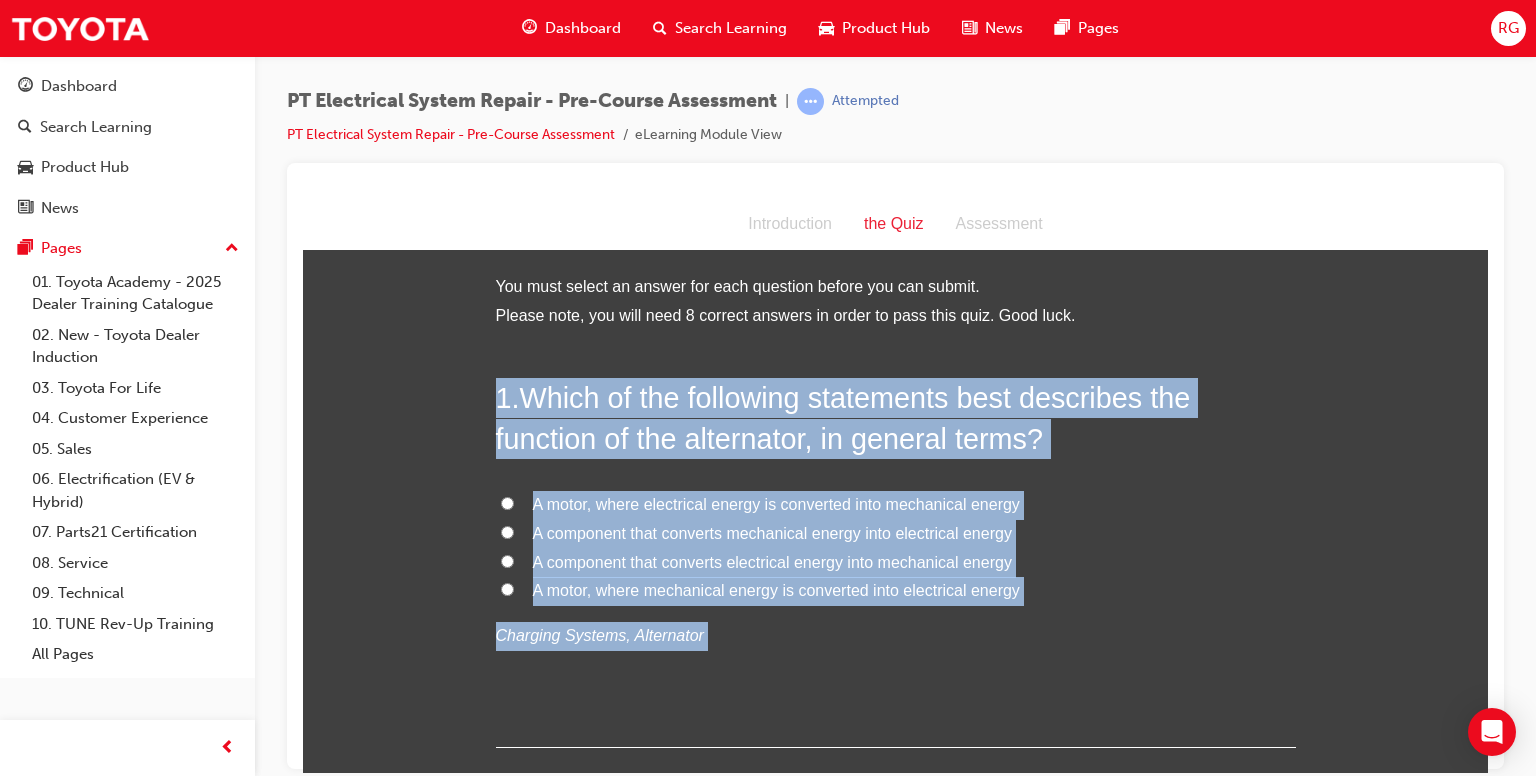click on "You must select an answer for each question before you can submit. Please note, you will need 8 correct answers in order to pass this quiz. Good luck. 1 .  Which of the following statements best describes the function of the alternator, in general terms? A motor, where electrical energy is converted into mechanical energy A component that converts mechanical energy into electrical energy A component that converts electrical energy into mechanical energy A motor, where mechanical energy is converted into electrical energy
Charging Systems, Alternator 2 .  The alternator is the main component of the charging system. FALSE TRUE
Charging Systems, Alternator 3 .  During pull-in operation of a reduction type starter motor, current flows from the battery to the hold in coil and the pull in coil. FALSE TRUE
Starting Systems, Pull-in 4 .  What is the main component of the charging system? Alternator Engine Starter motor ECU
Charging Systems, Alternator 5 .  FALSE TRUE
6 .  FALSE TRUE
7 .  TRUE FALSE" at bounding box center [895, 2499] 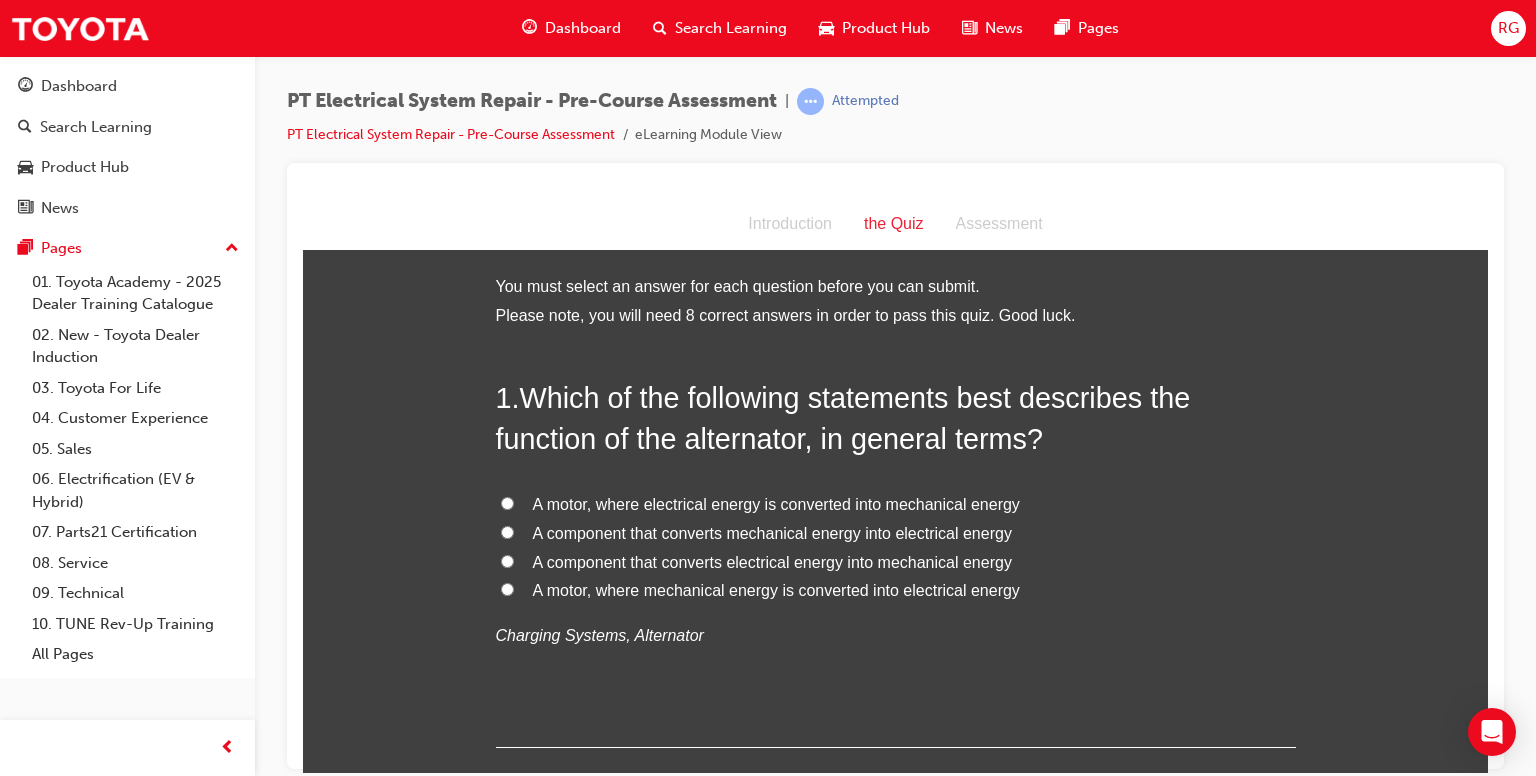 click on "A component that converts mechanical energy into electrical energy" at bounding box center (896, 533) 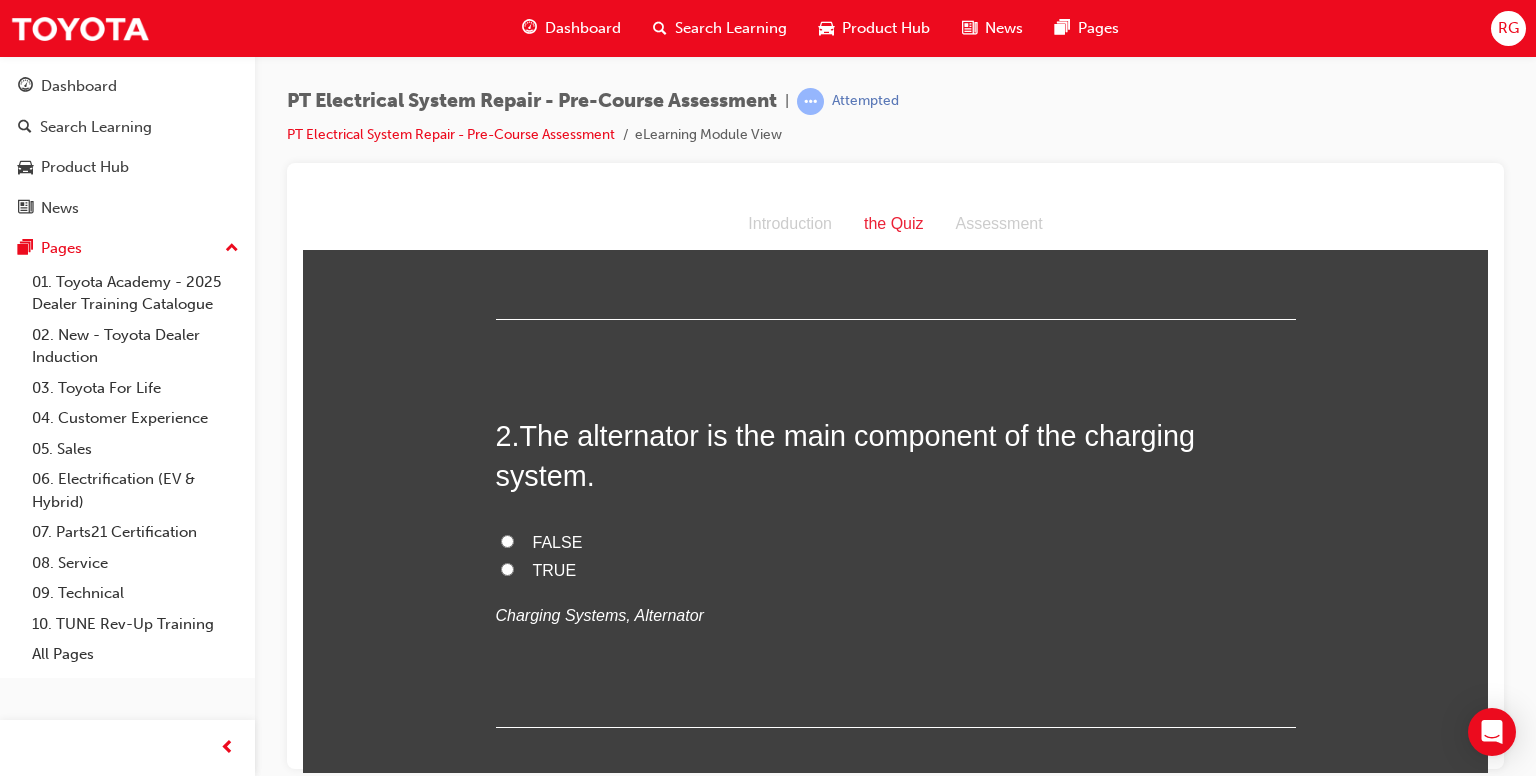 scroll, scrollTop: 436, scrollLeft: 0, axis: vertical 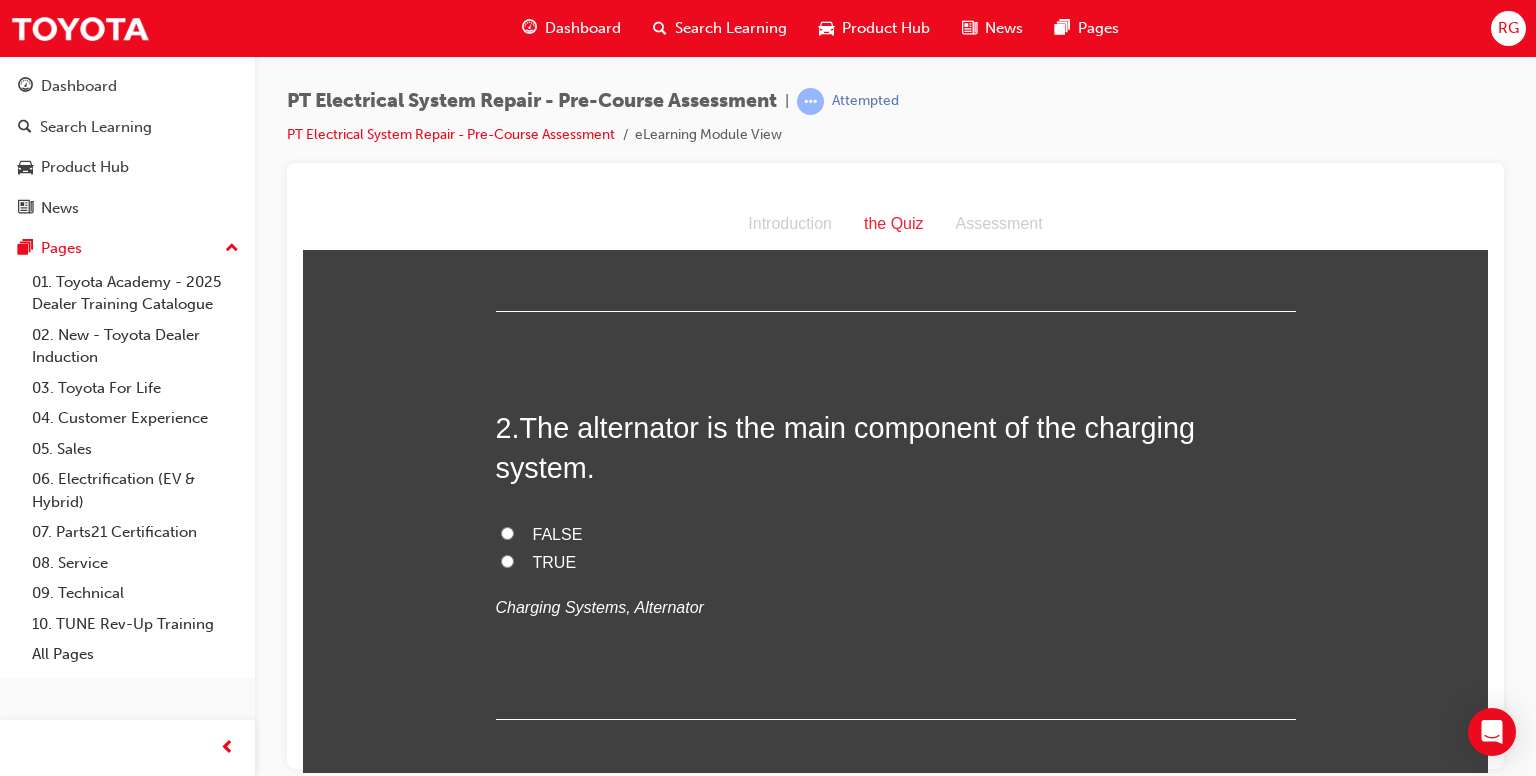 drag, startPoint x: 1484, startPoint y: 266, endPoint x: 1808, endPoint y: 515, distance: 408.6282 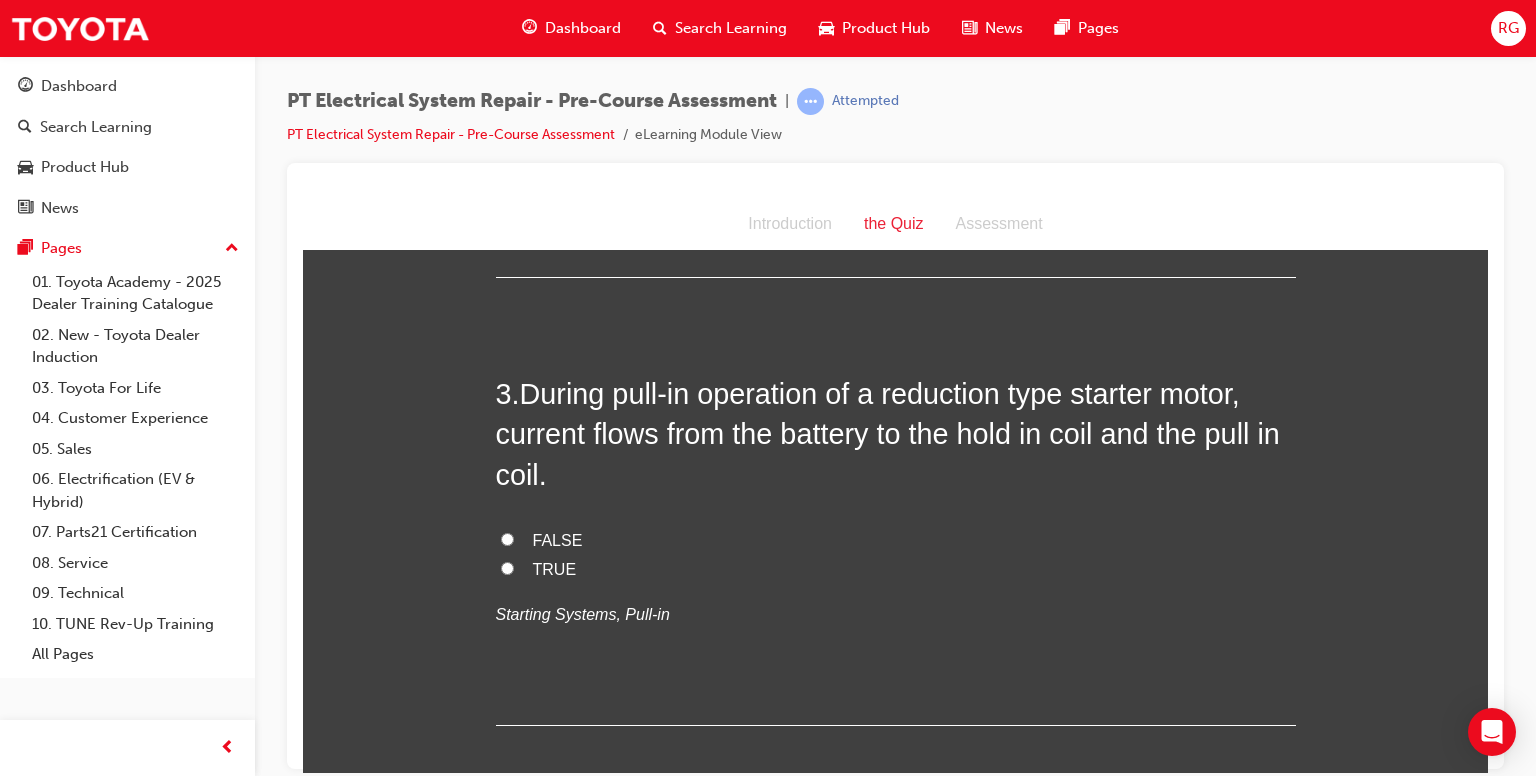 scroll, scrollTop: 912, scrollLeft: 0, axis: vertical 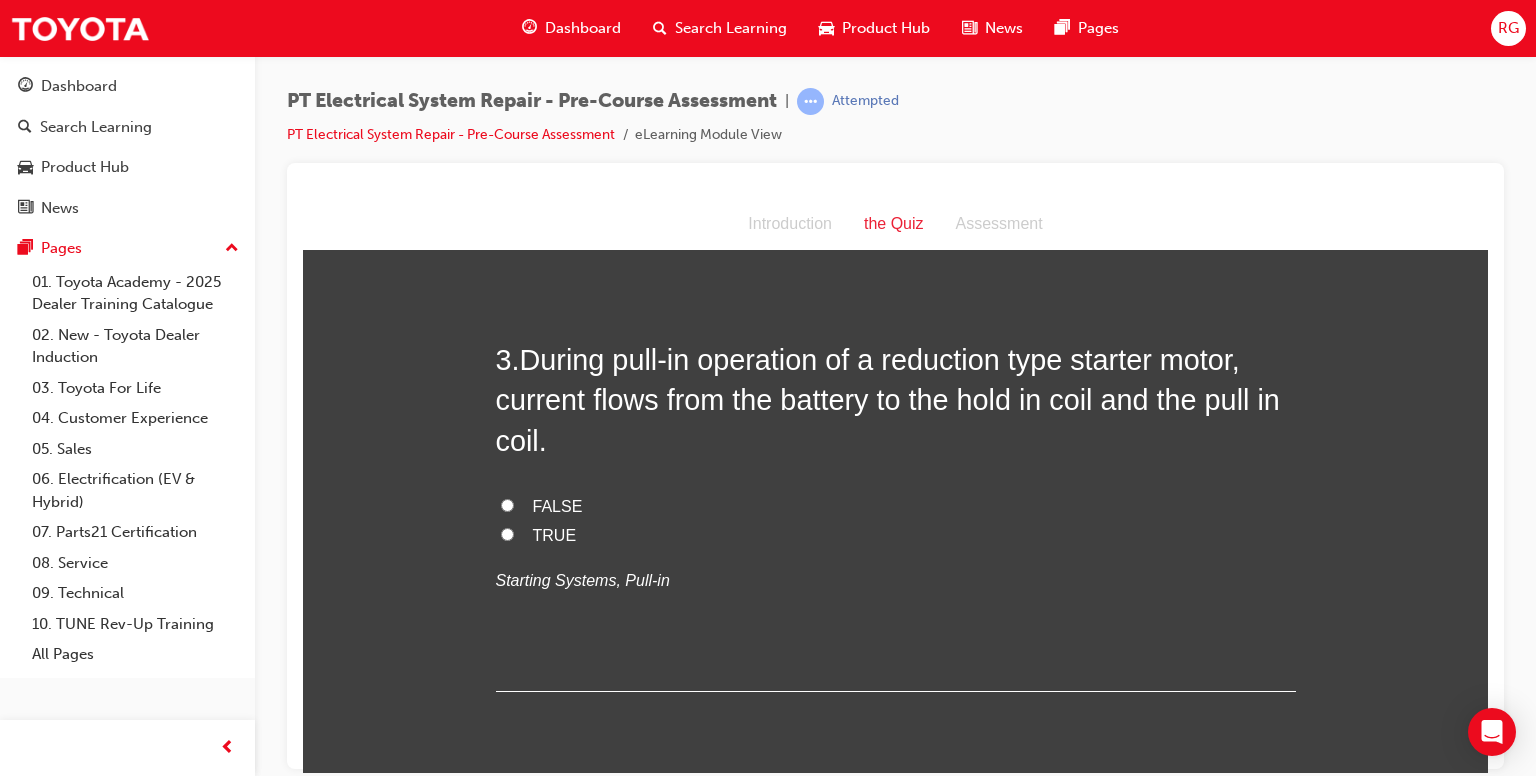 drag, startPoint x: 1482, startPoint y: 307, endPoint x: 1805, endPoint y: 561, distance: 410.90753 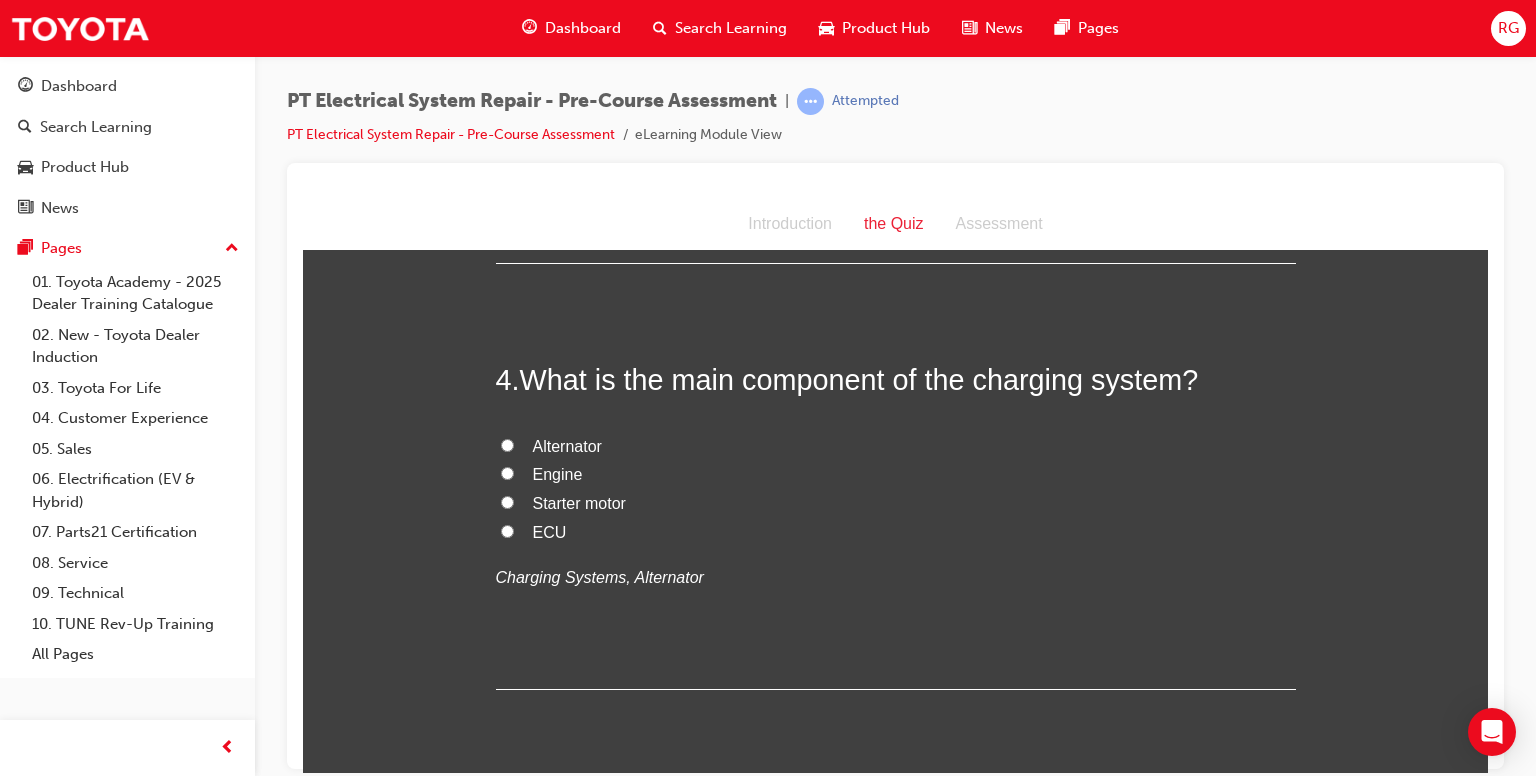 scroll, scrollTop: 1388, scrollLeft: 0, axis: vertical 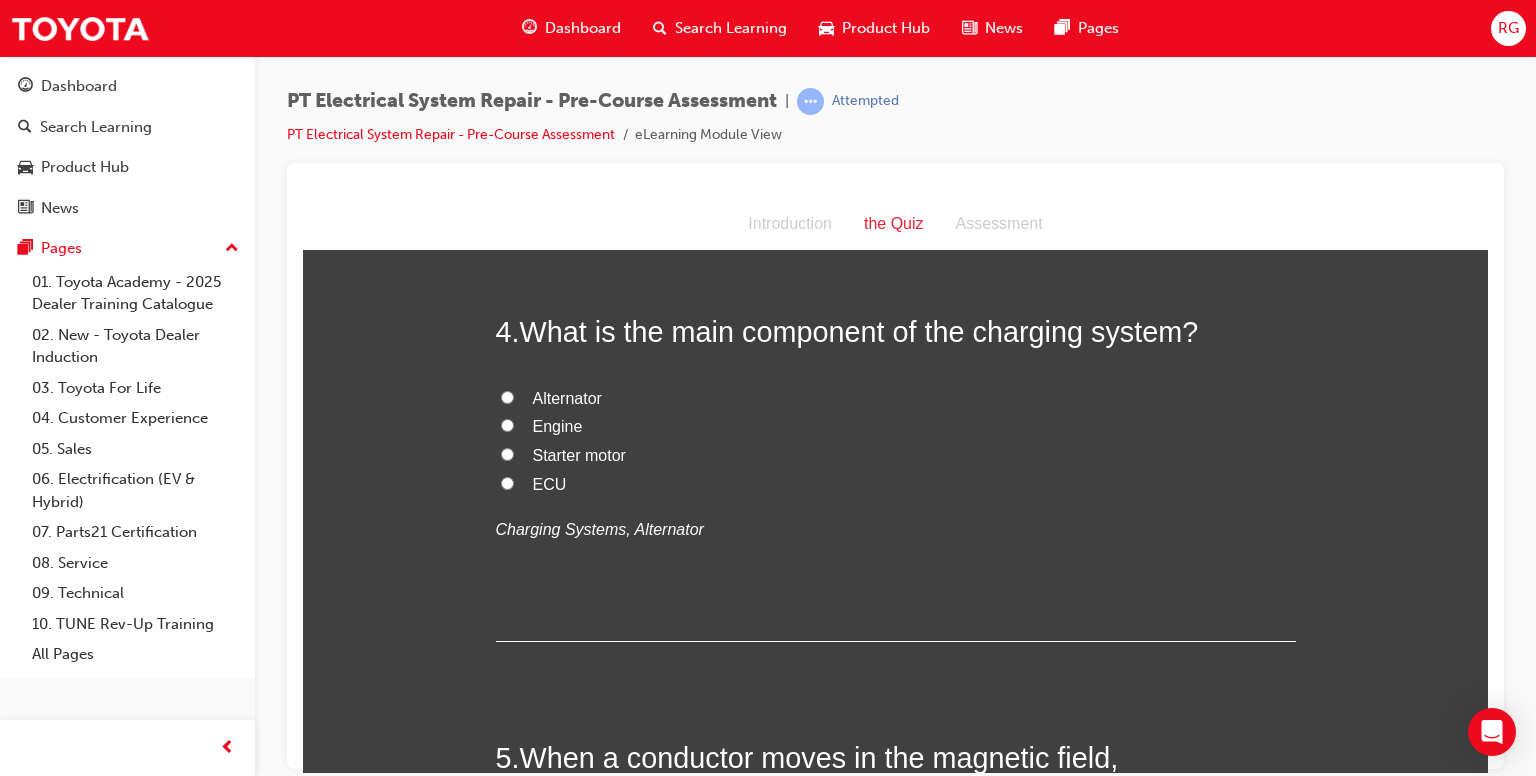 drag, startPoint x: 1480, startPoint y: 371, endPoint x: 1797, endPoint y: 626, distance: 406.8341 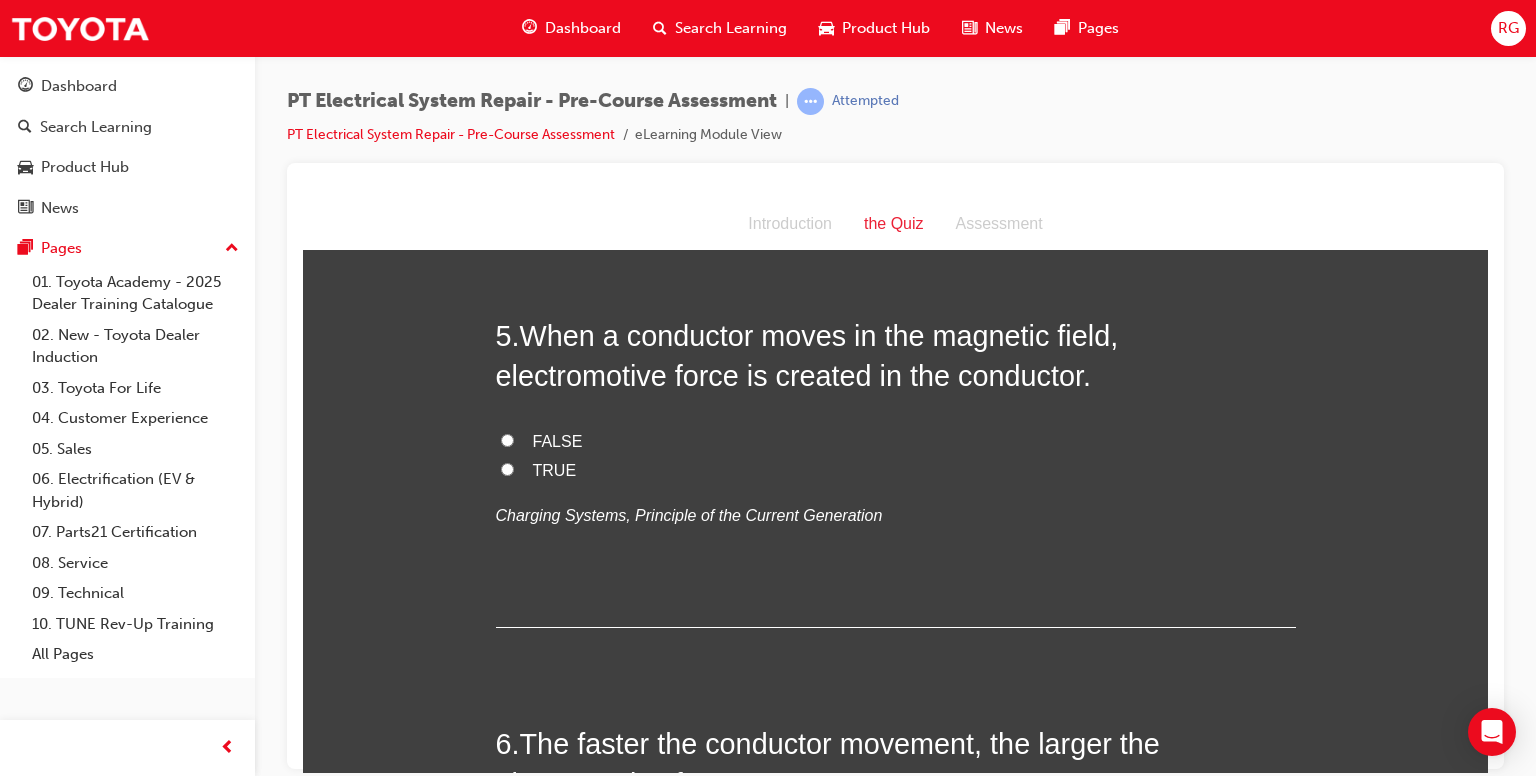 scroll, scrollTop: 1837, scrollLeft: 0, axis: vertical 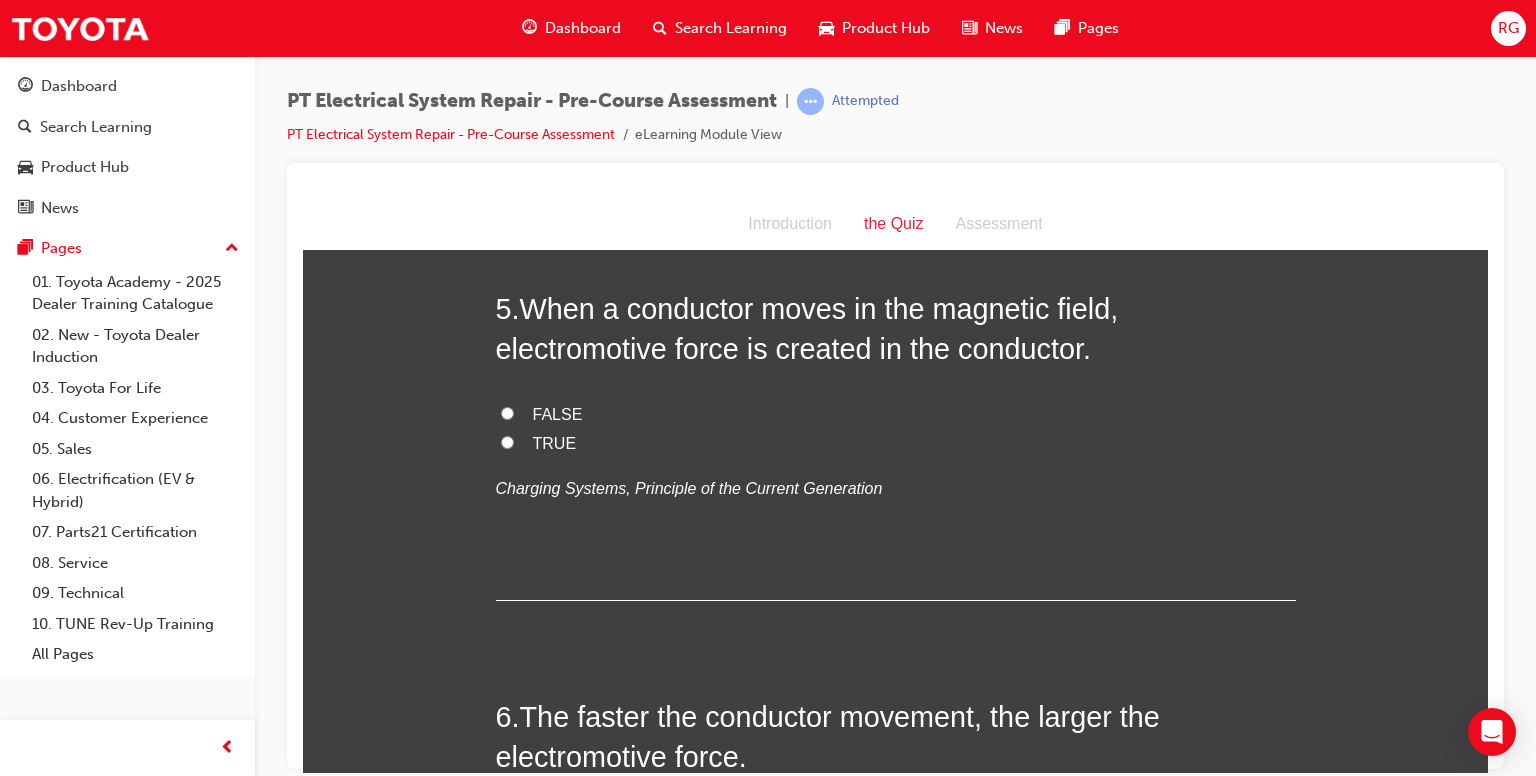 click on "TRUE" at bounding box center [507, 441] 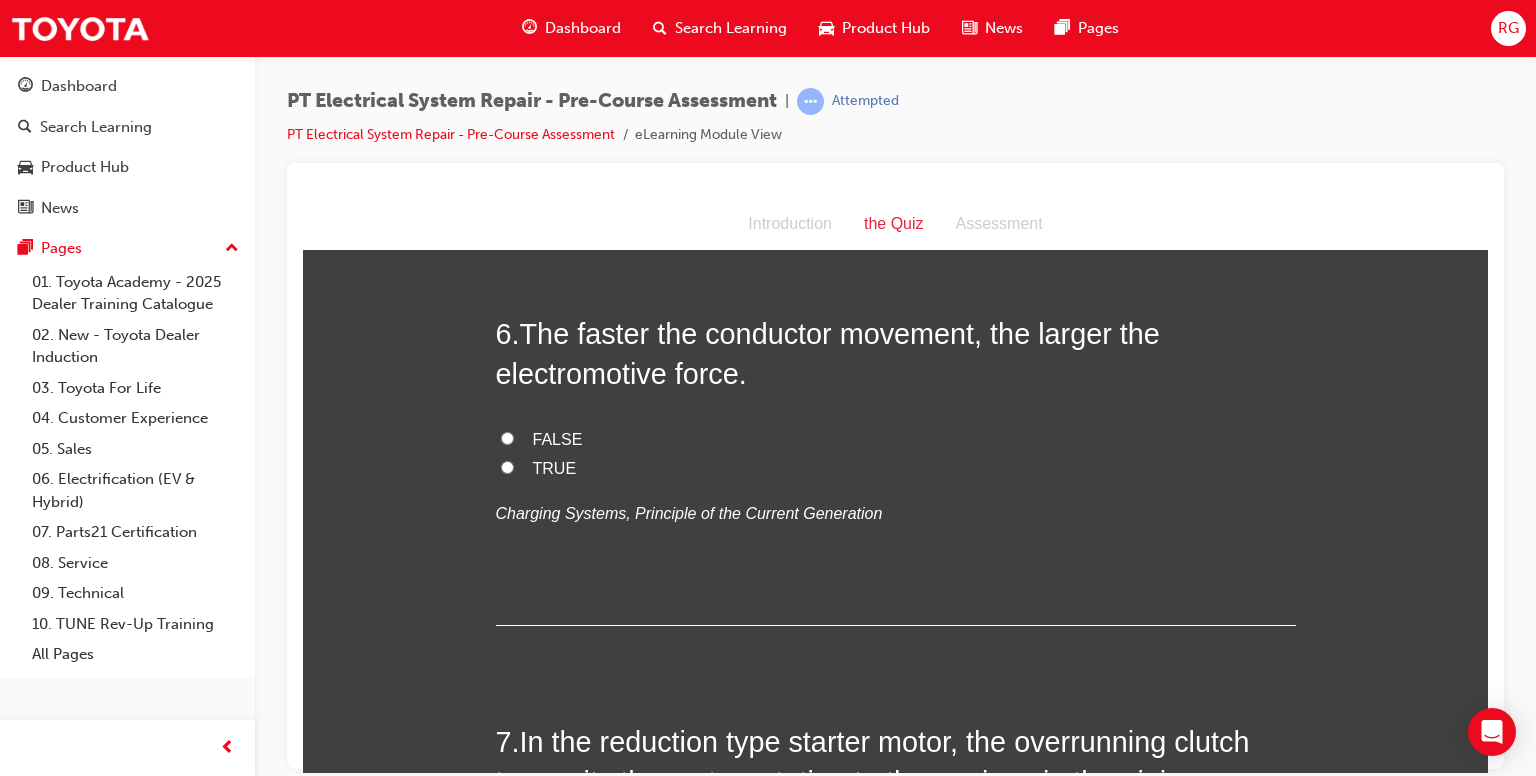 scroll, scrollTop: 2260, scrollLeft: 0, axis: vertical 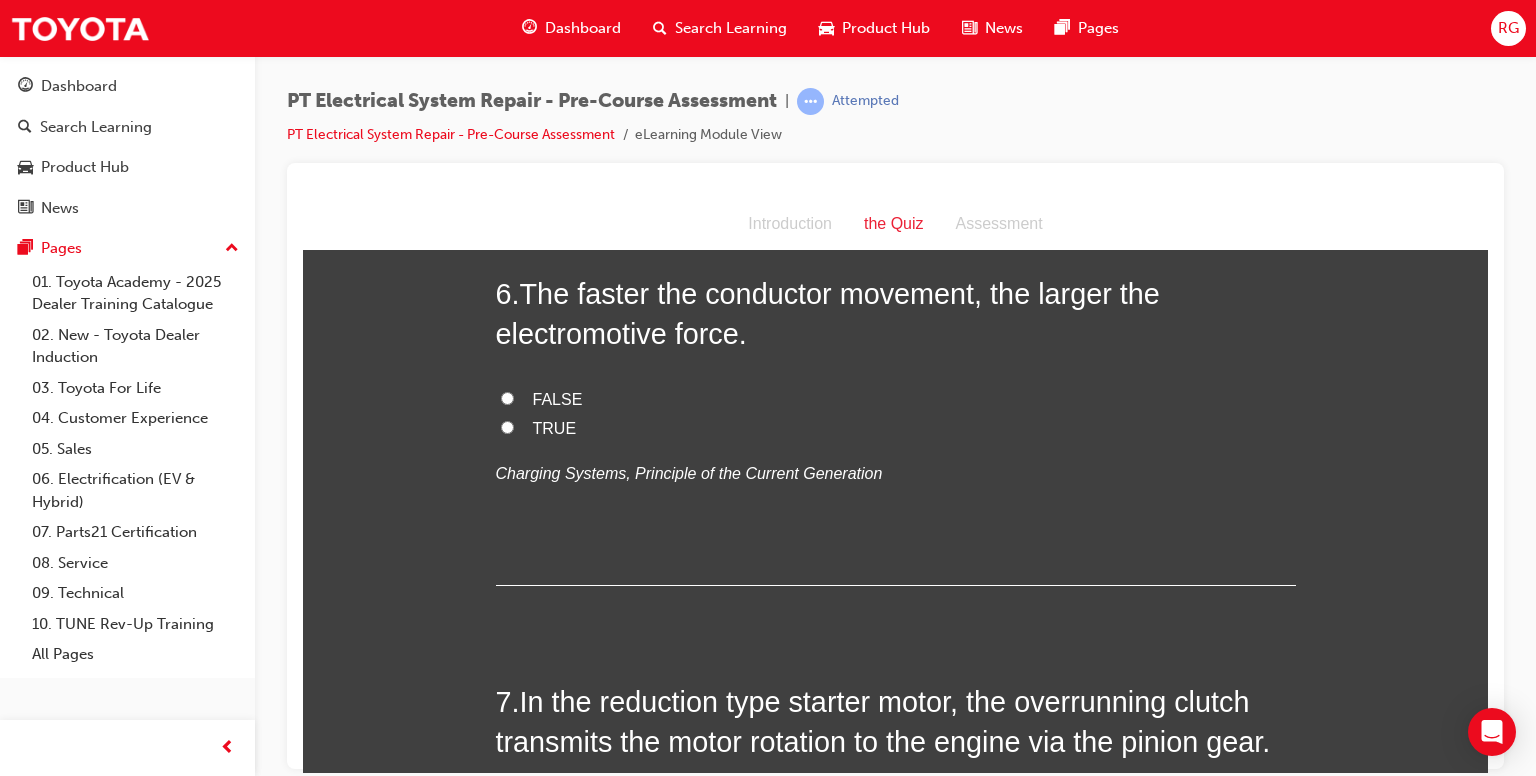 drag, startPoint x: 1480, startPoint y: 476, endPoint x: 1806, endPoint y: 724, distance: 409.60956 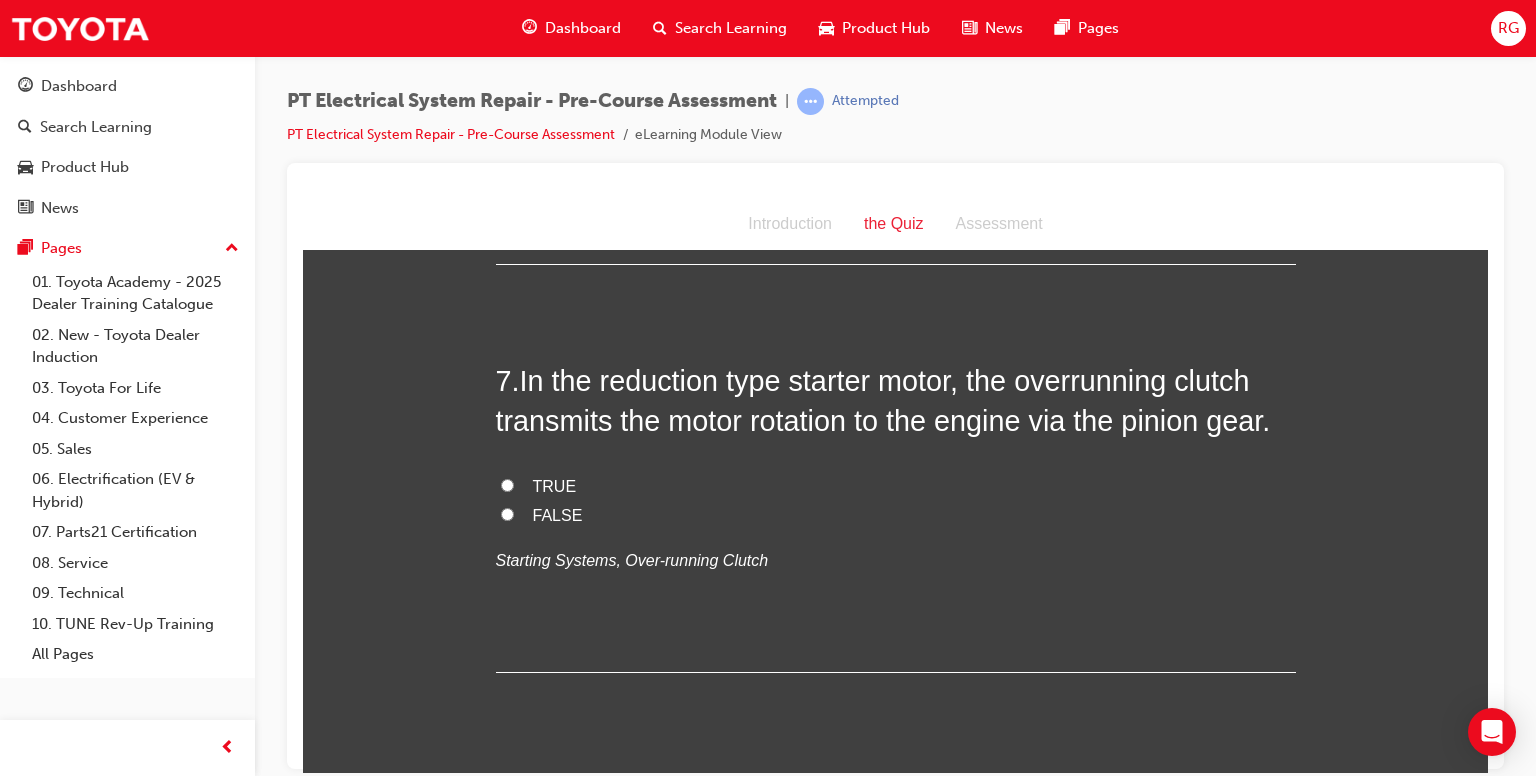 scroll, scrollTop: 2601, scrollLeft: 0, axis: vertical 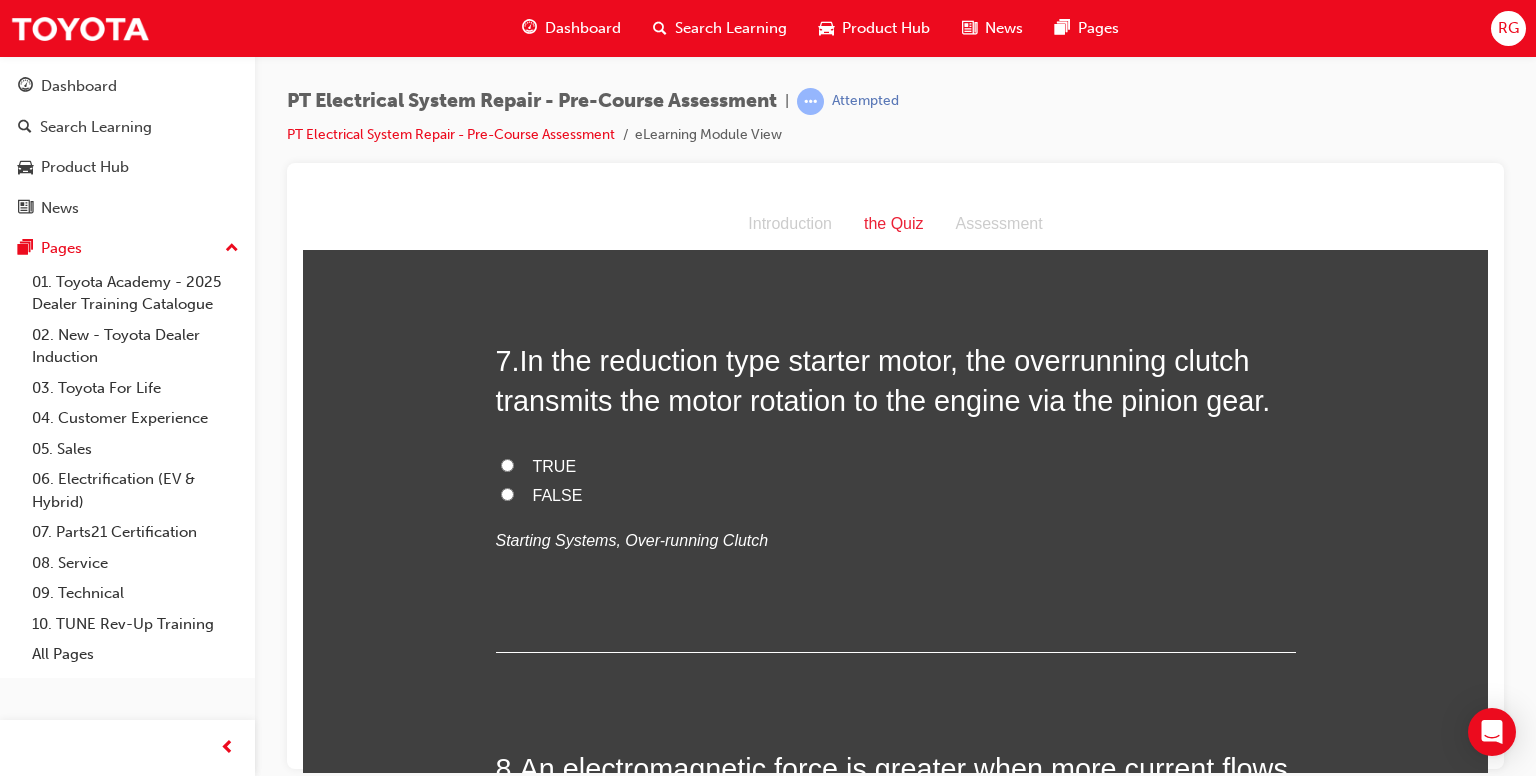 drag, startPoint x: 1476, startPoint y: 517, endPoint x: 1795, endPoint y: 756, distance: 398.60004 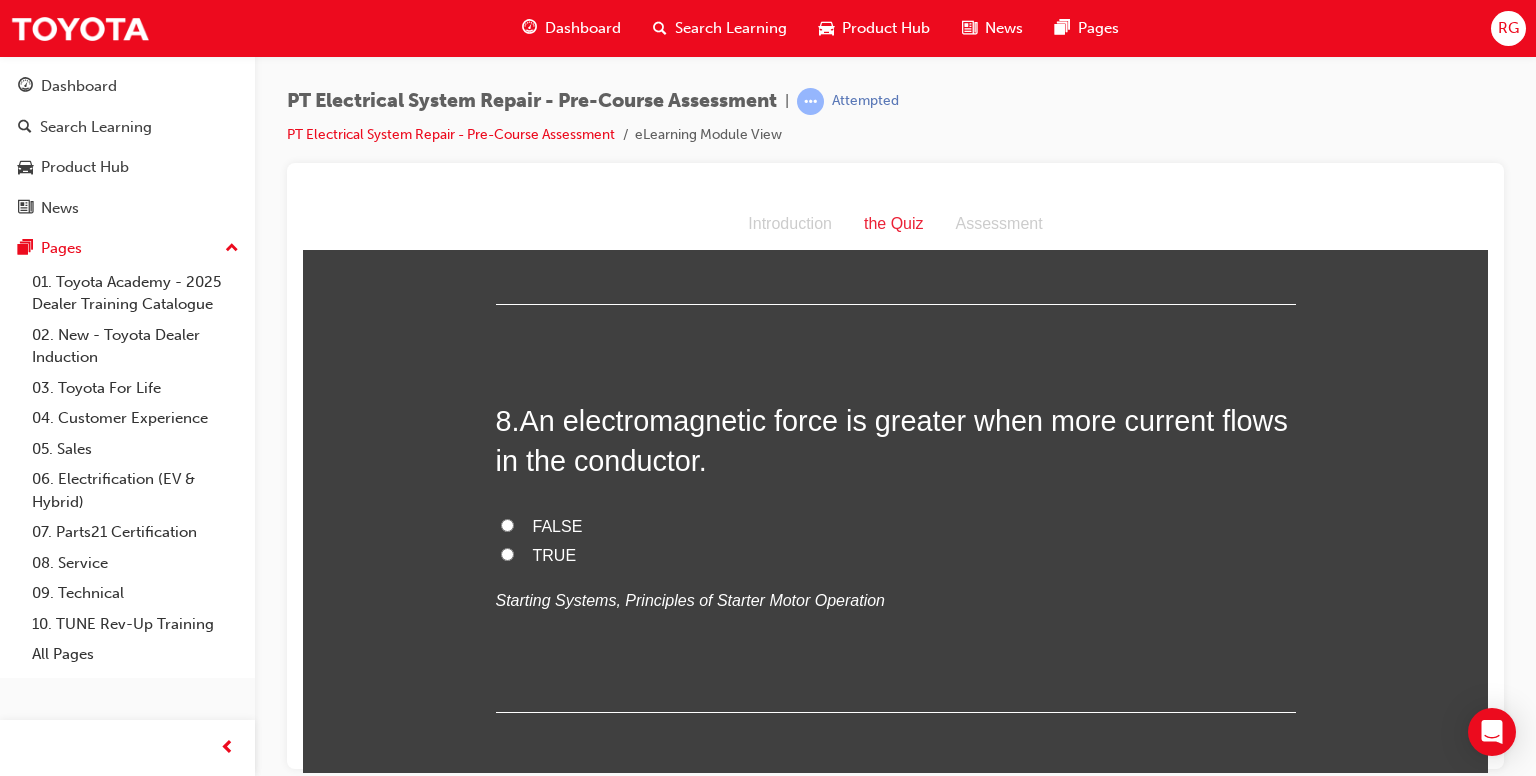 scroll, scrollTop: 2970, scrollLeft: 0, axis: vertical 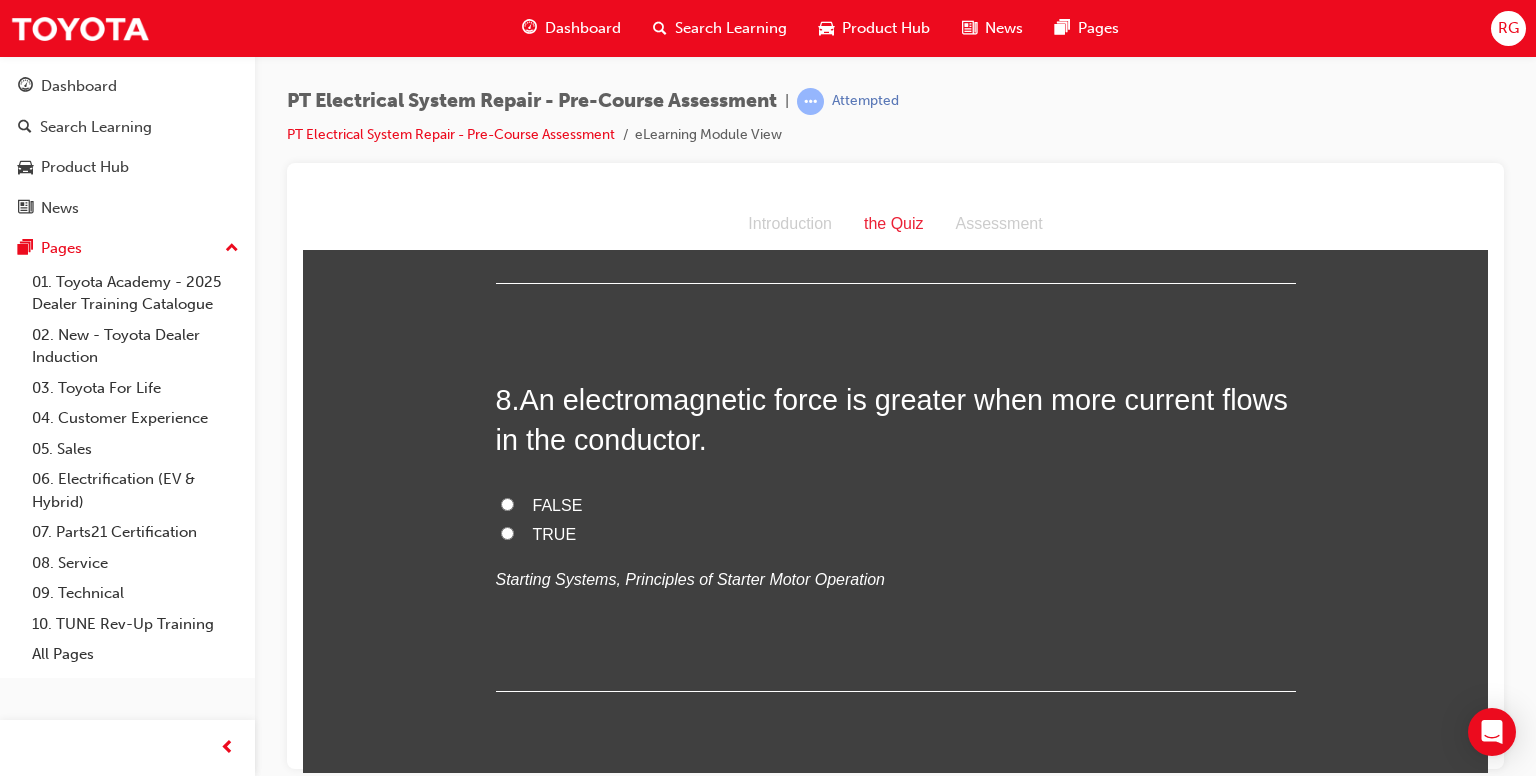 click on "TRUE" at bounding box center [507, 532] 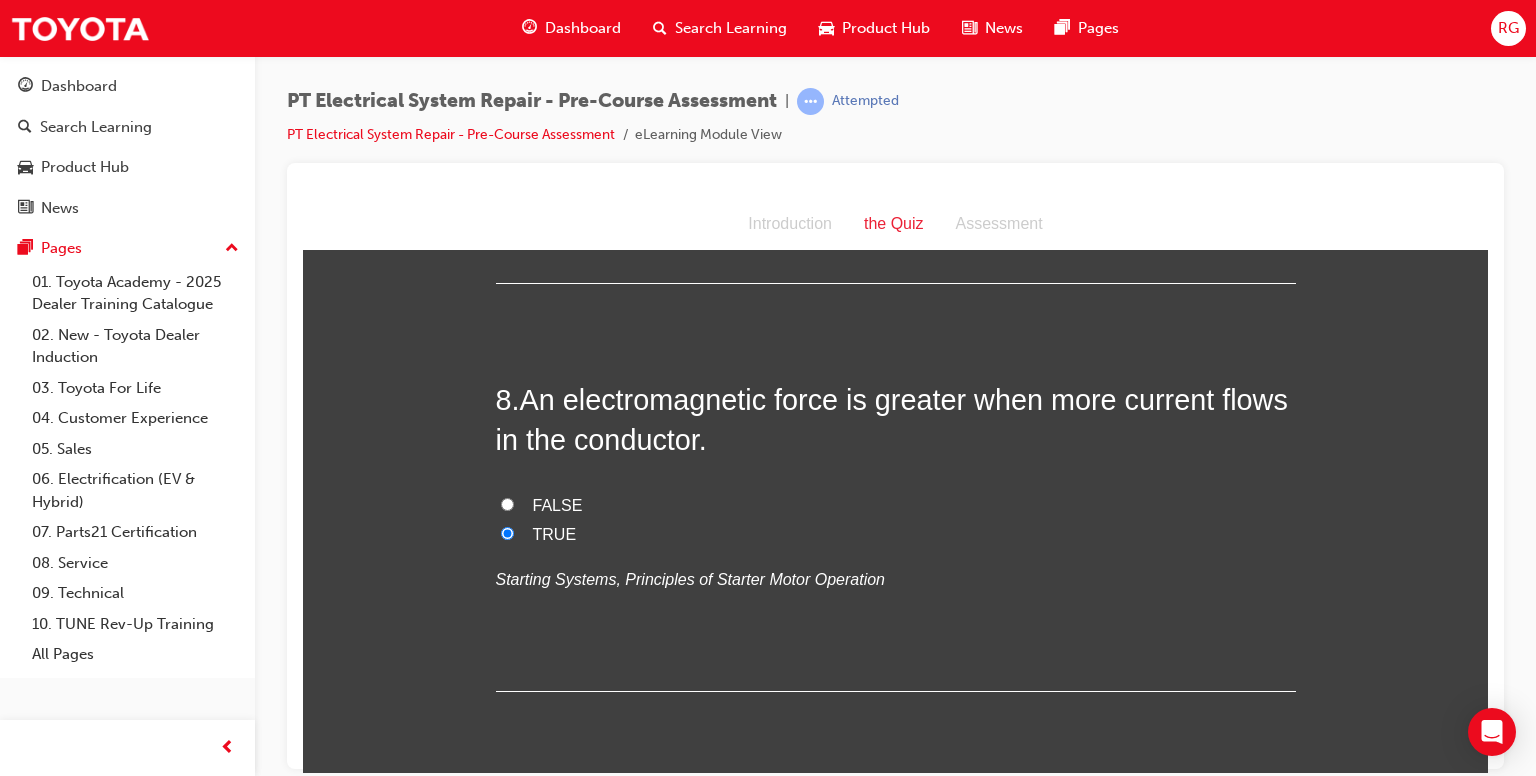 drag, startPoint x: 1472, startPoint y: 604, endPoint x: 1486, endPoint y: 639, distance: 37.696156 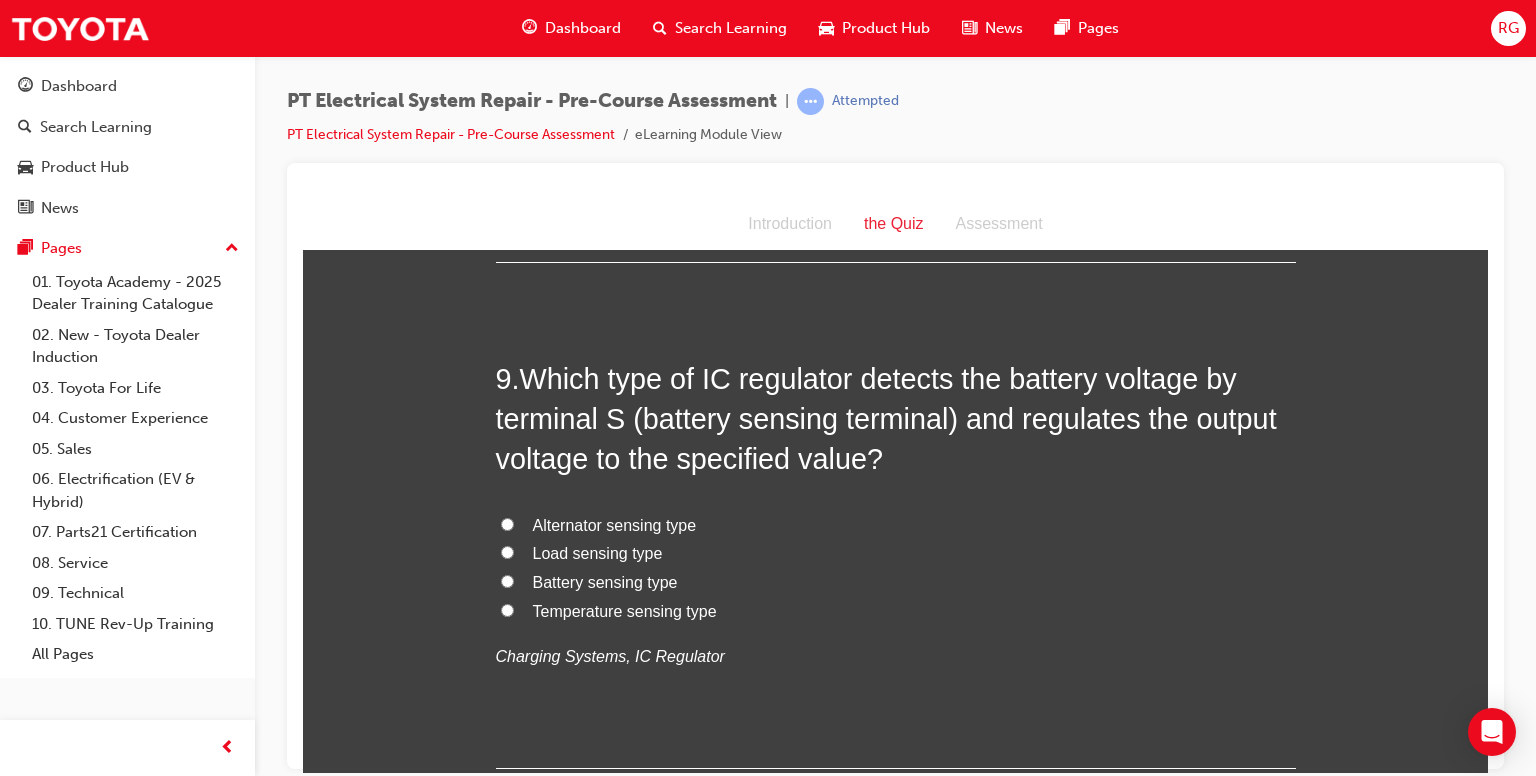 scroll, scrollTop: 3426, scrollLeft: 0, axis: vertical 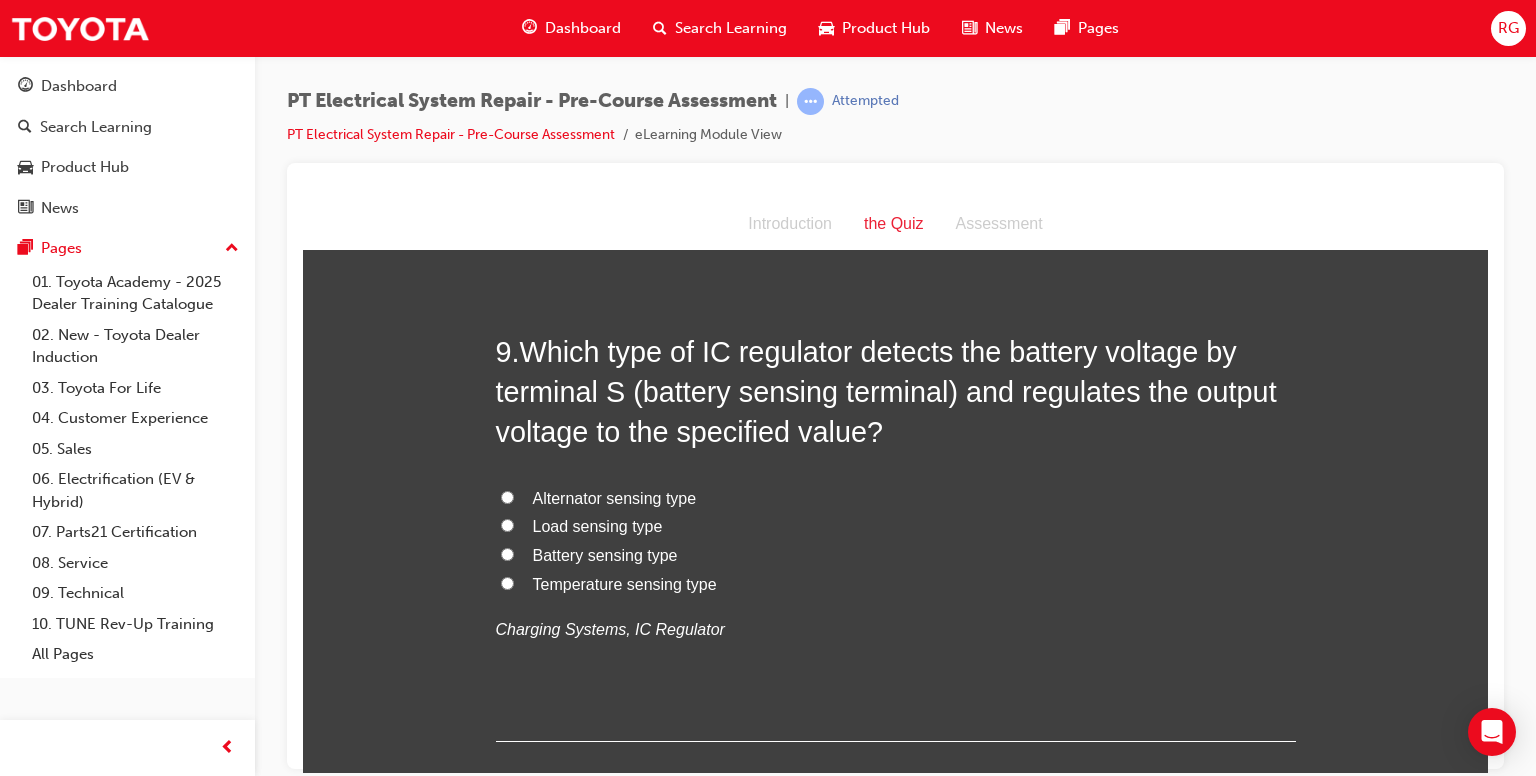 click on "Battery sensing type" at bounding box center [507, 553] 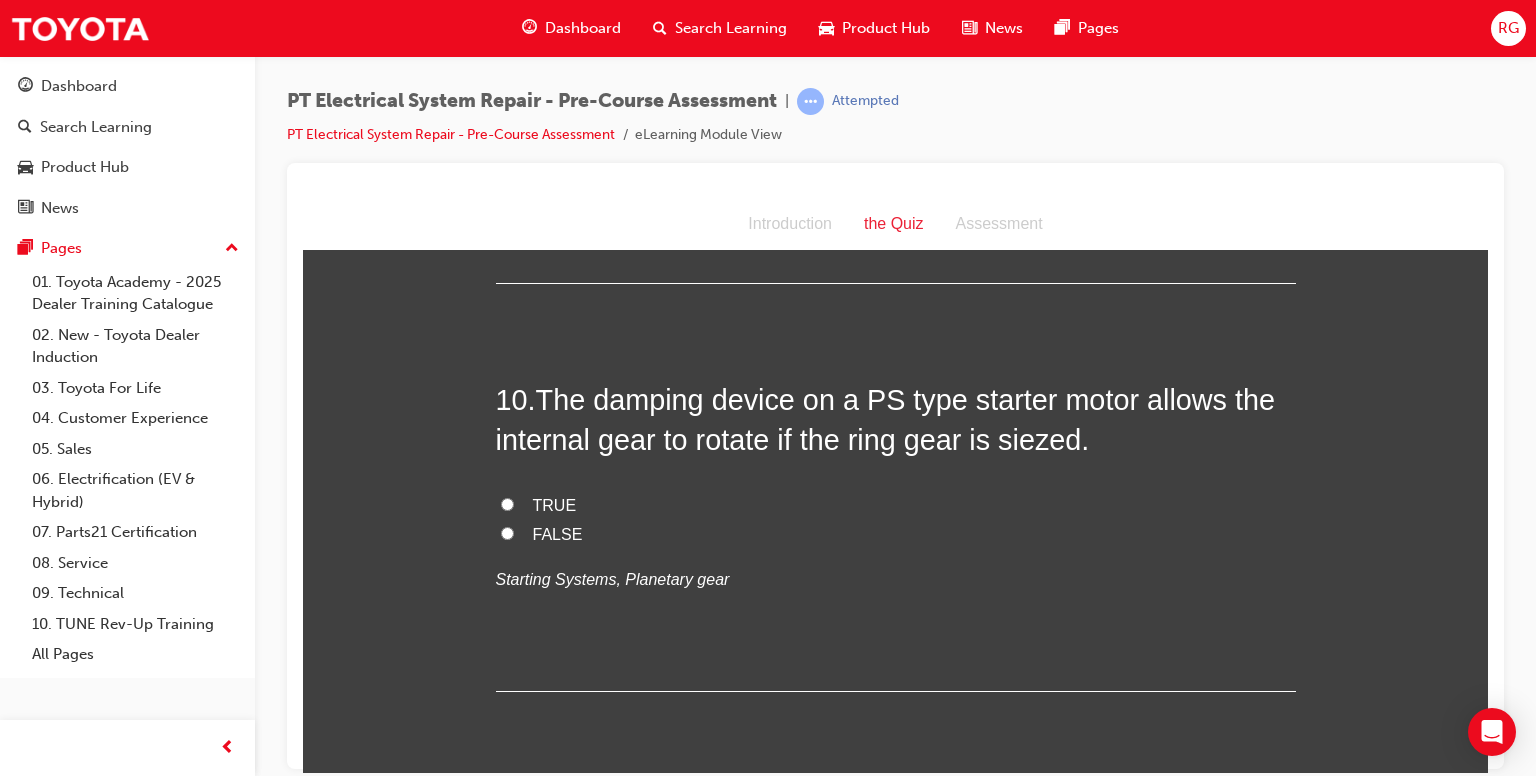 scroll, scrollTop: 3931, scrollLeft: 0, axis: vertical 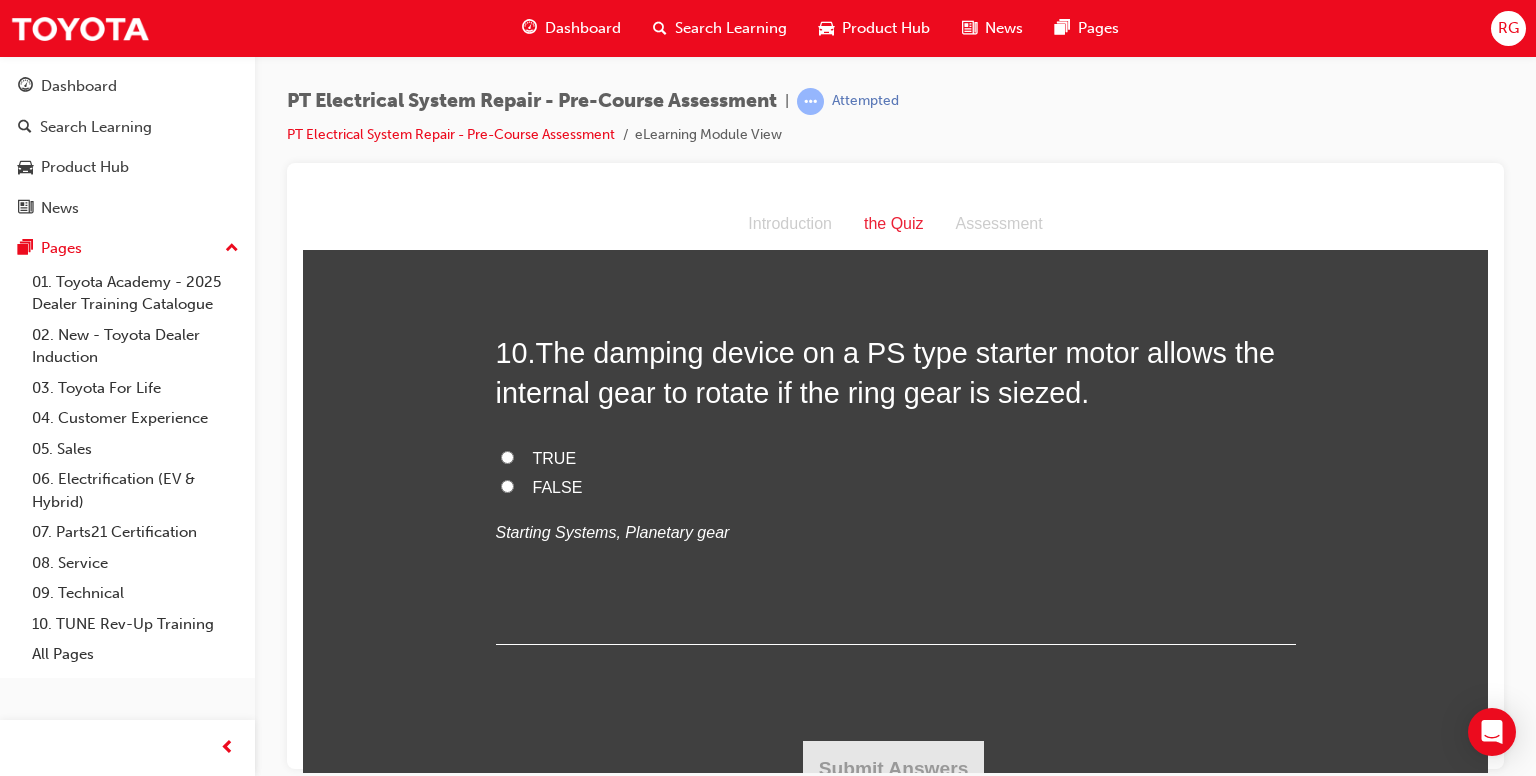 click on "TRUE" at bounding box center (507, 456) 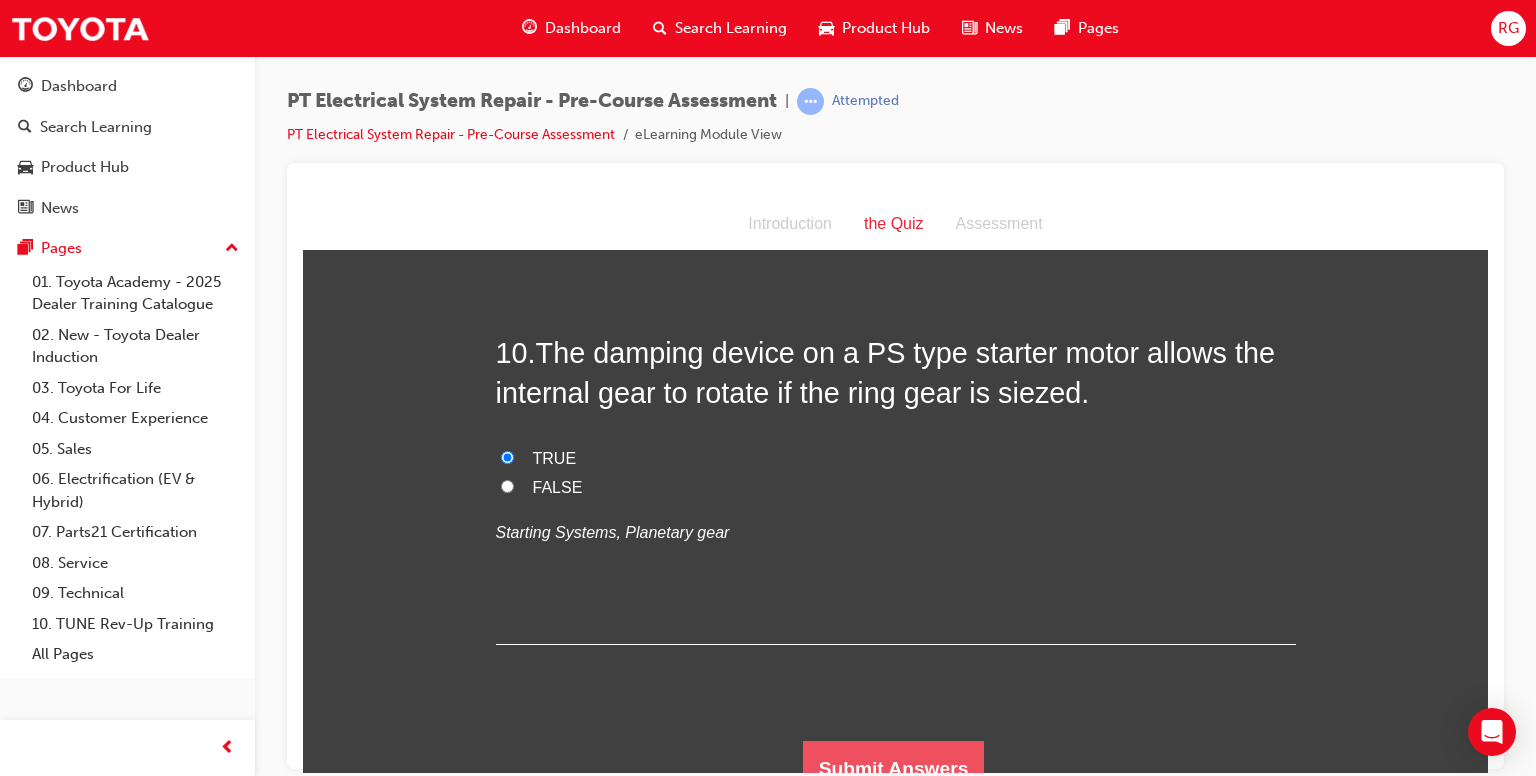 click on "Submit Answers" at bounding box center [894, 768] 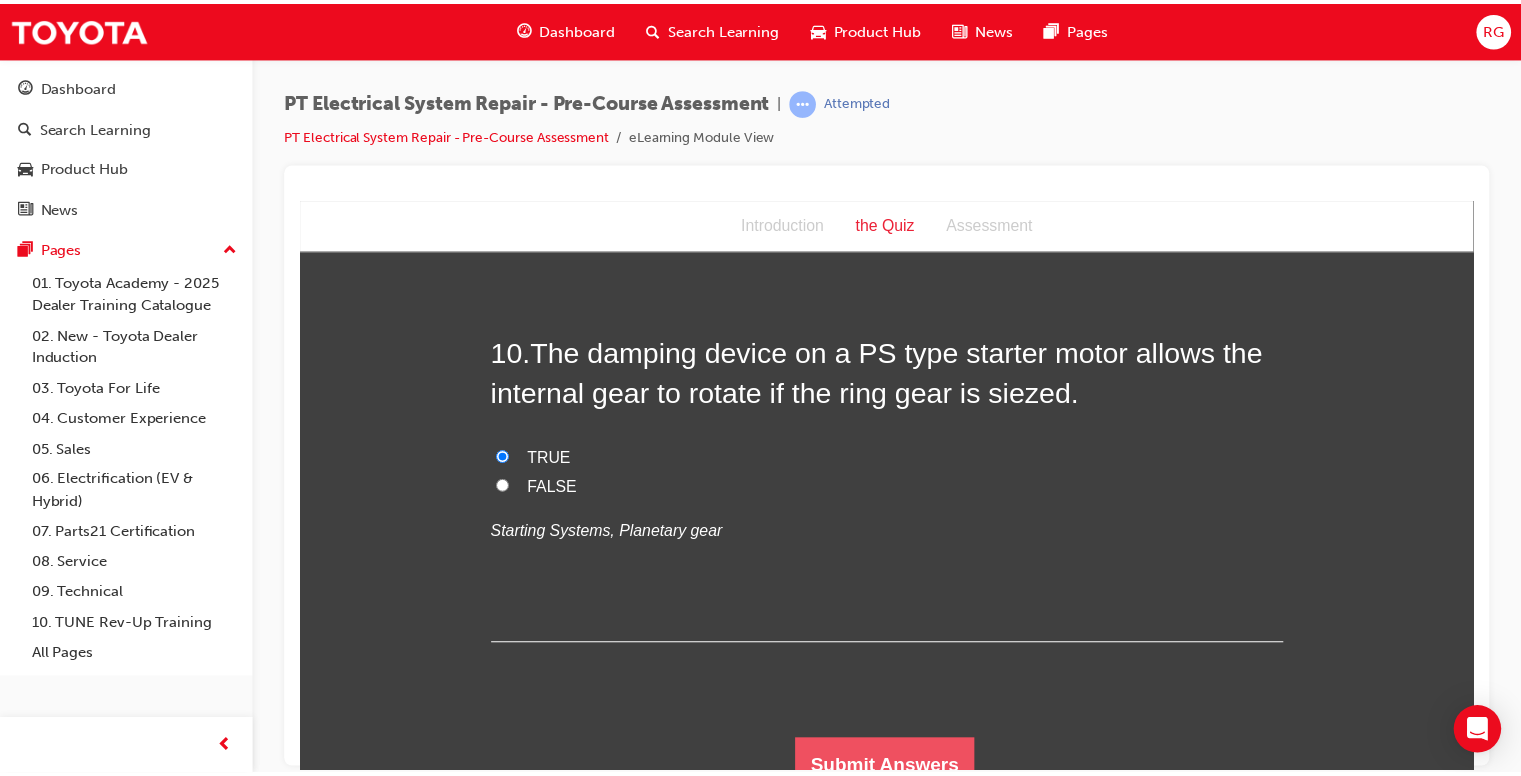 scroll, scrollTop: 0, scrollLeft: 0, axis: both 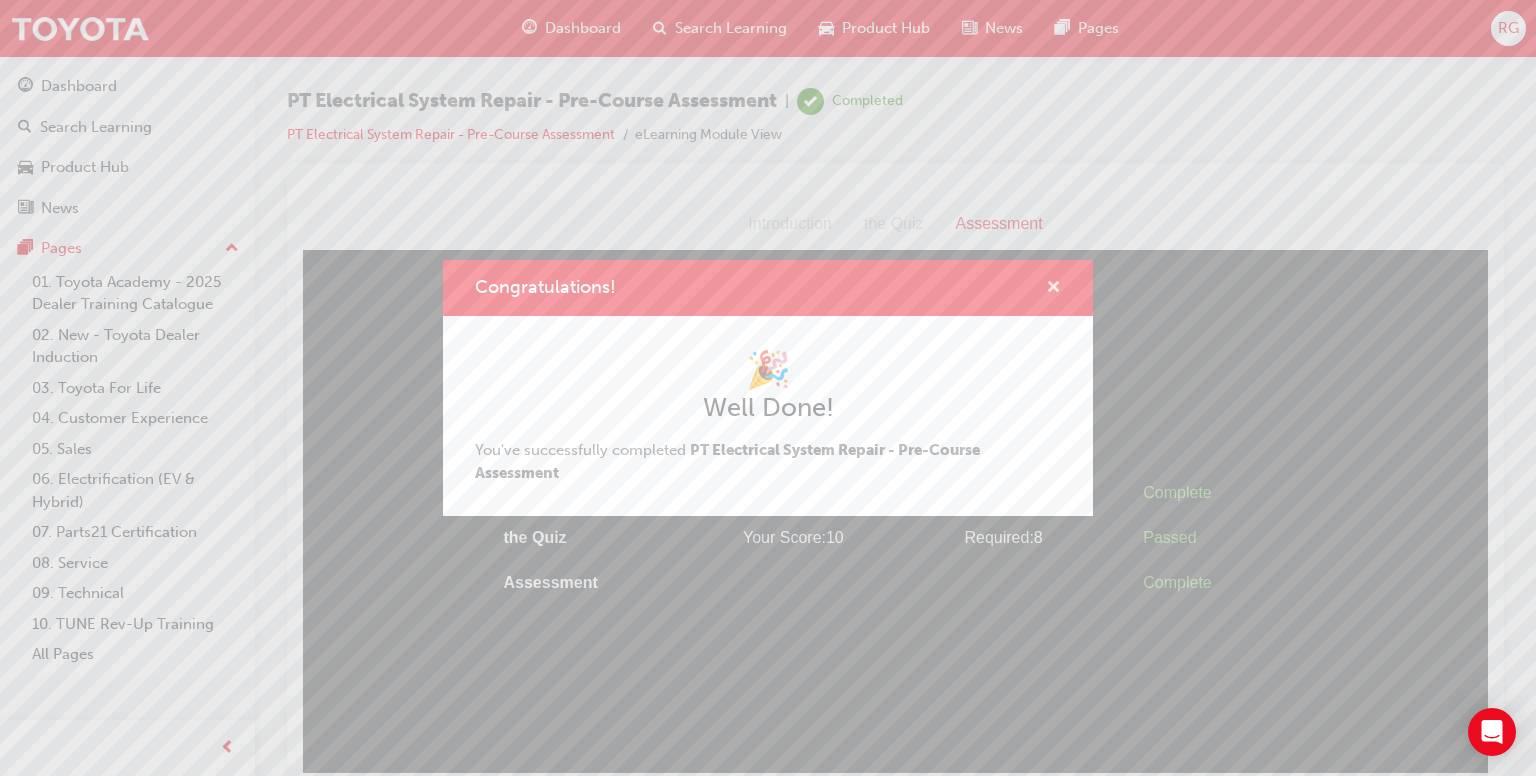 click at bounding box center [1053, 289] 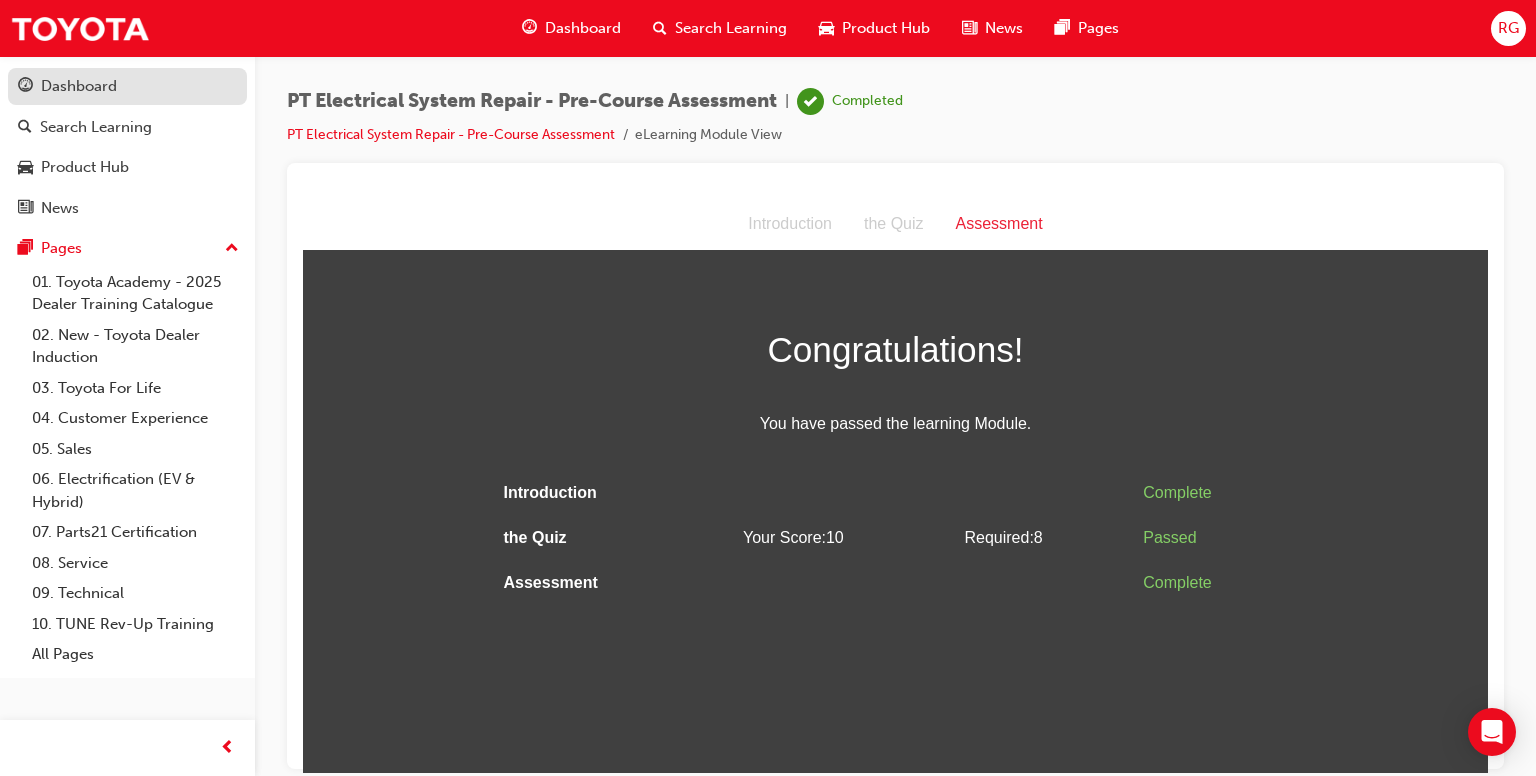 click on "Dashboard" at bounding box center (79, 86) 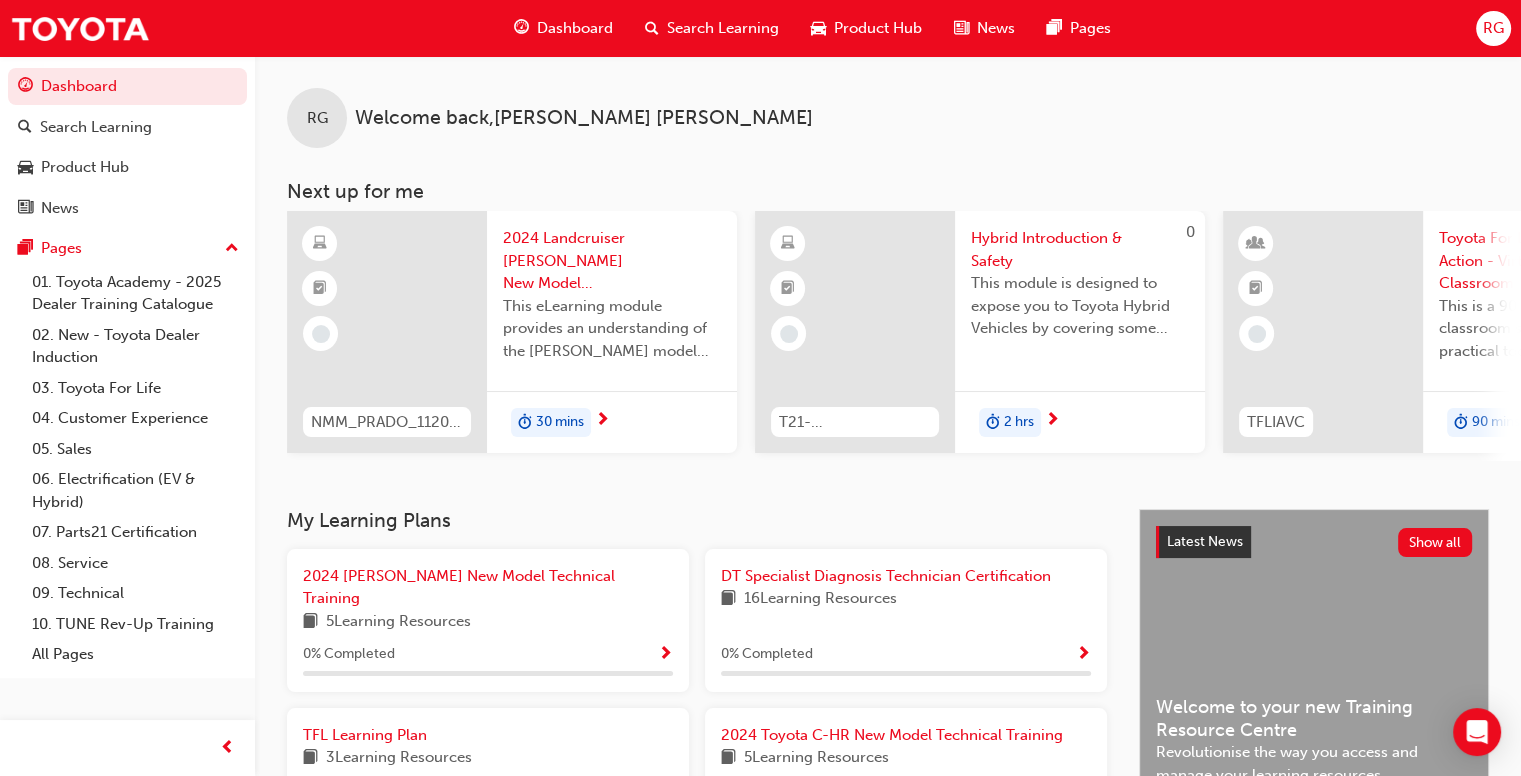 click on "Dashboard" at bounding box center (575, 28) 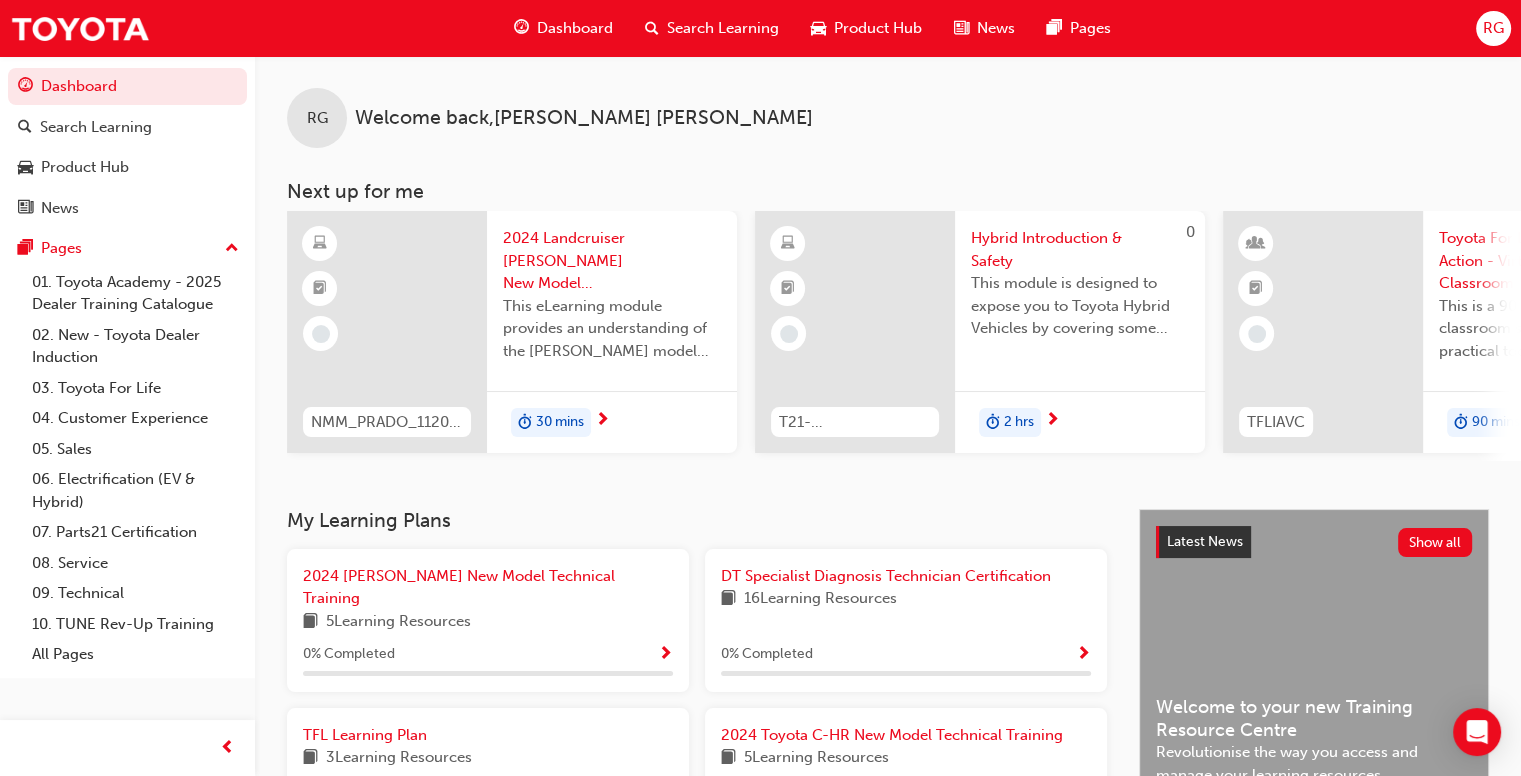 click on "Dashboard" at bounding box center (575, 28) 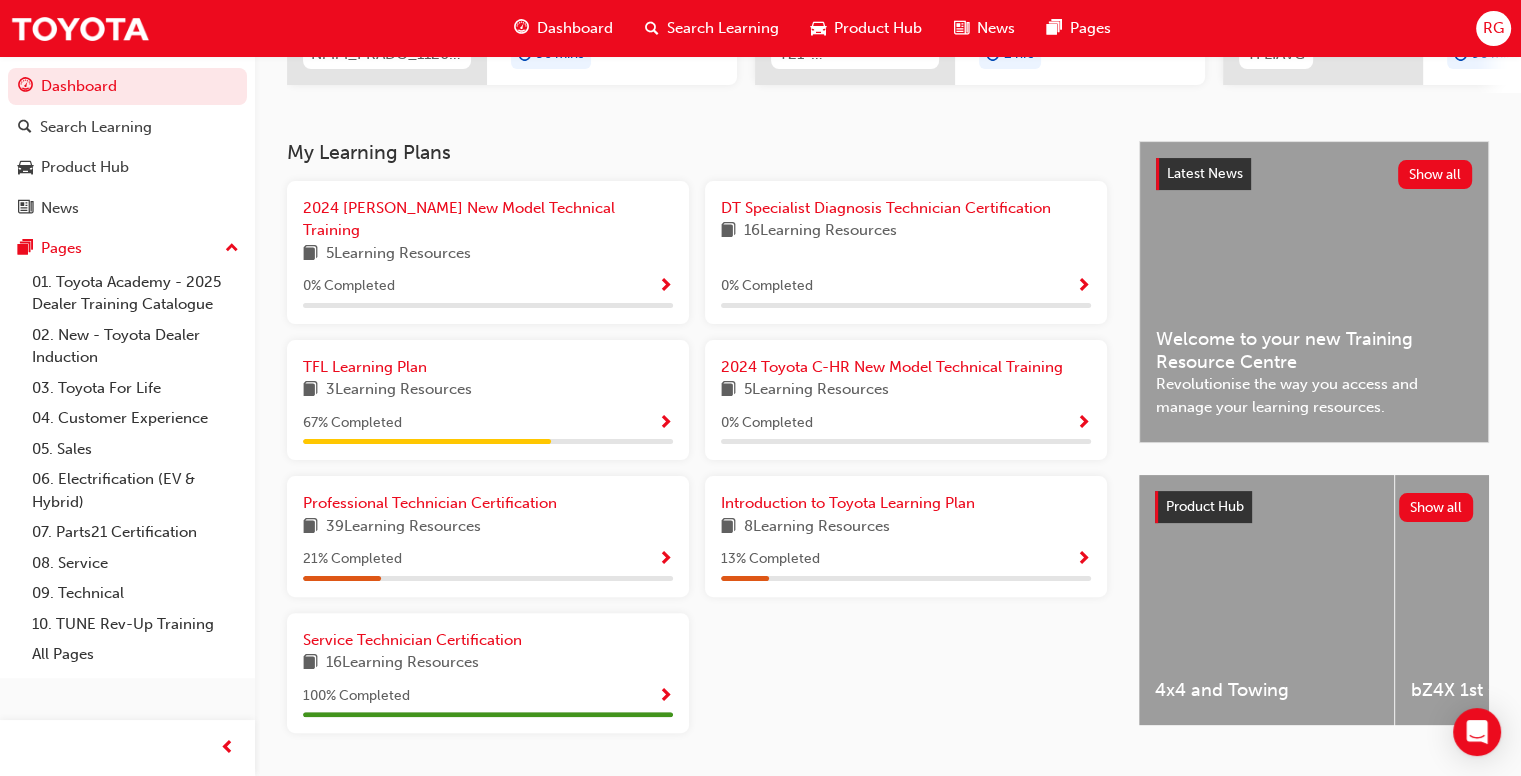 scroll, scrollTop: 370, scrollLeft: 0, axis: vertical 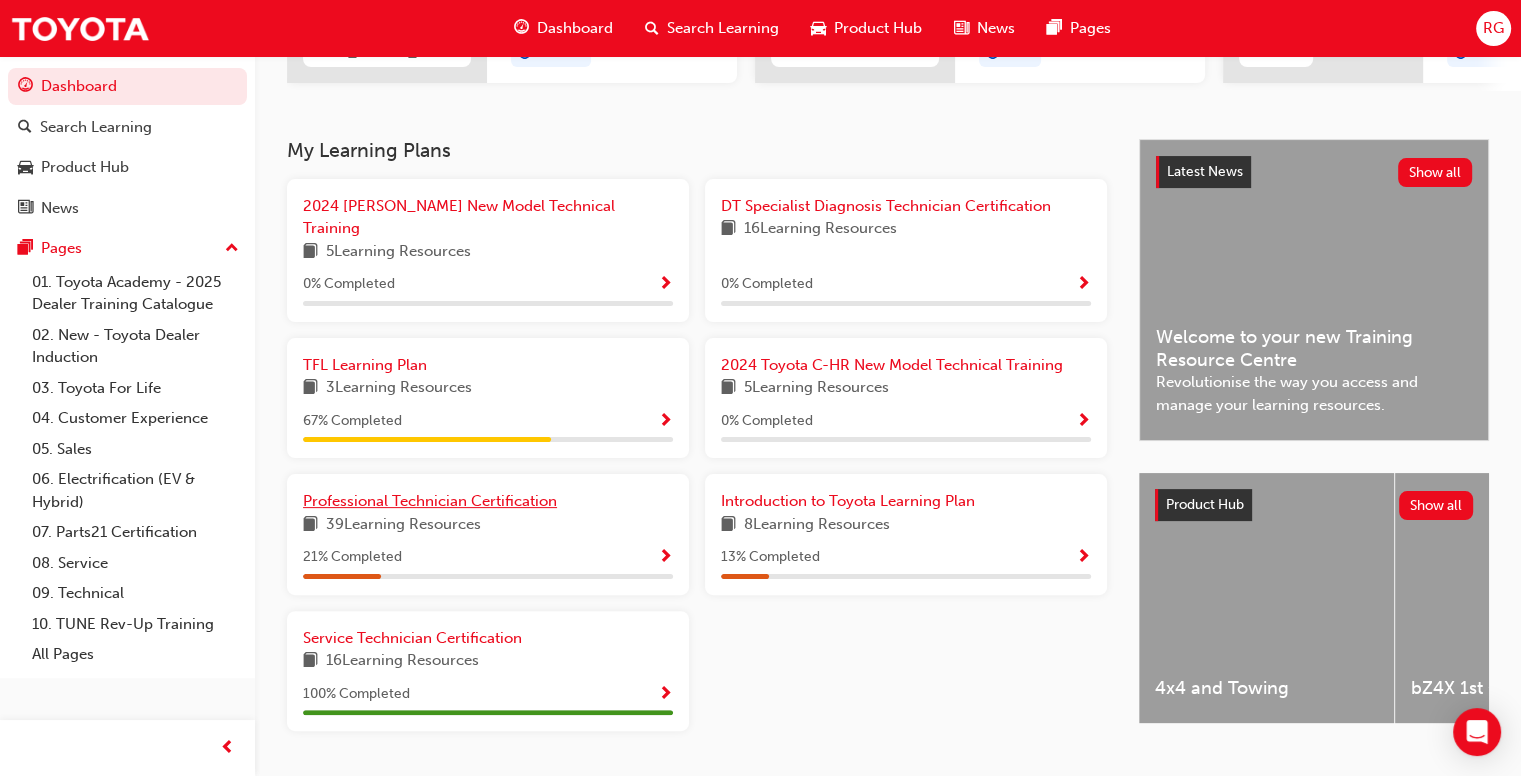 click on "Professional Technician Certification" at bounding box center (430, 501) 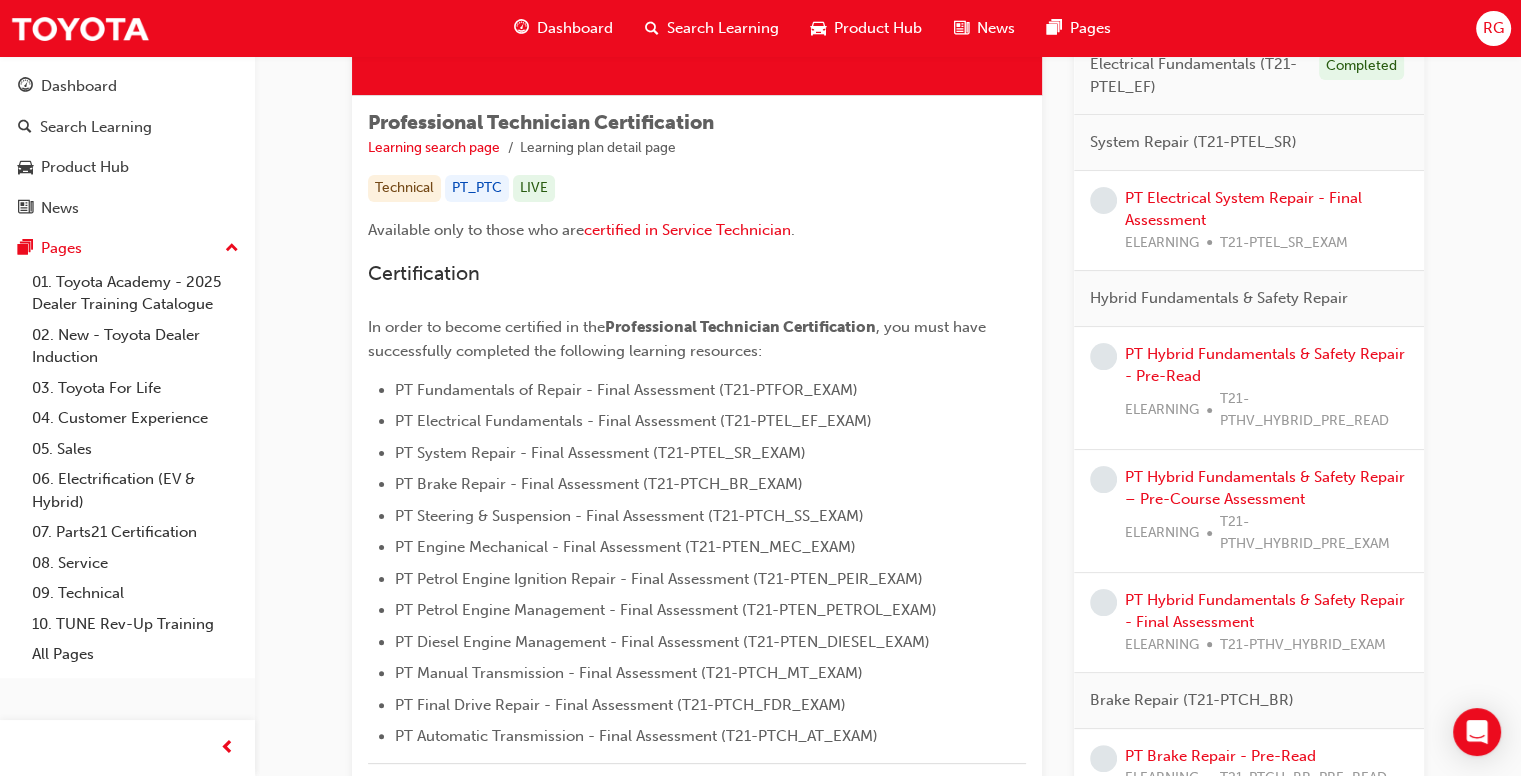 scroll, scrollTop: 303, scrollLeft: 0, axis: vertical 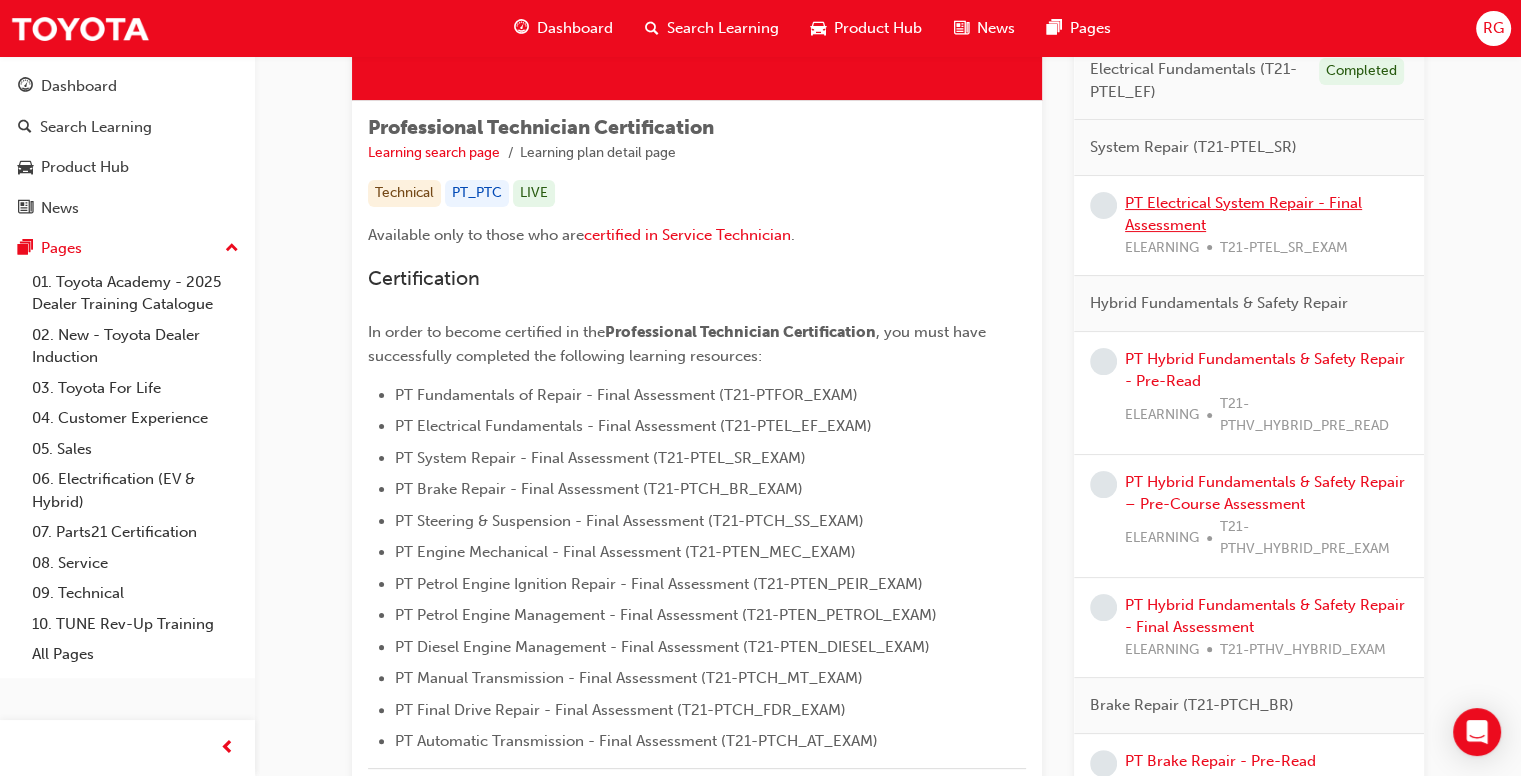 click on "PT Electrical System Repair - Final Assessment" at bounding box center [1243, 214] 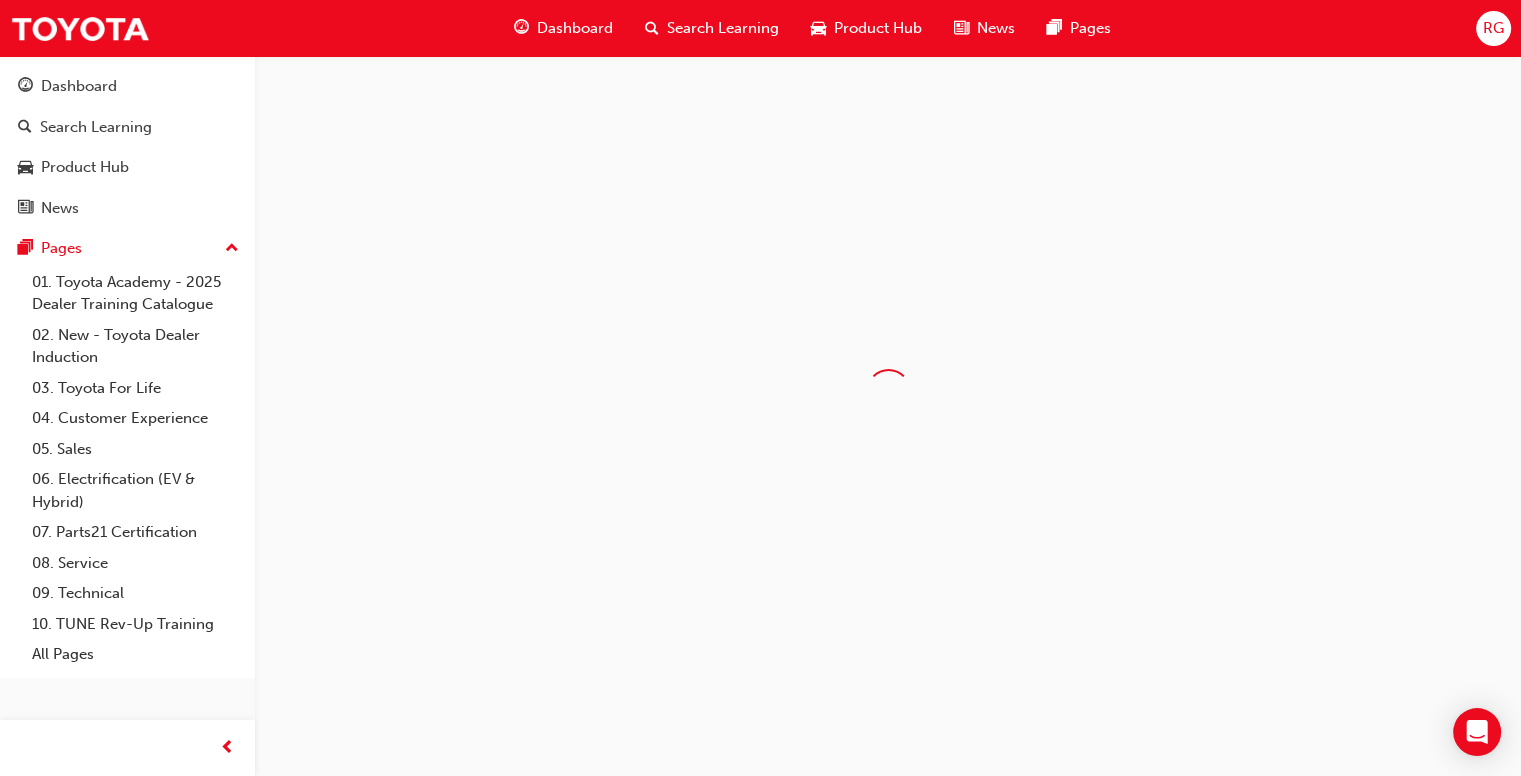 scroll, scrollTop: 0, scrollLeft: 0, axis: both 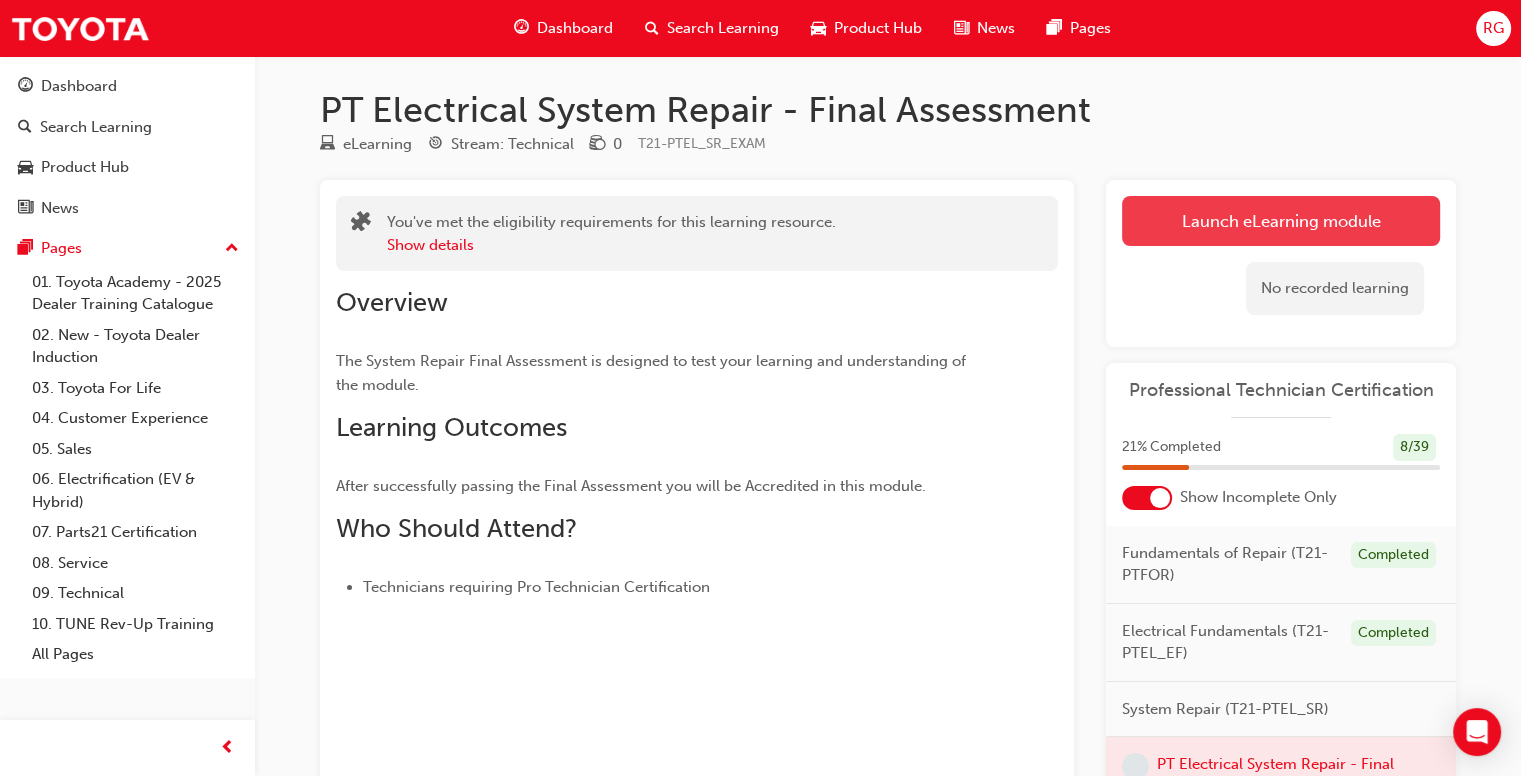 click on "Launch eLearning module" at bounding box center [1281, 221] 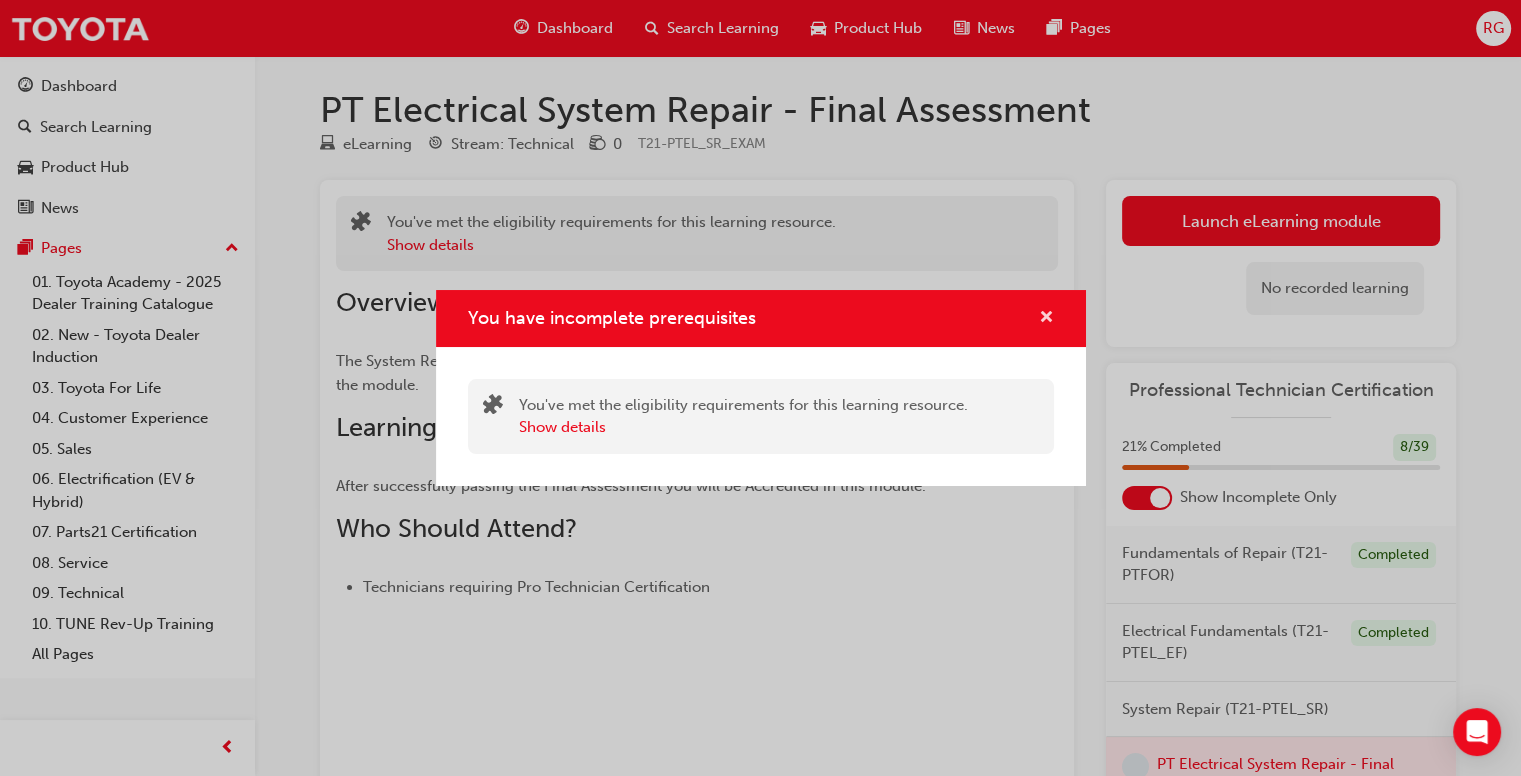 click at bounding box center (1046, 319) 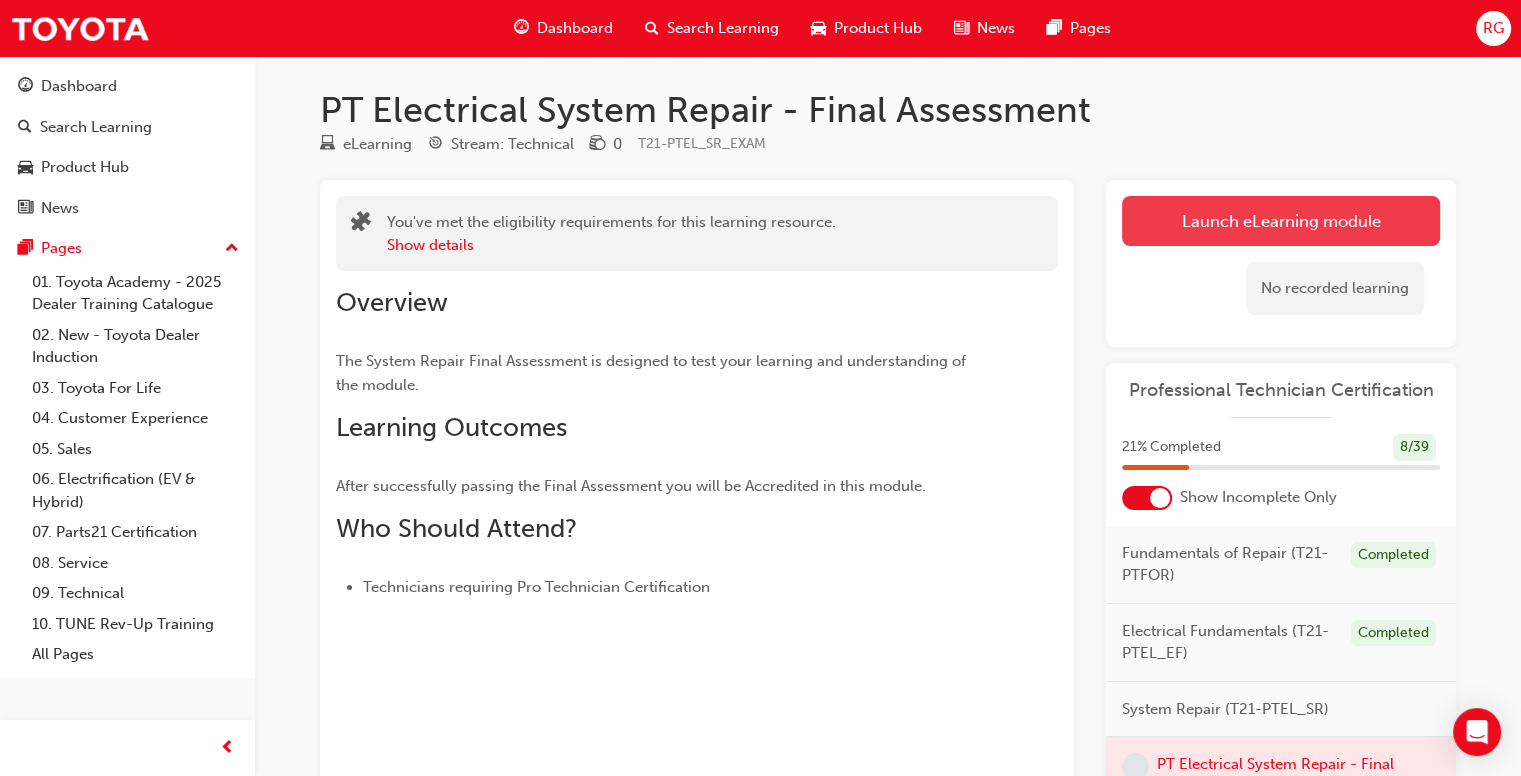 click on "Launch eLearning module" at bounding box center (1281, 221) 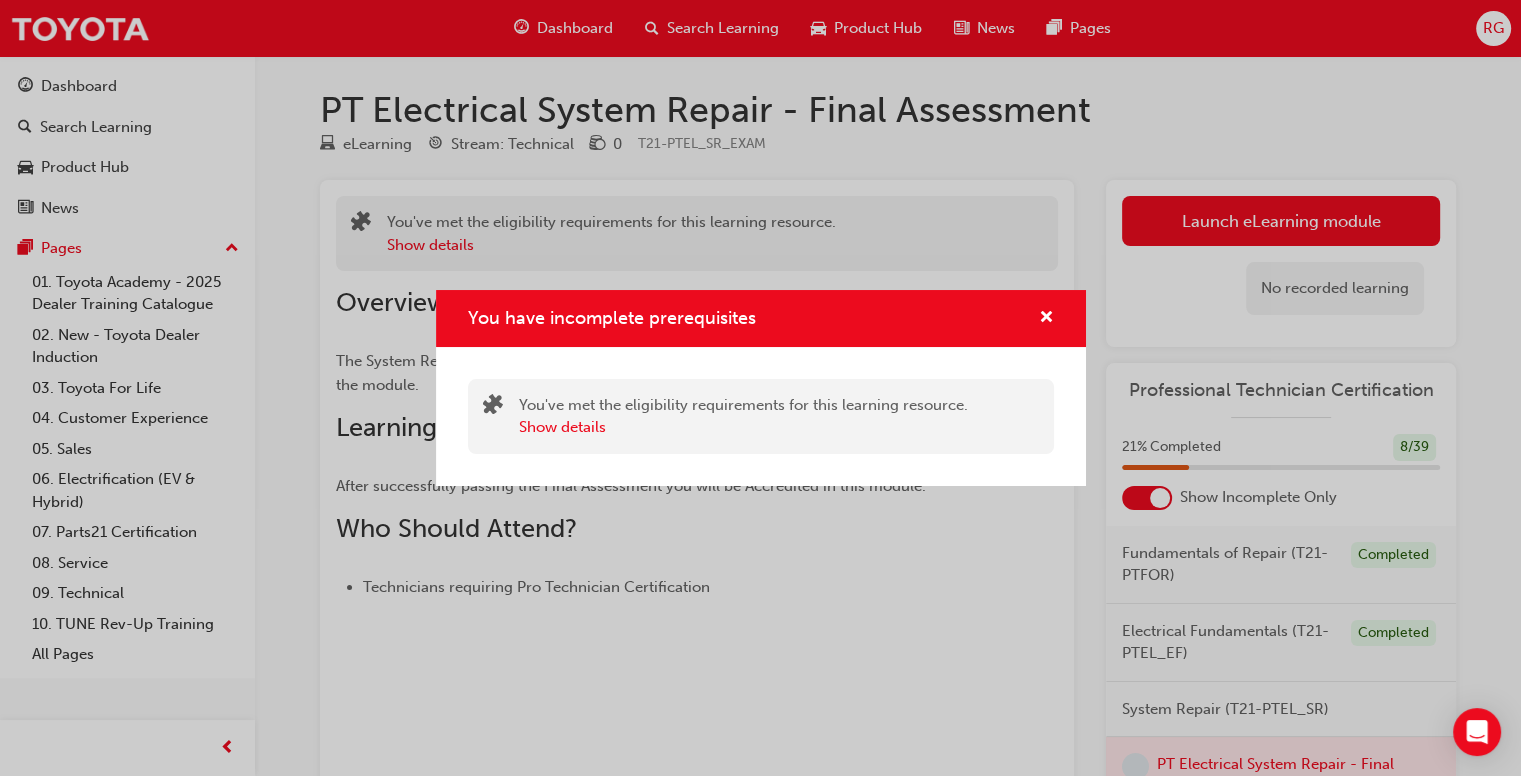 click on "You have incomplete prerequisites" at bounding box center (761, 318) 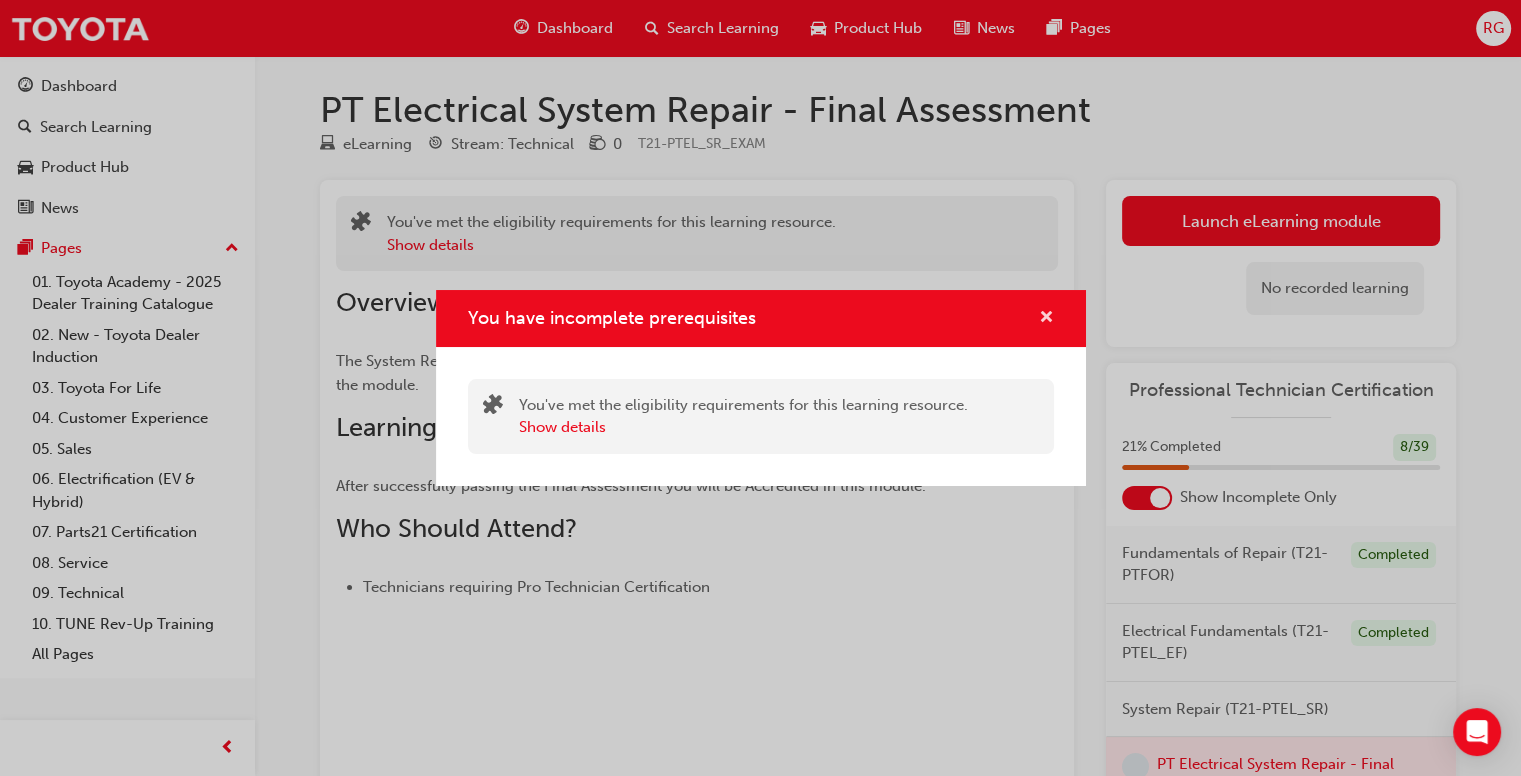 click at bounding box center [1046, 319] 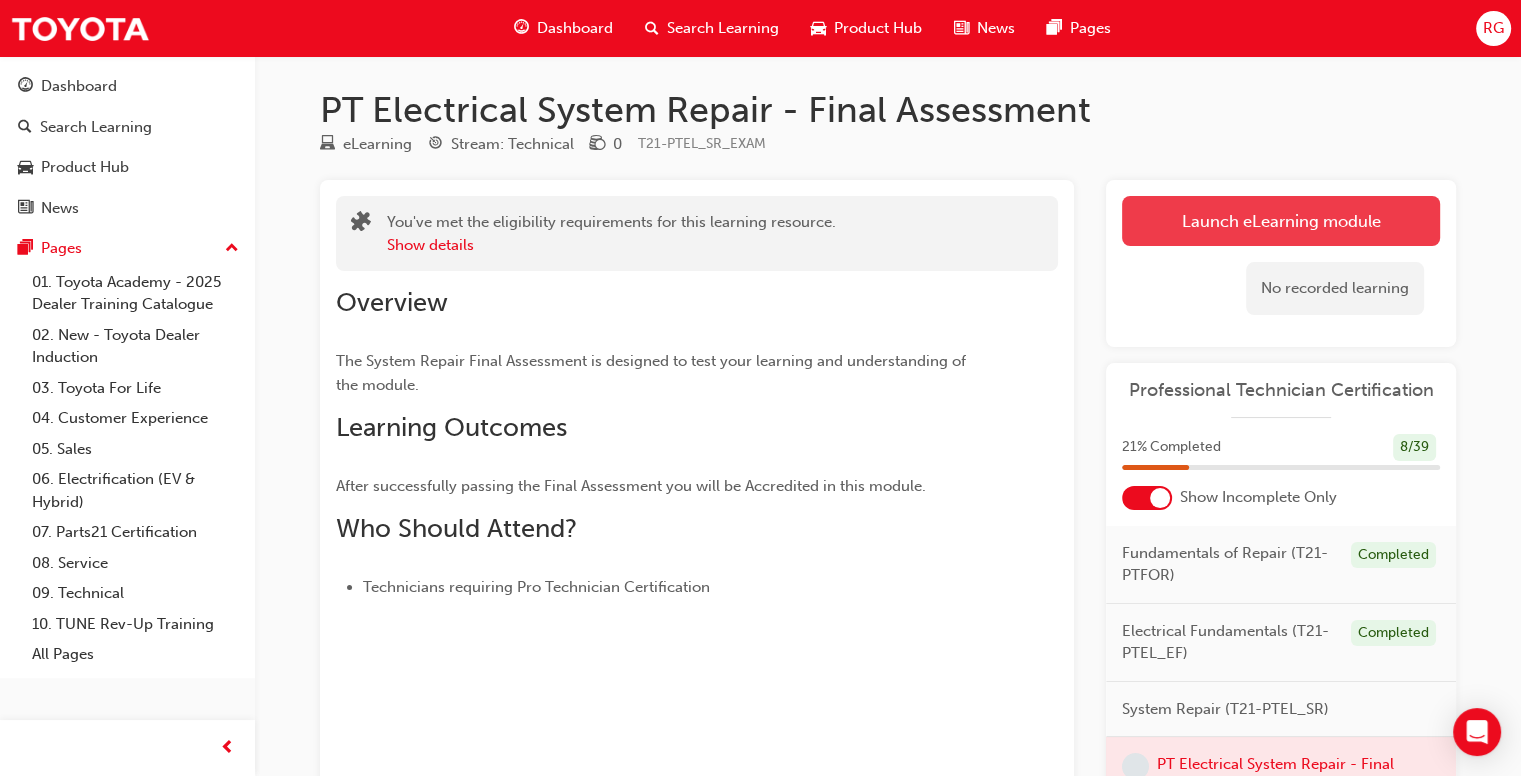 click on "Launch eLearning module" at bounding box center (1281, 221) 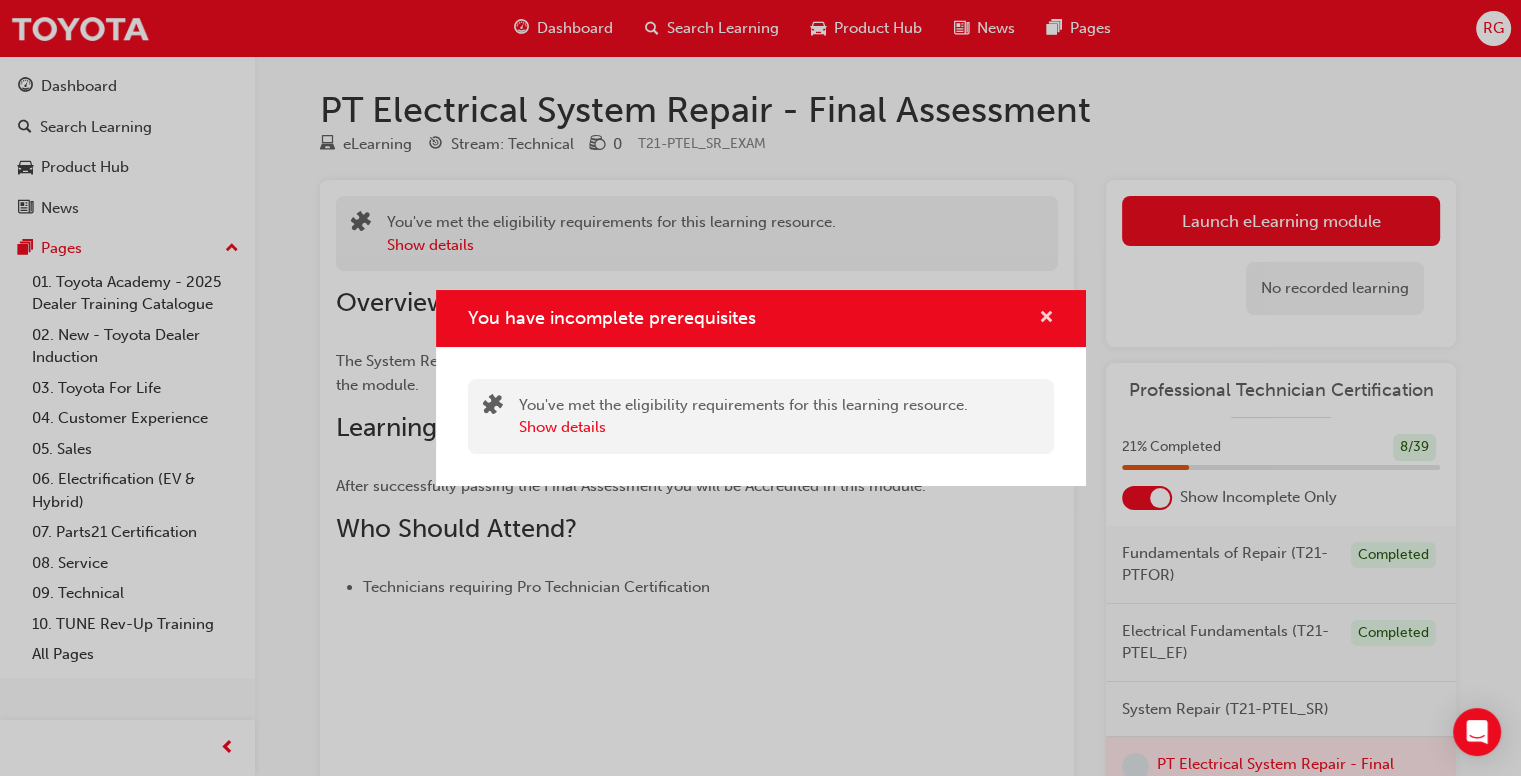 click at bounding box center [1046, 319] 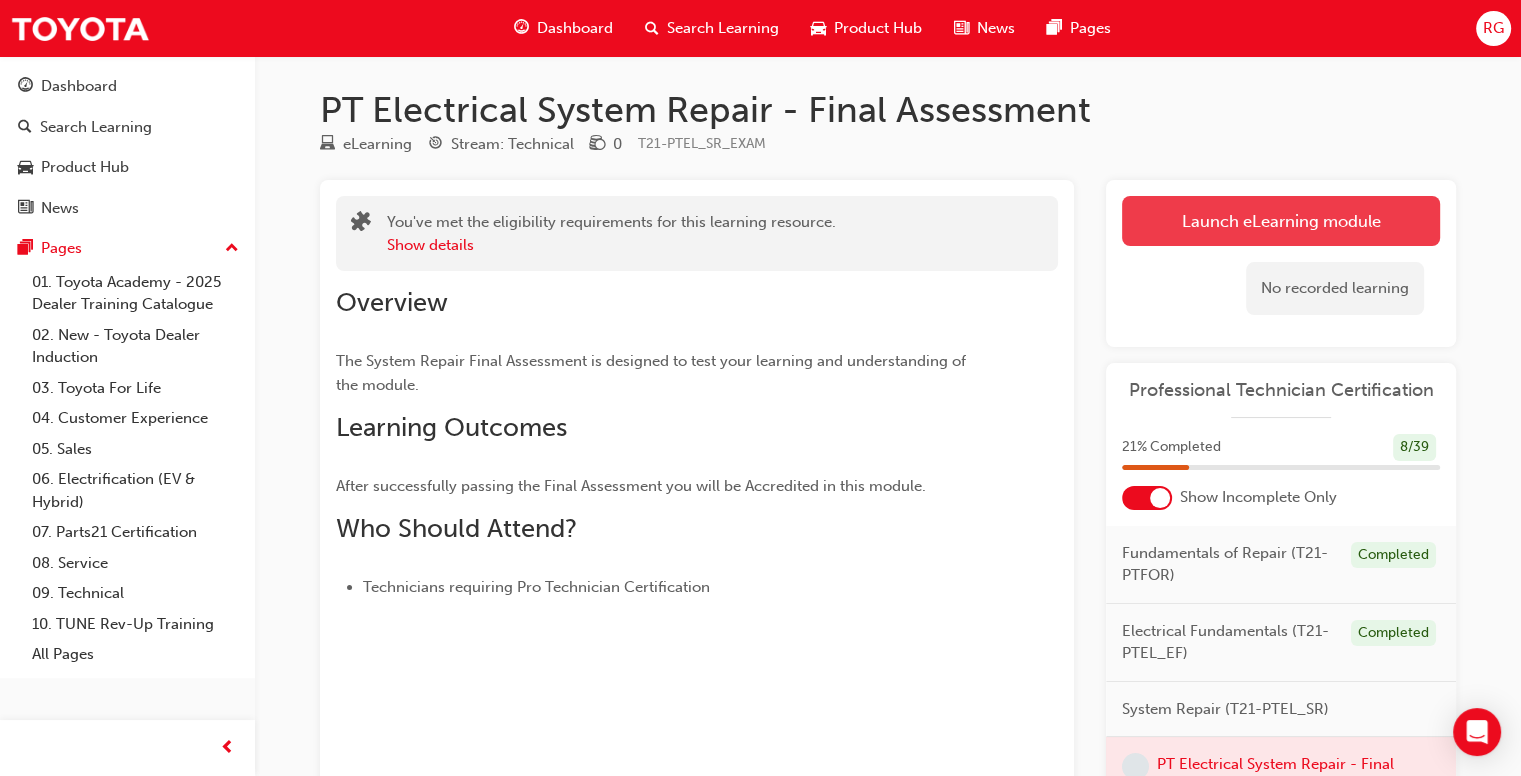 click on "Launch eLearning module" at bounding box center [1281, 221] 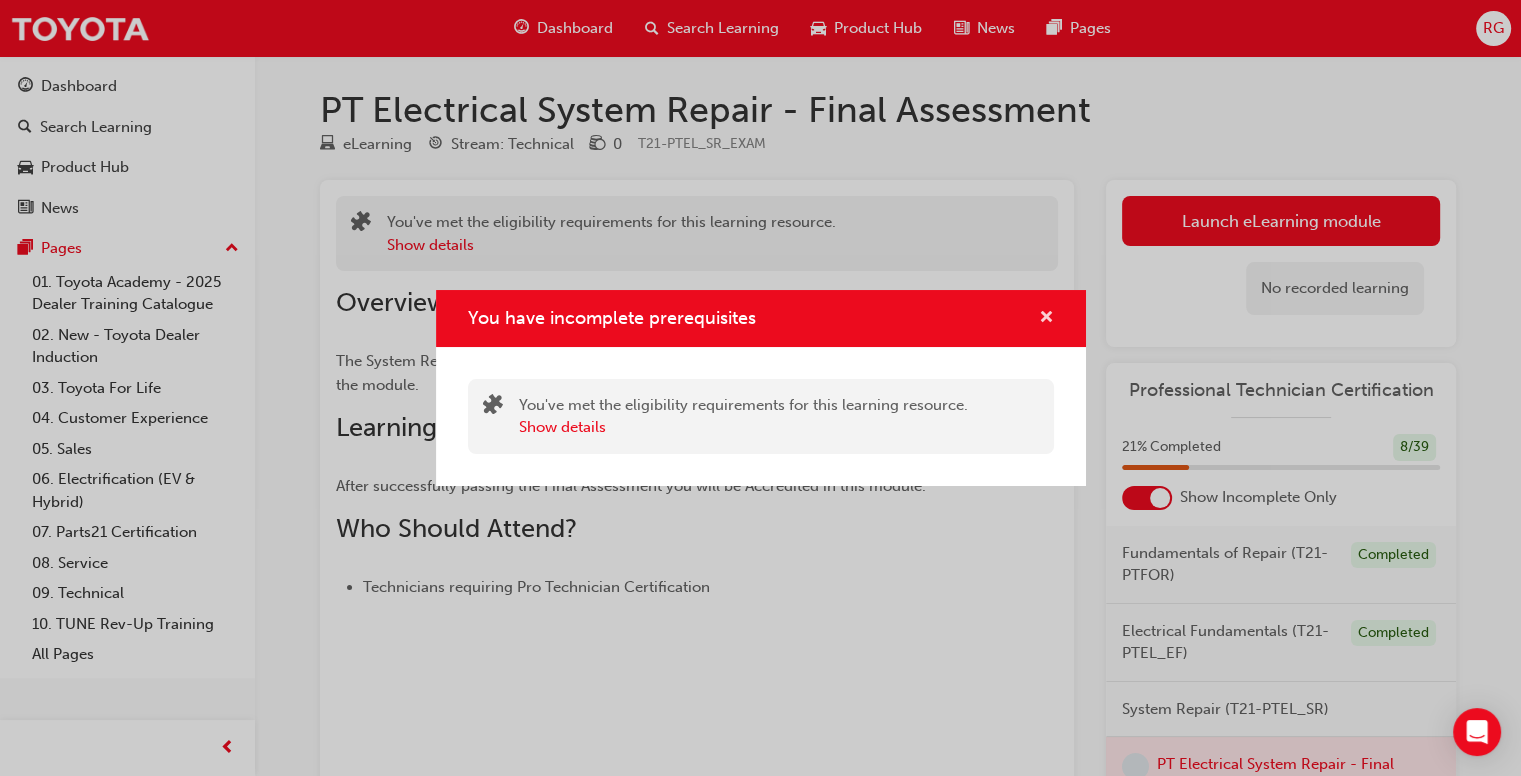 click at bounding box center [1046, 319] 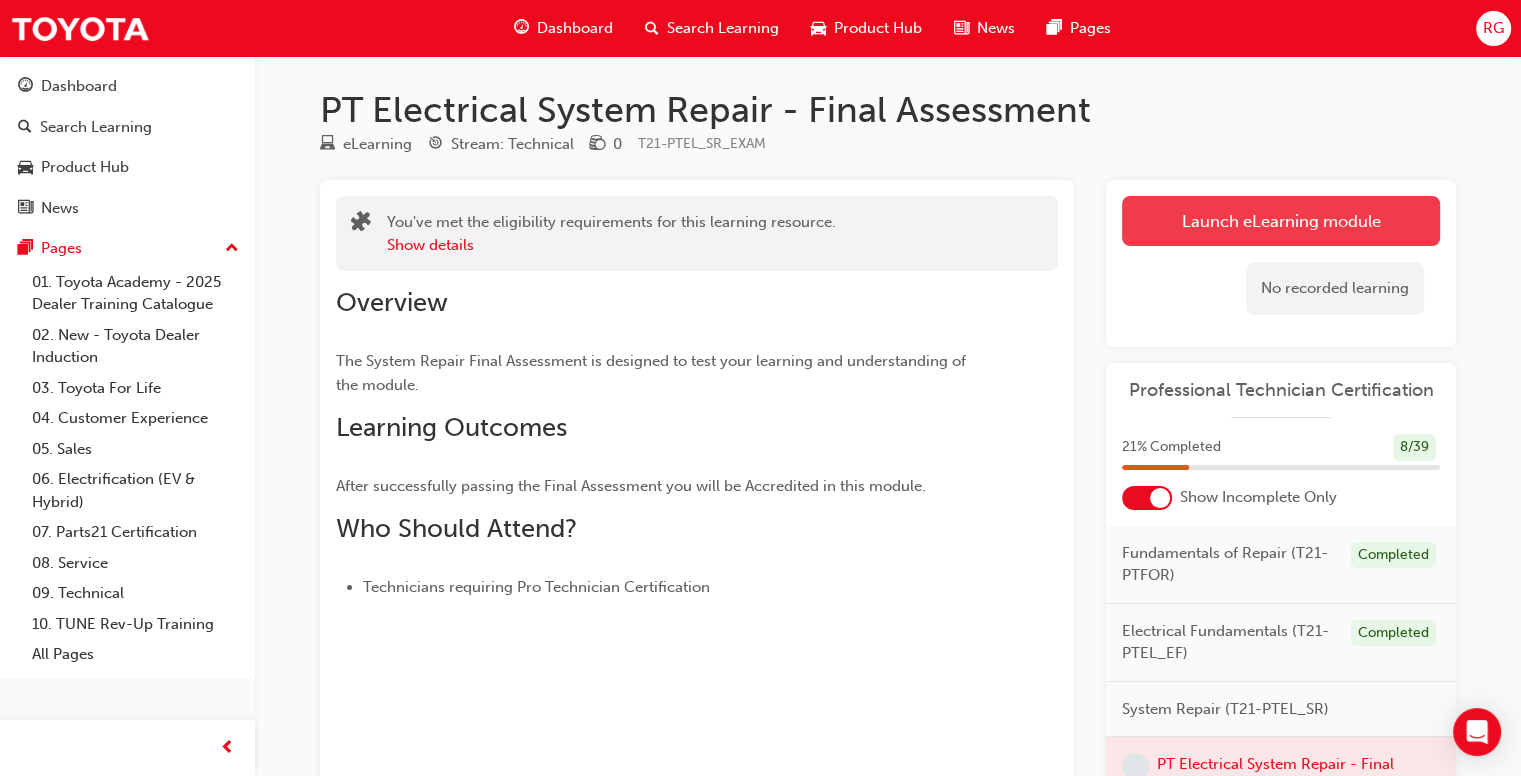 click on "Launch eLearning module" at bounding box center (1281, 221) 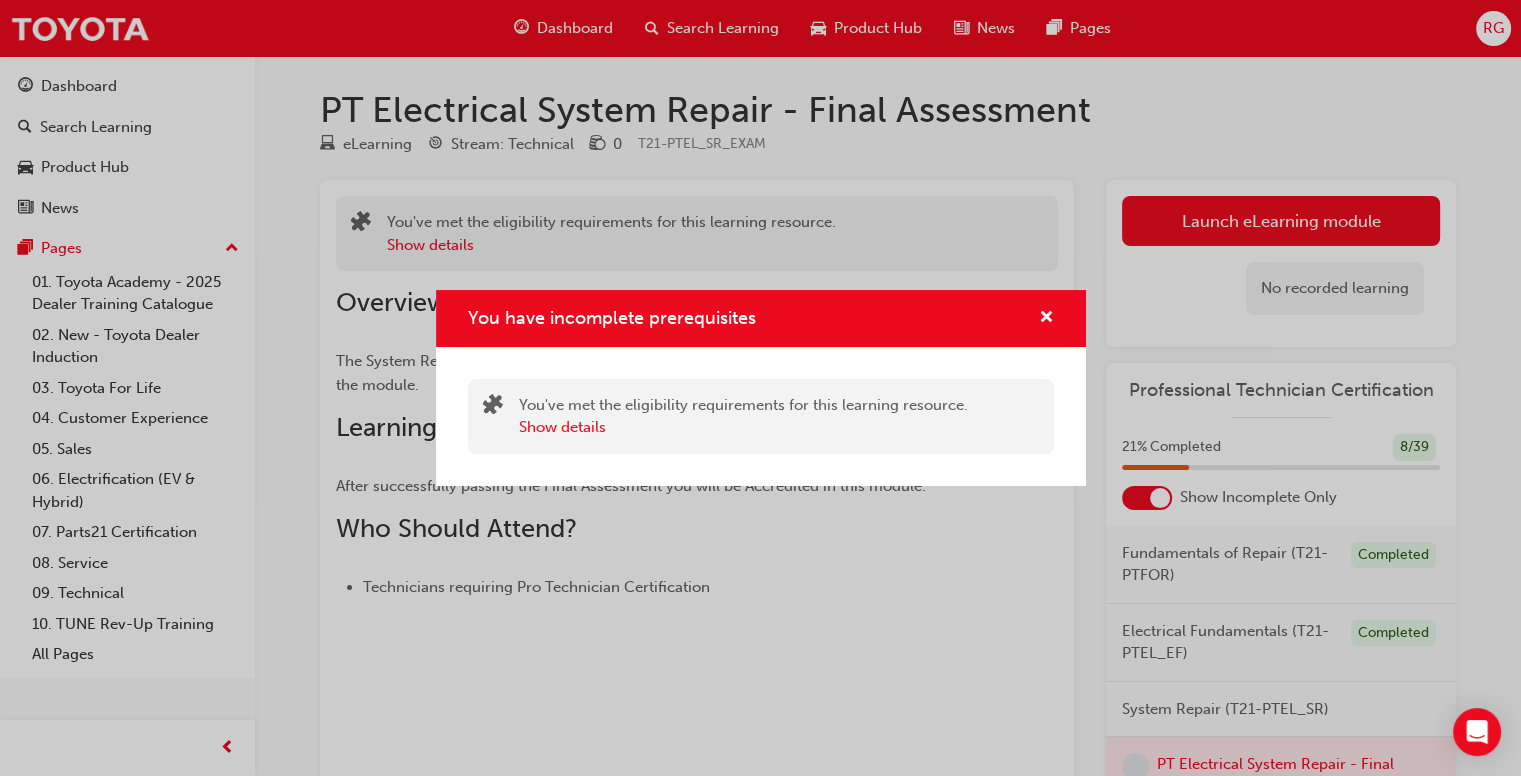 click on "You have incomplete prerequisites" at bounding box center [761, 318] 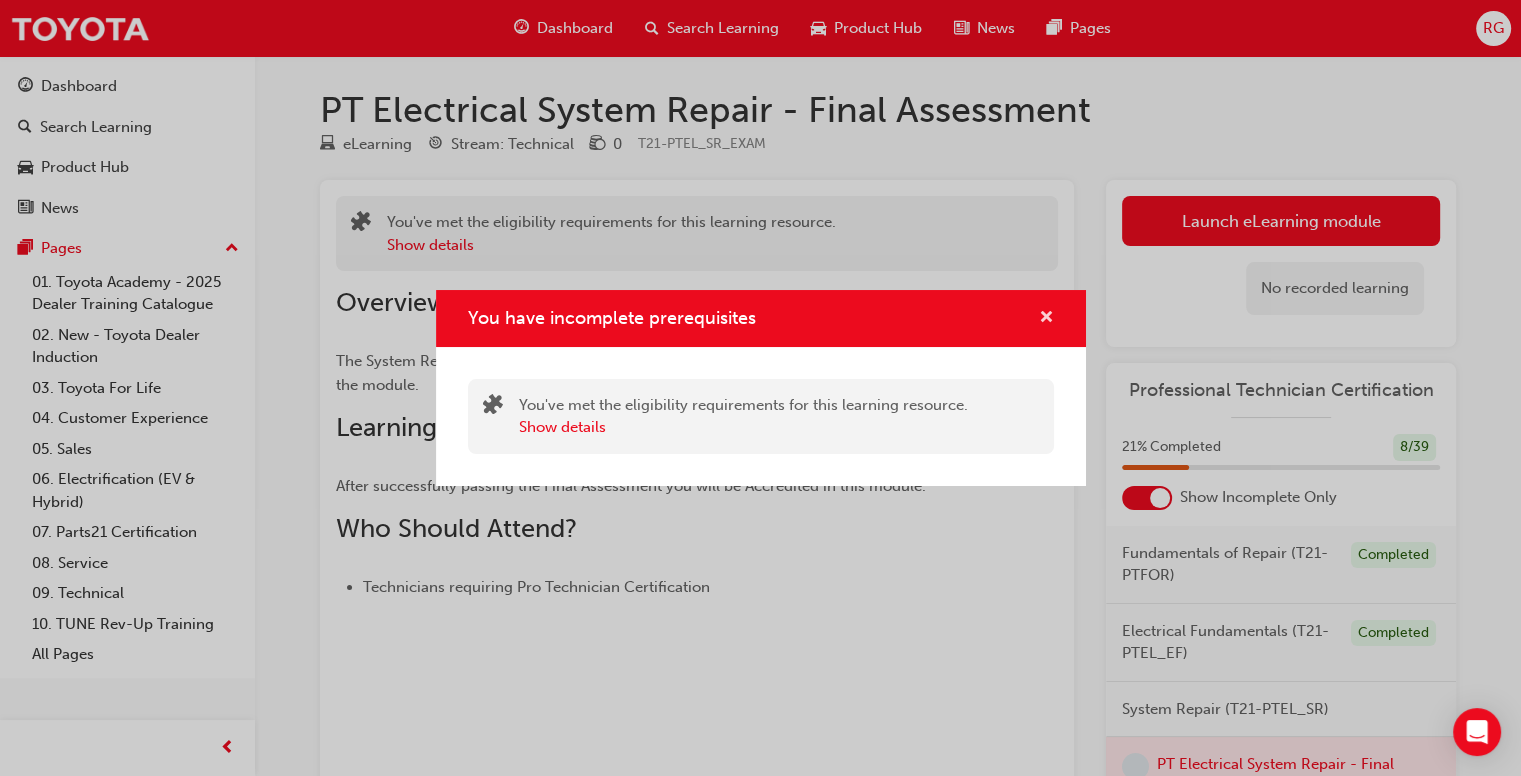click at bounding box center (1046, 319) 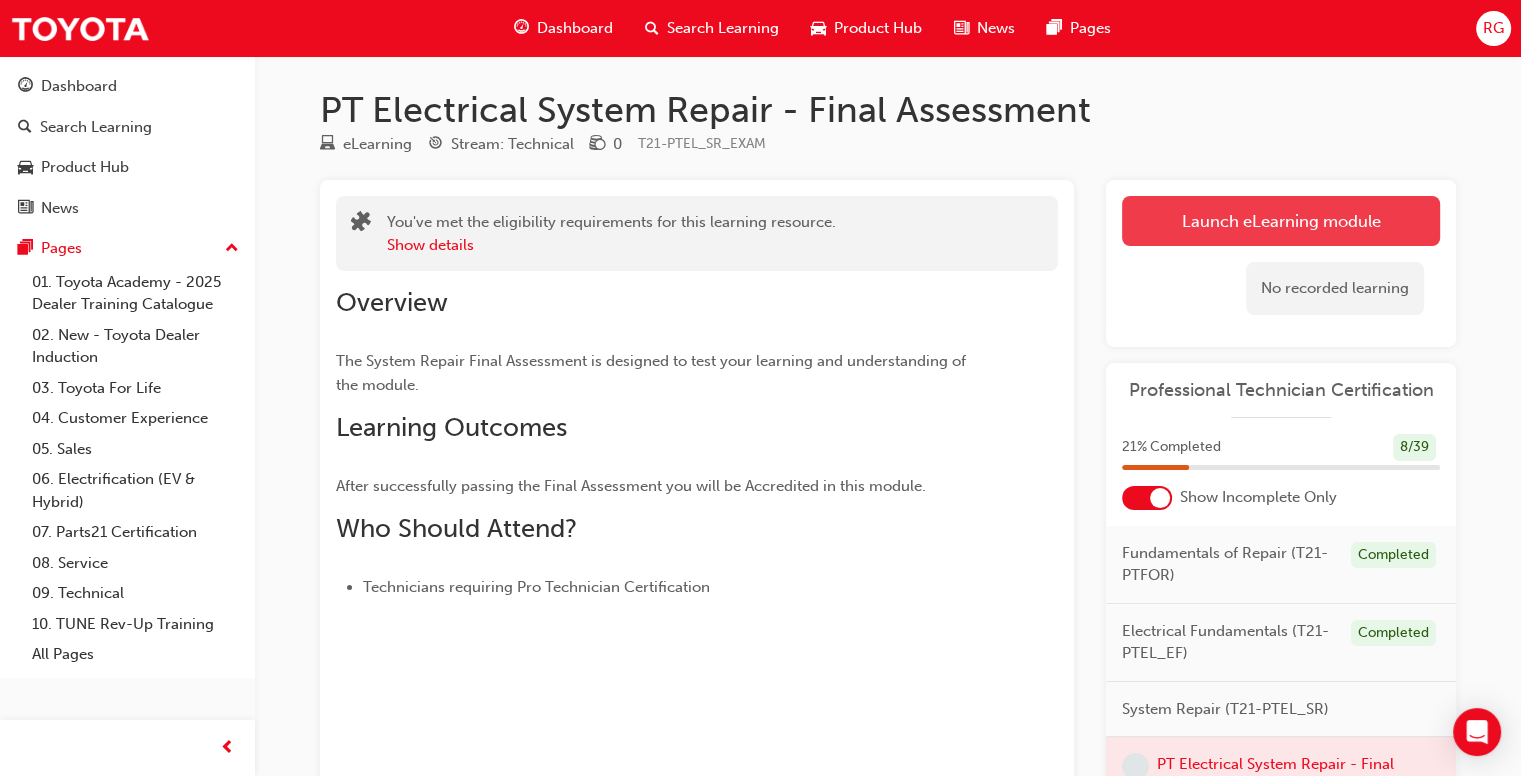 click on "Launch eLearning module" at bounding box center (1281, 221) 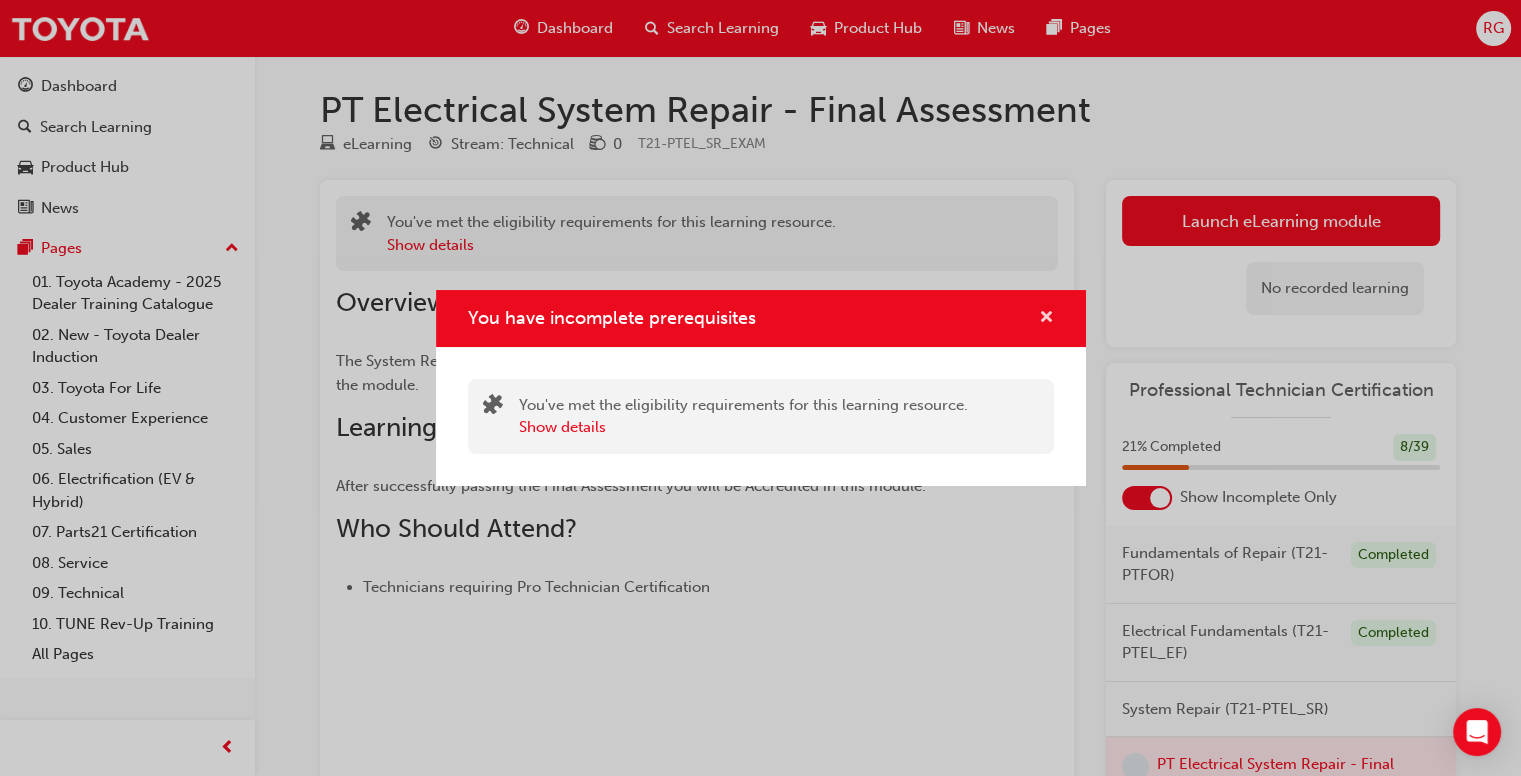 click at bounding box center (1046, 319) 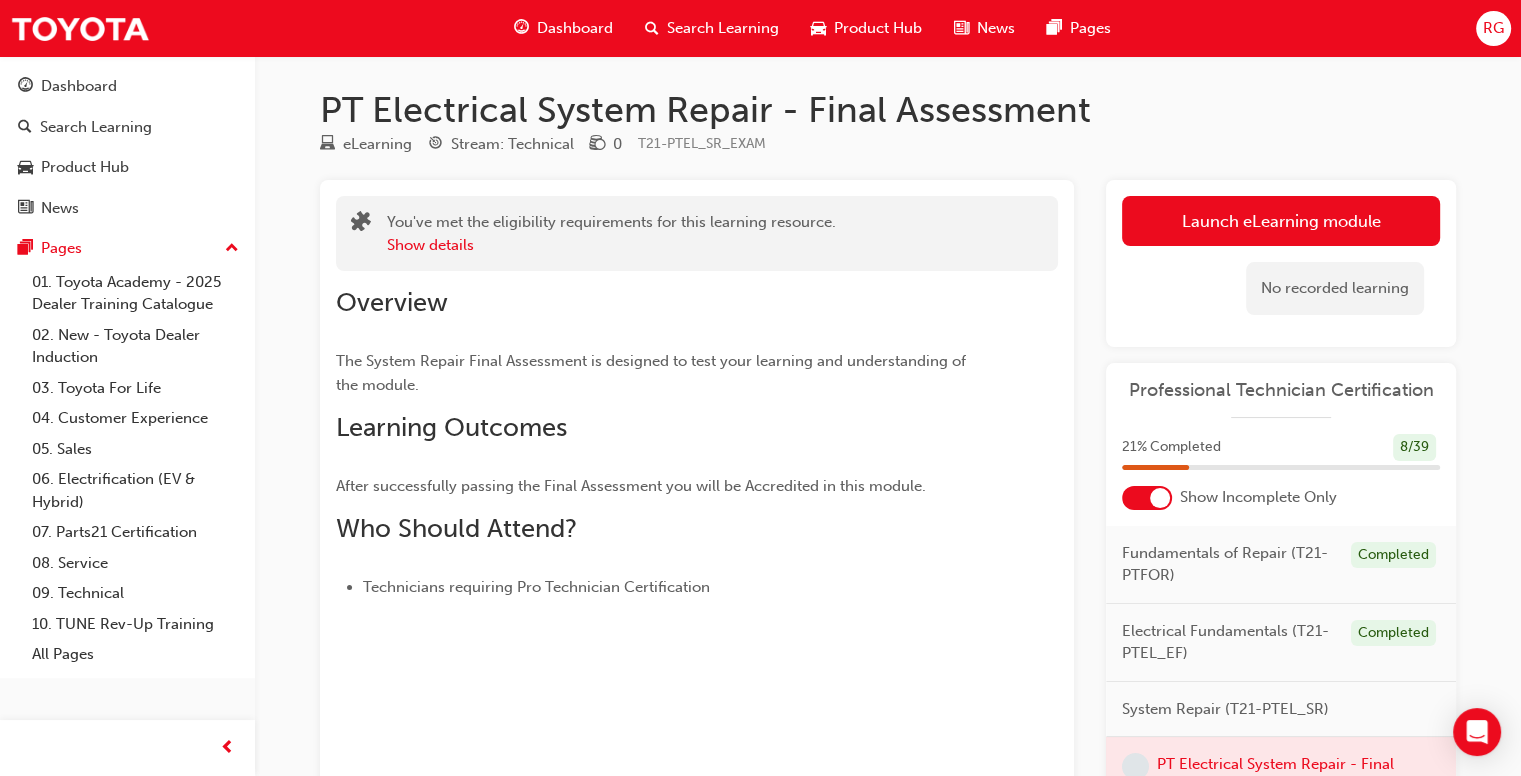 click on "Overview The System Repair Final Assessment is designed to test your learning and understanding of the module. Learning Outcomes After successfully passing the Final Assessment you will be Accredited in this module. Who Should Attend? Technicians requiring Pro Technician Certification" at bounding box center (697, 435) 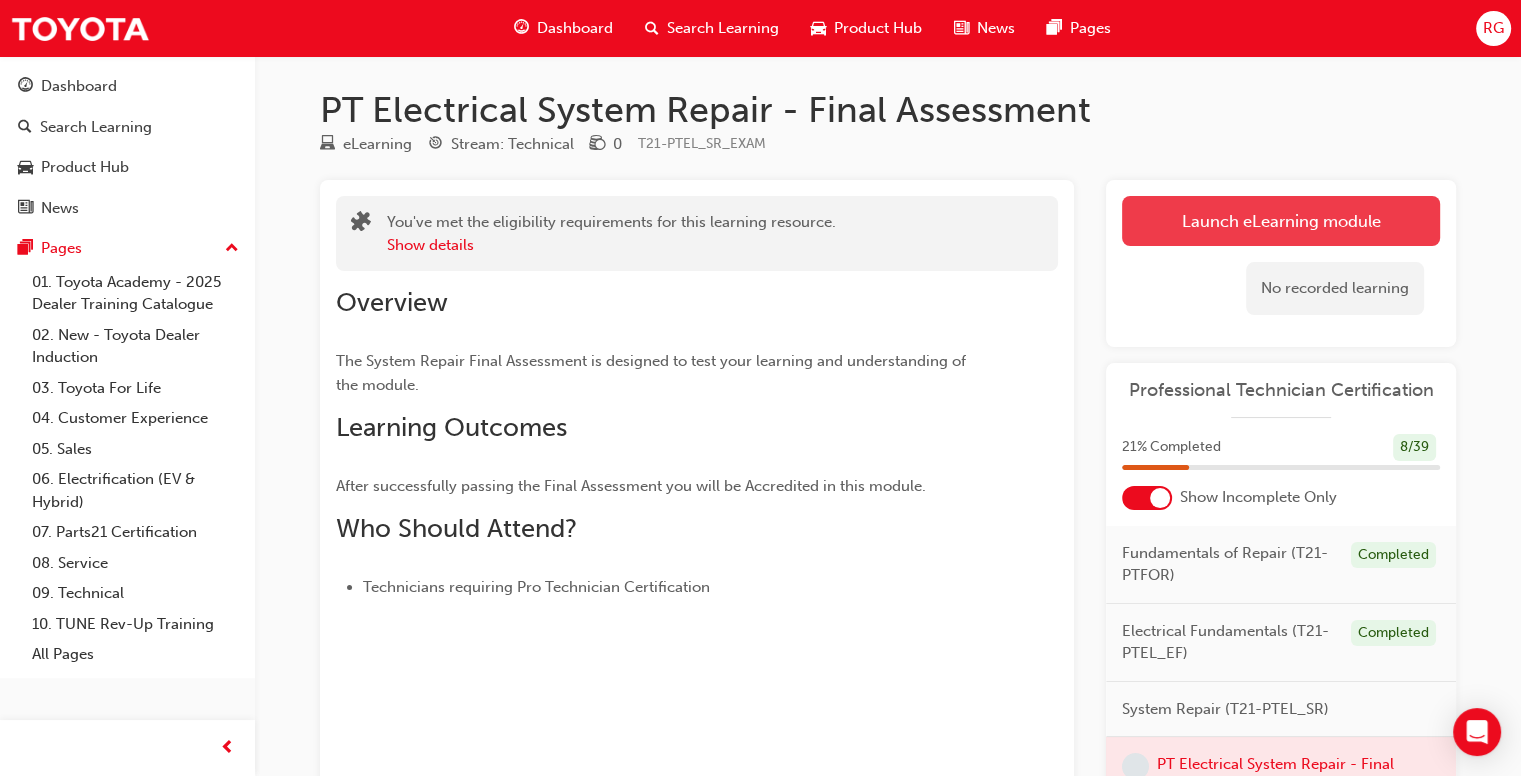 click on "Launch eLearning module" at bounding box center [1281, 221] 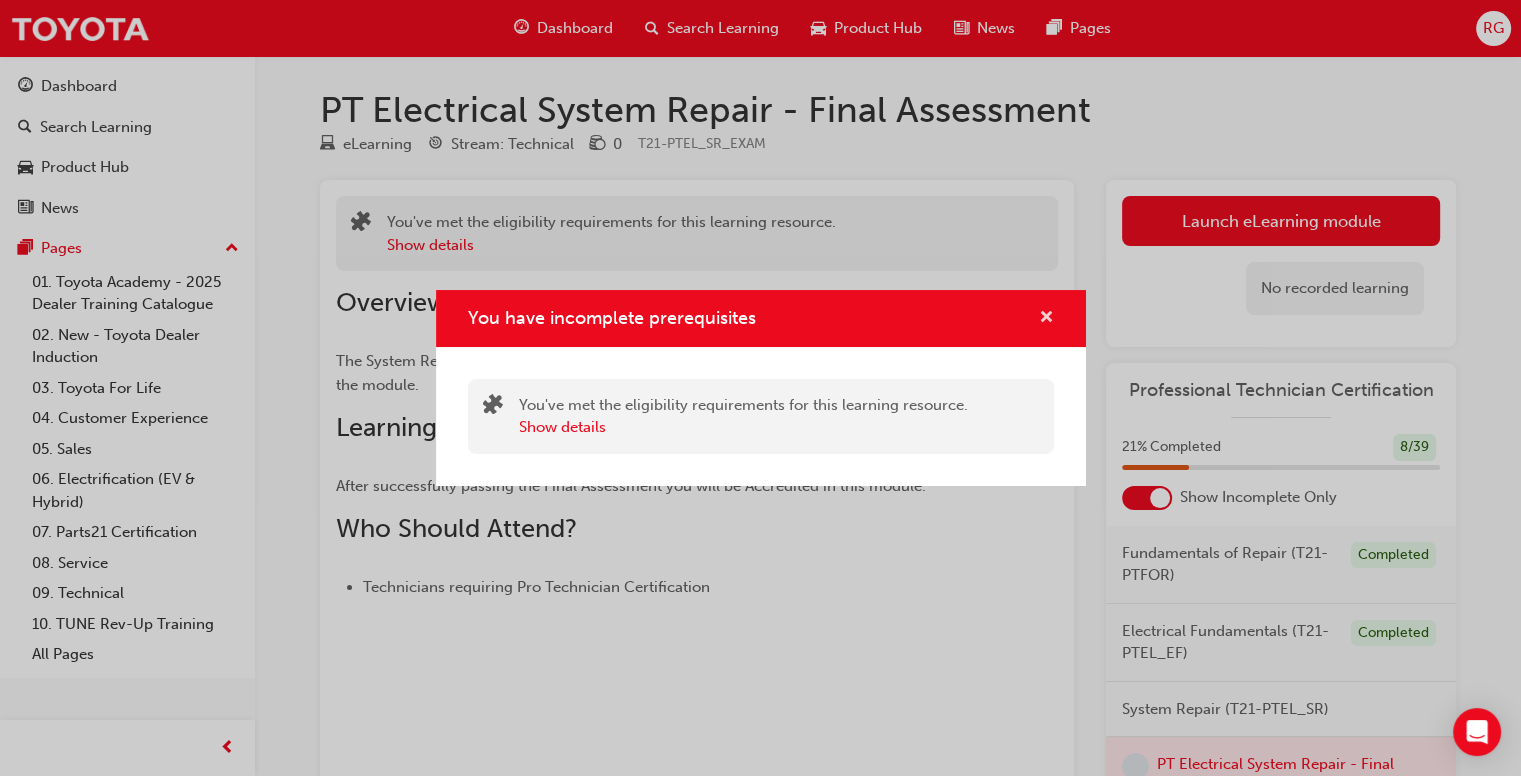 click at bounding box center [1046, 318] 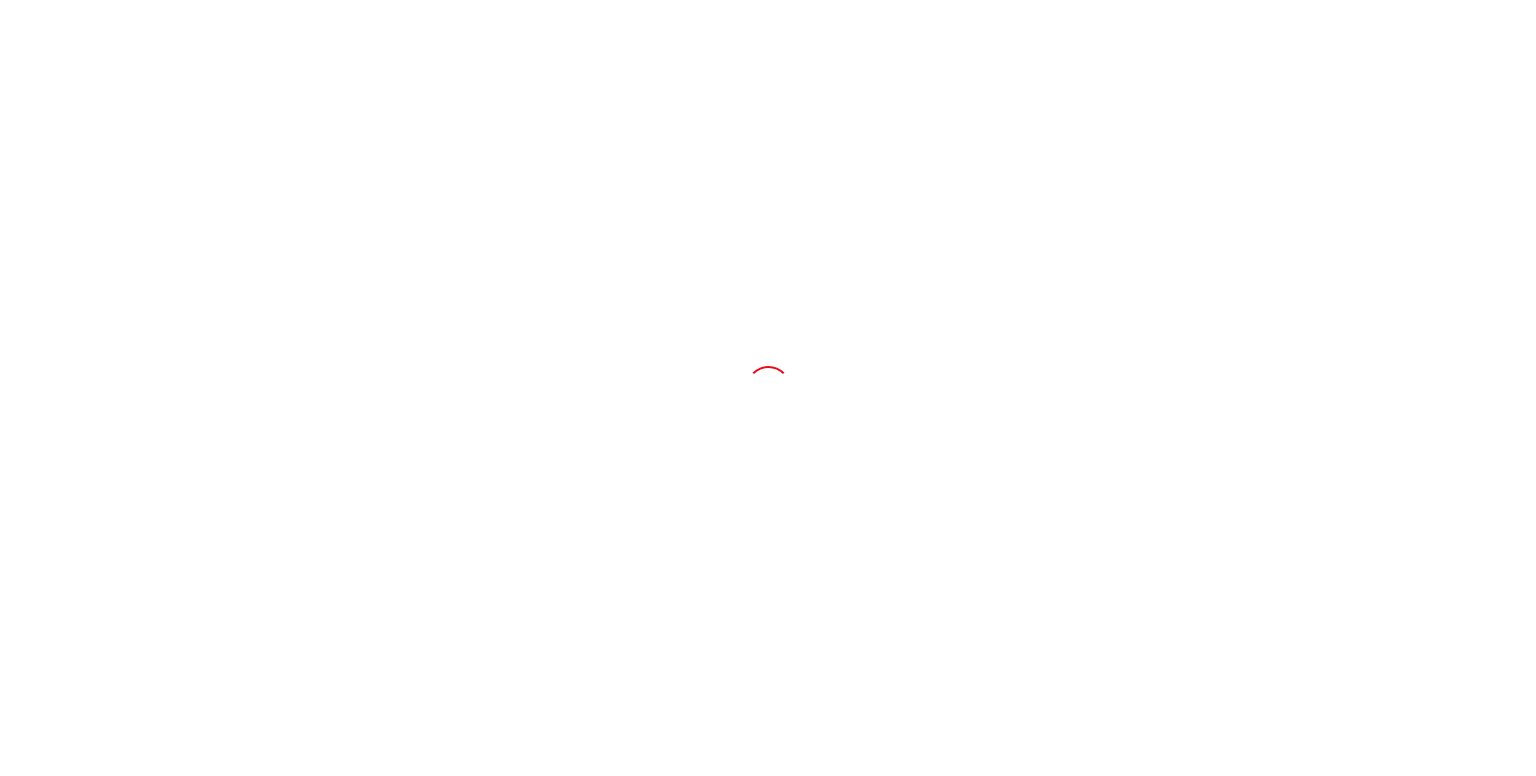 scroll, scrollTop: 0, scrollLeft: 0, axis: both 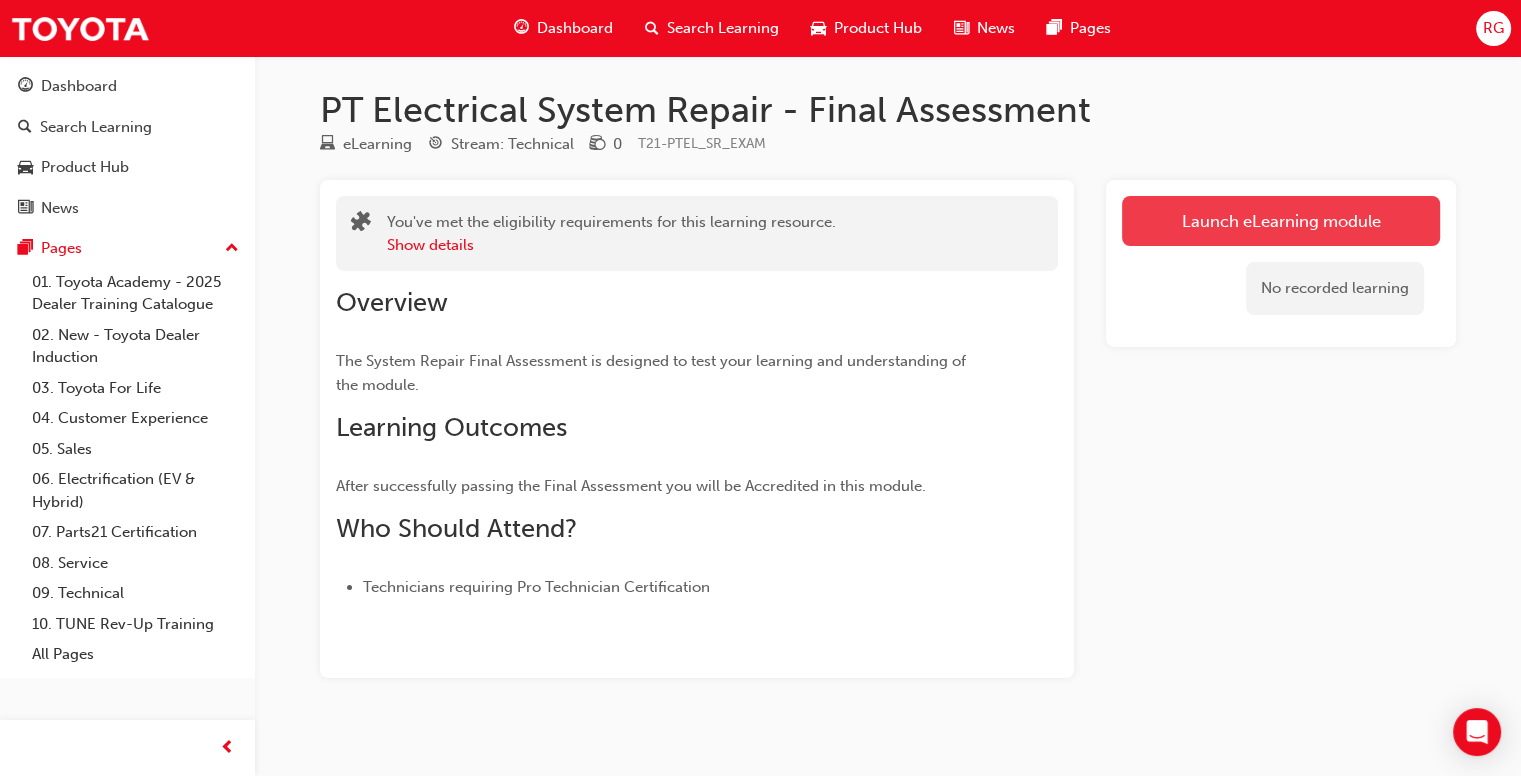 click on "Launch eLearning module" at bounding box center (1281, 221) 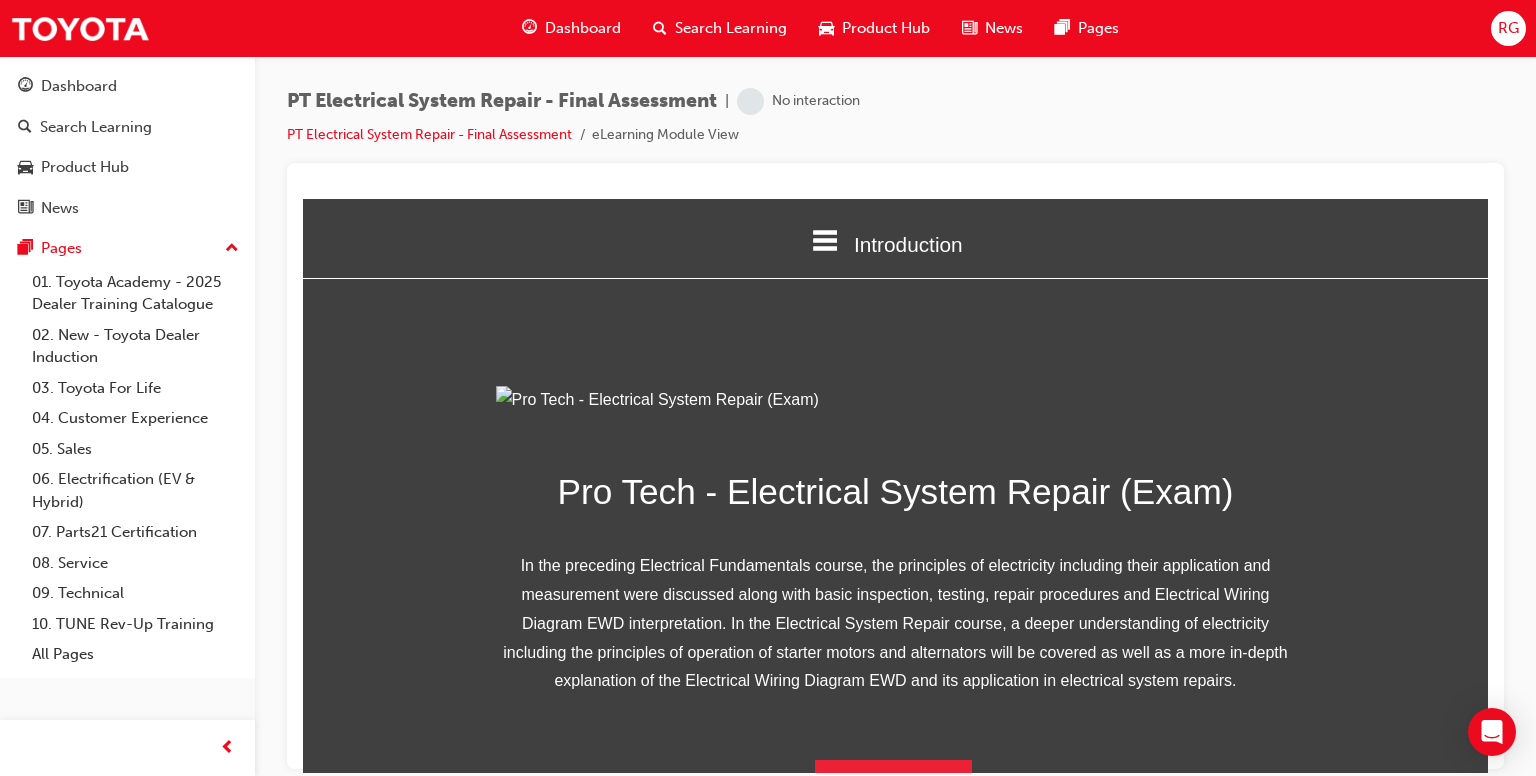 scroll, scrollTop: 0, scrollLeft: 0, axis: both 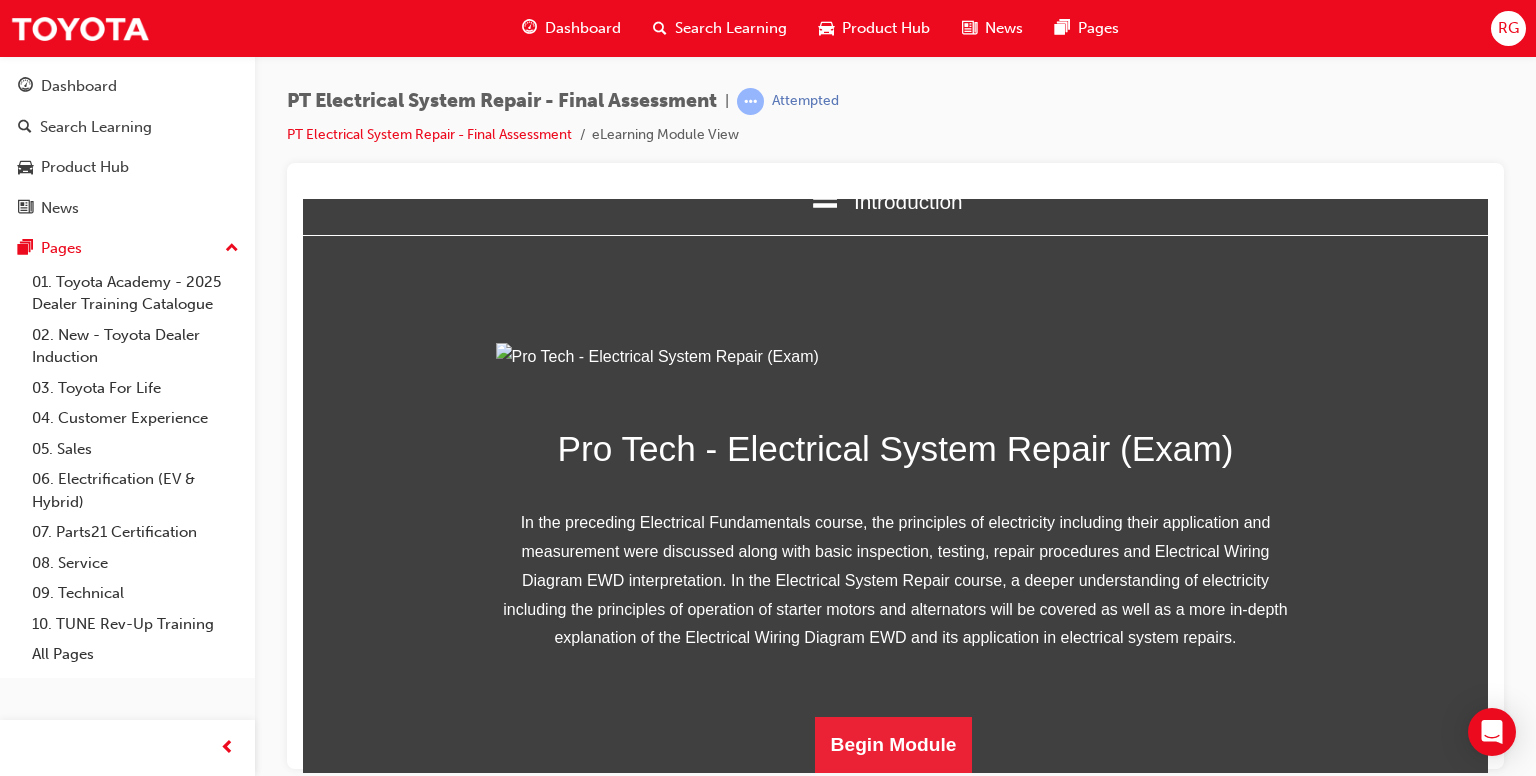 drag, startPoint x: 1480, startPoint y: 256, endPoint x: 1838, endPoint y: 687, distance: 560.2901 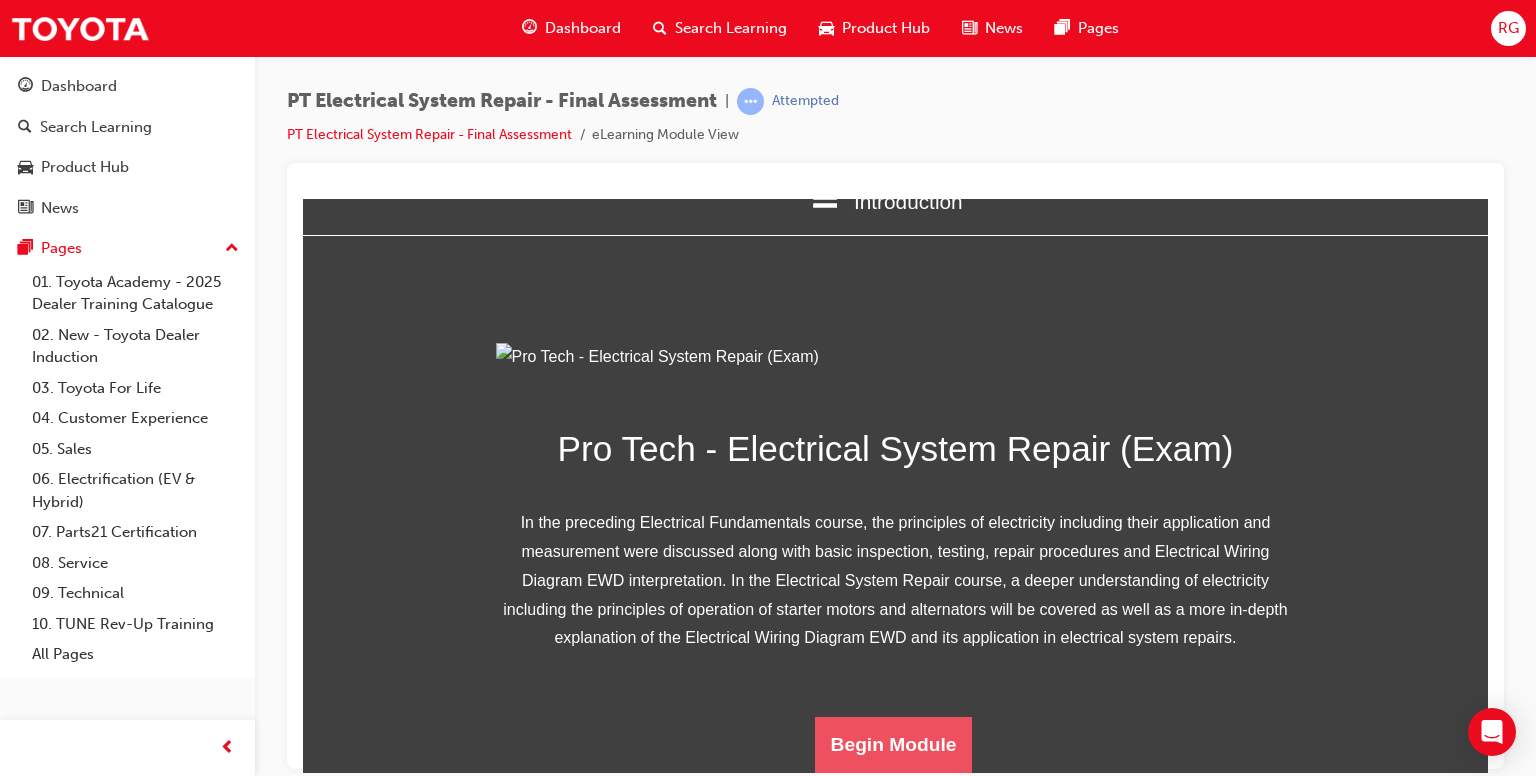 click on "Begin Module" at bounding box center (894, 744) 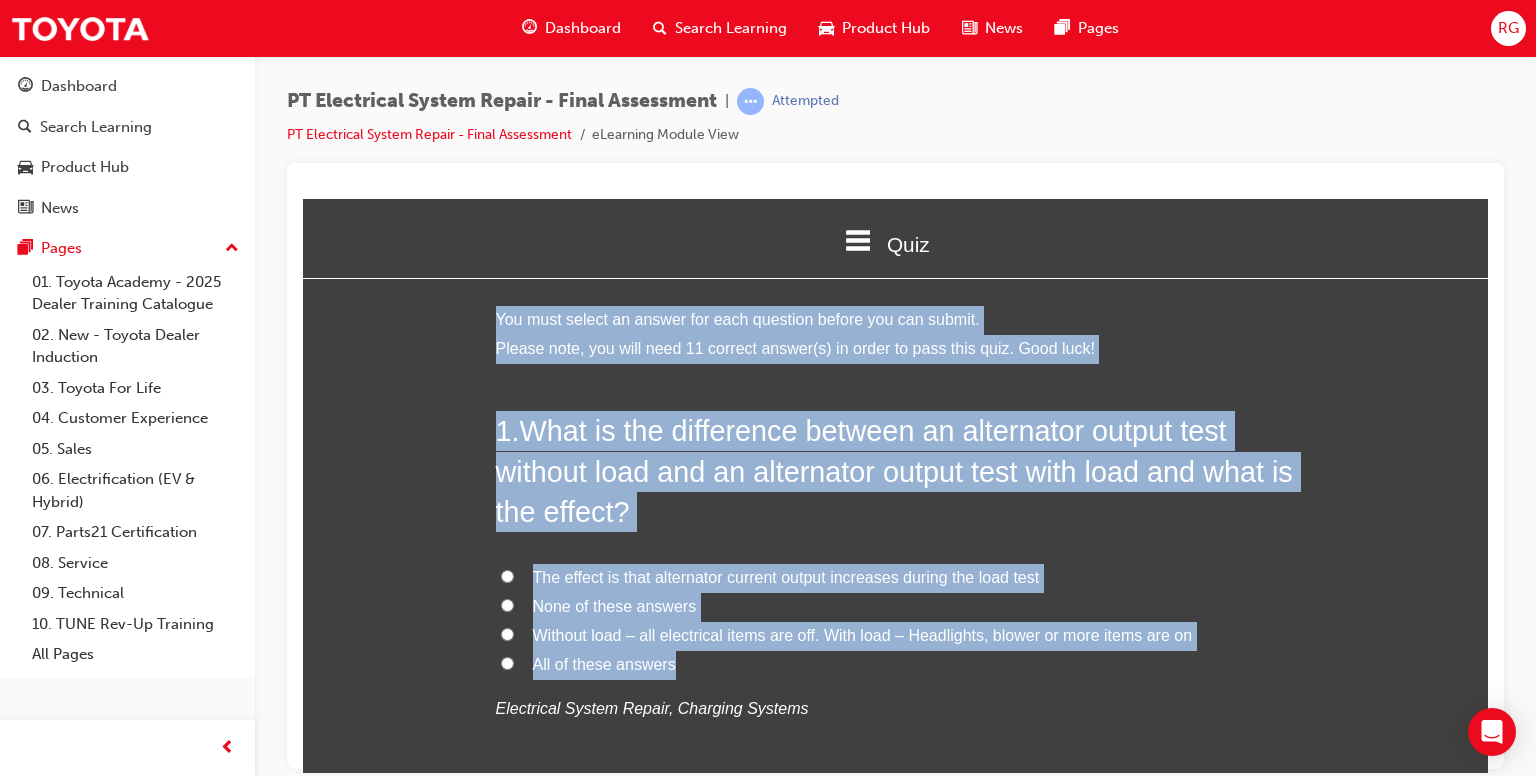 drag, startPoint x: 471, startPoint y: 311, endPoint x: 744, endPoint y: 677, distance: 456.60156 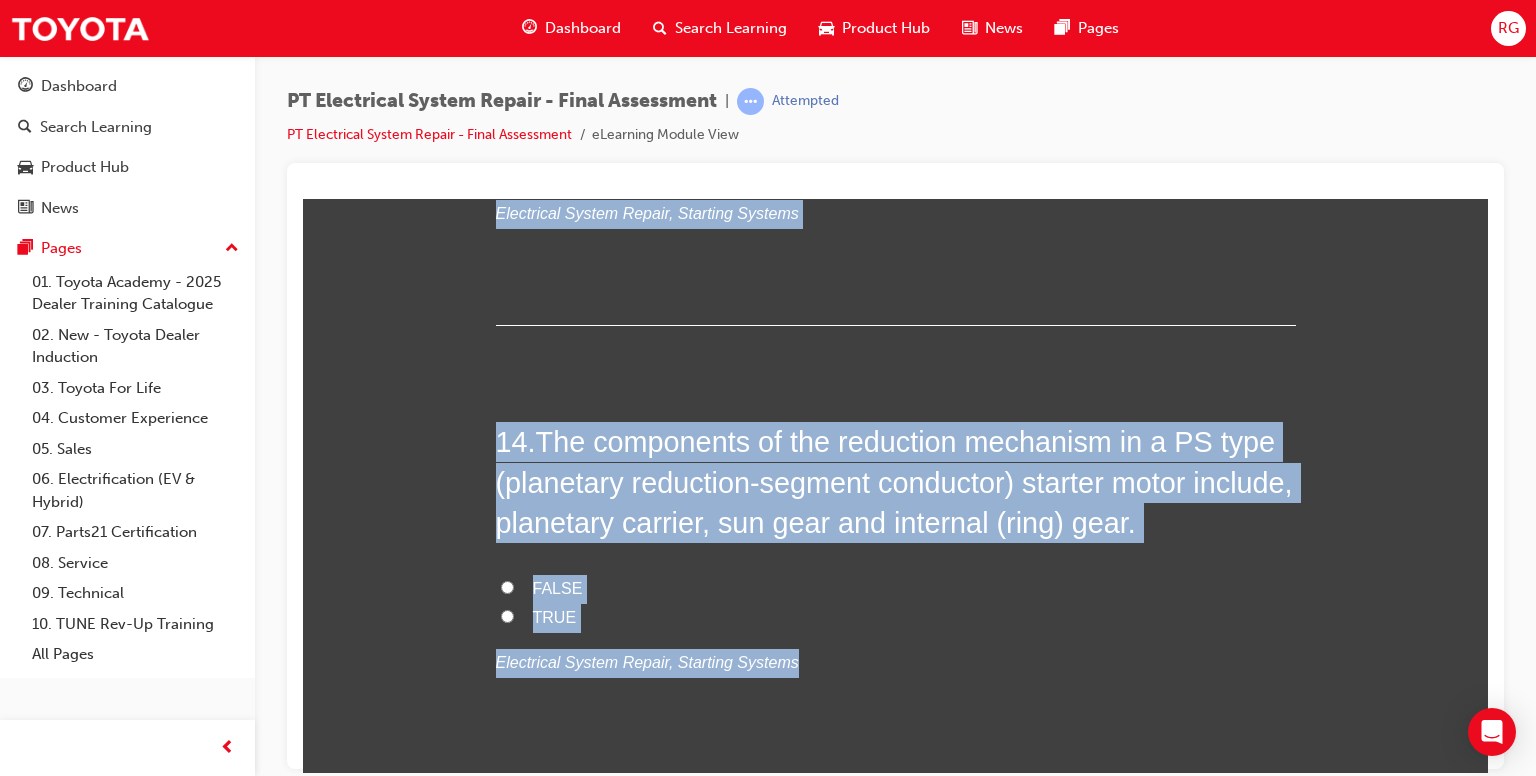 scroll, scrollTop: 6168, scrollLeft: 0, axis: vertical 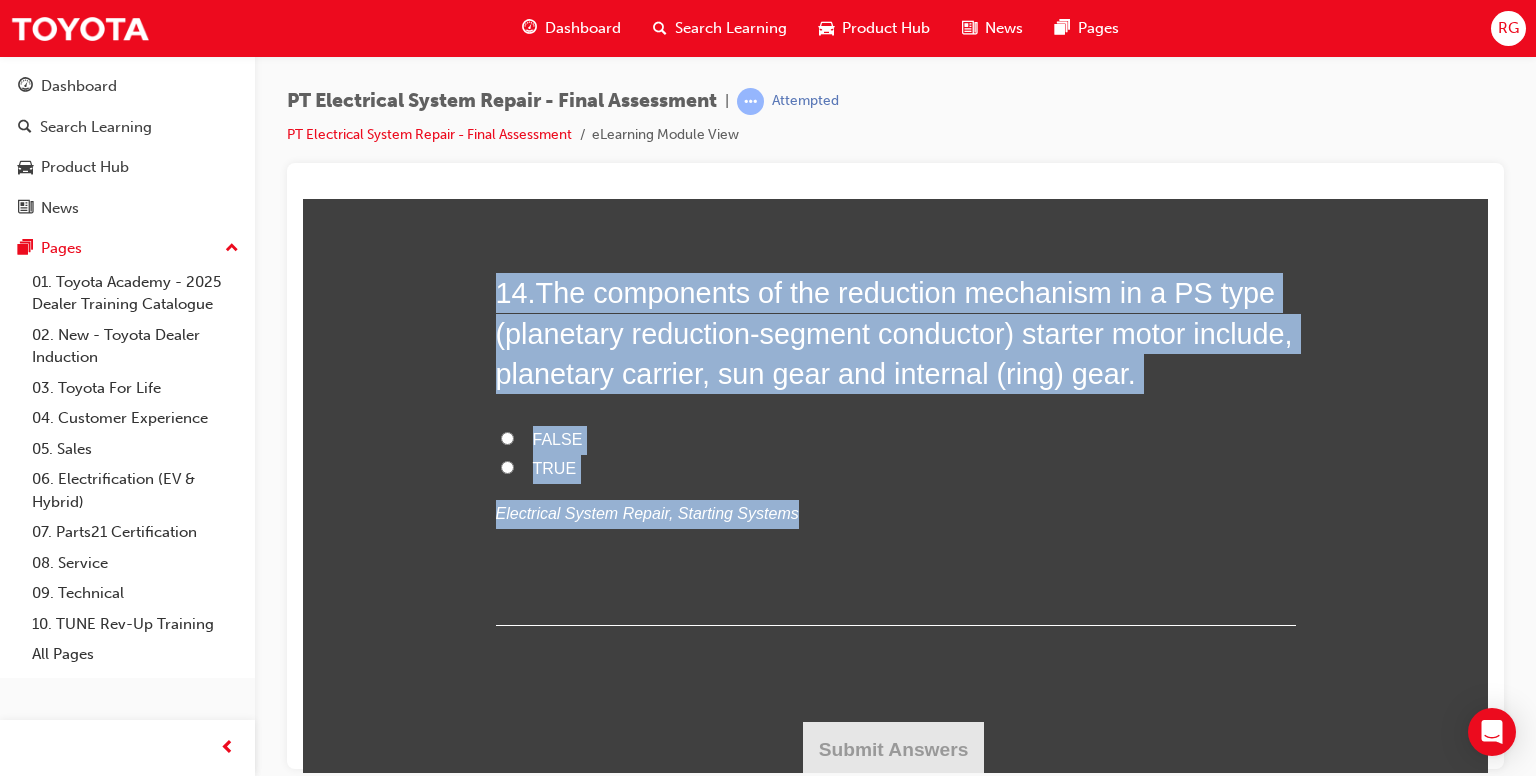 drag, startPoint x: 479, startPoint y: 431, endPoint x: 829, endPoint y: 503, distance: 357.32898 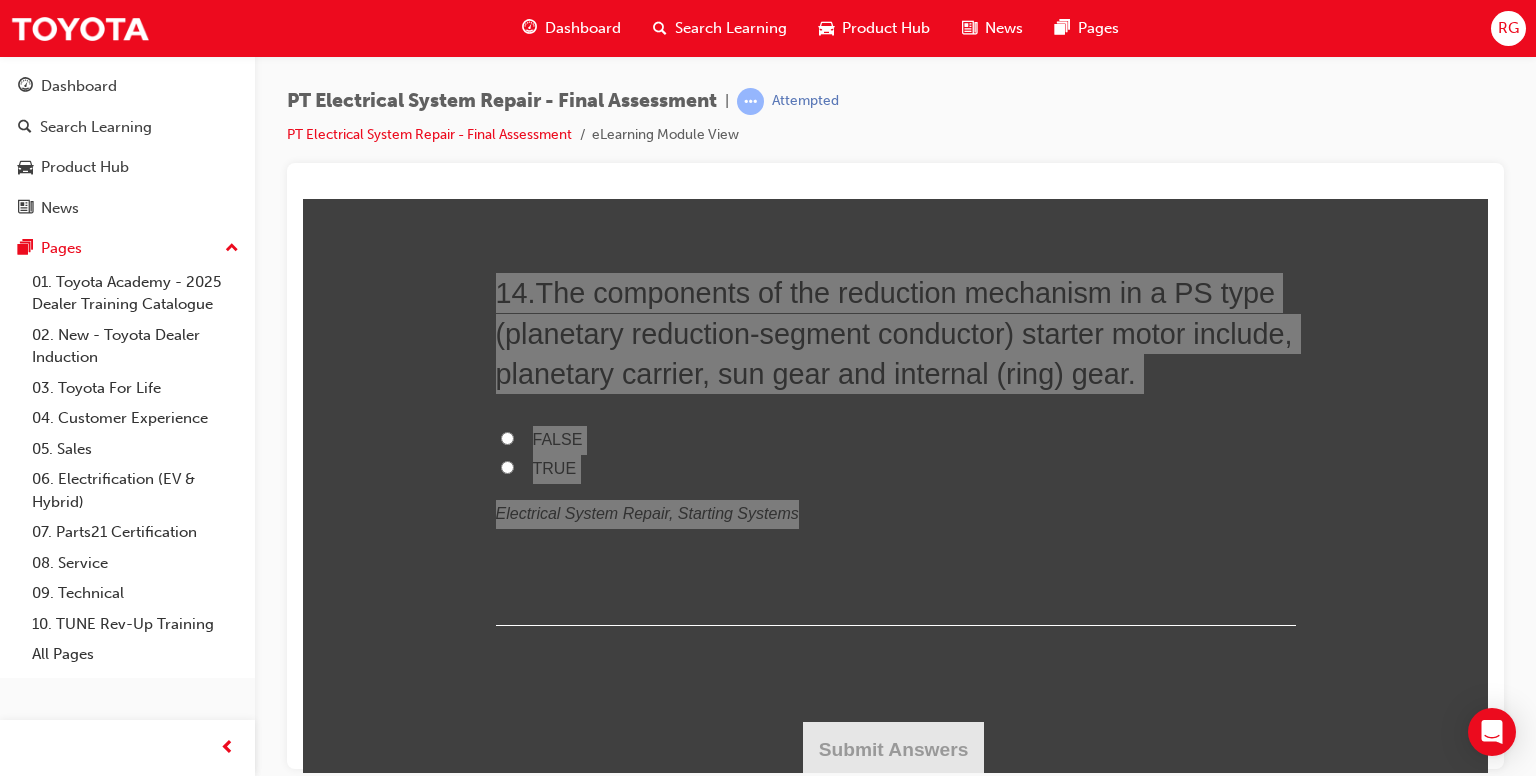 scroll, scrollTop: 5666, scrollLeft: 0, axis: vertical 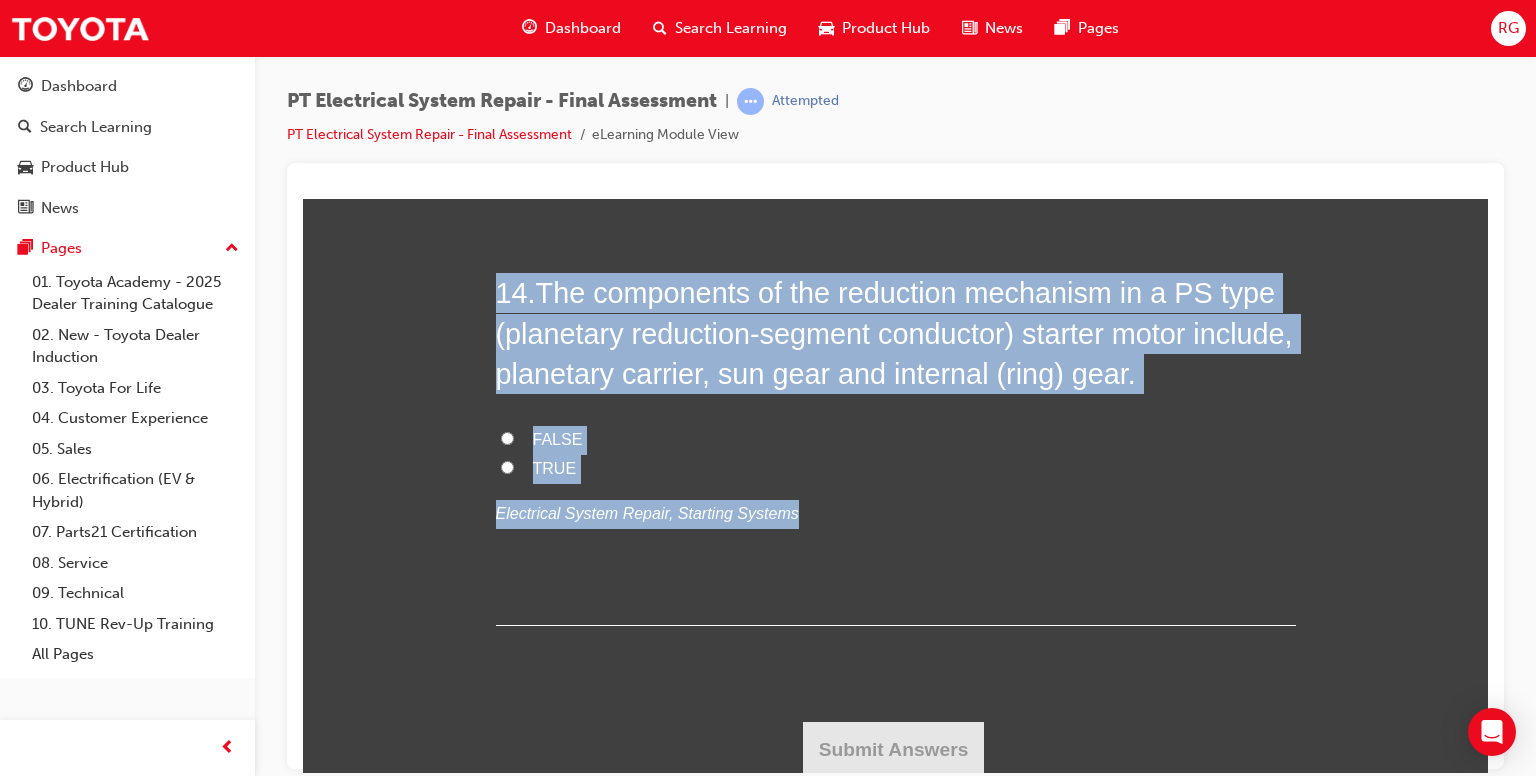 drag, startPoint x: 1481, startPoint y: 683, endPoint x: 1799, endPoint y: 932, distance: 403.88736 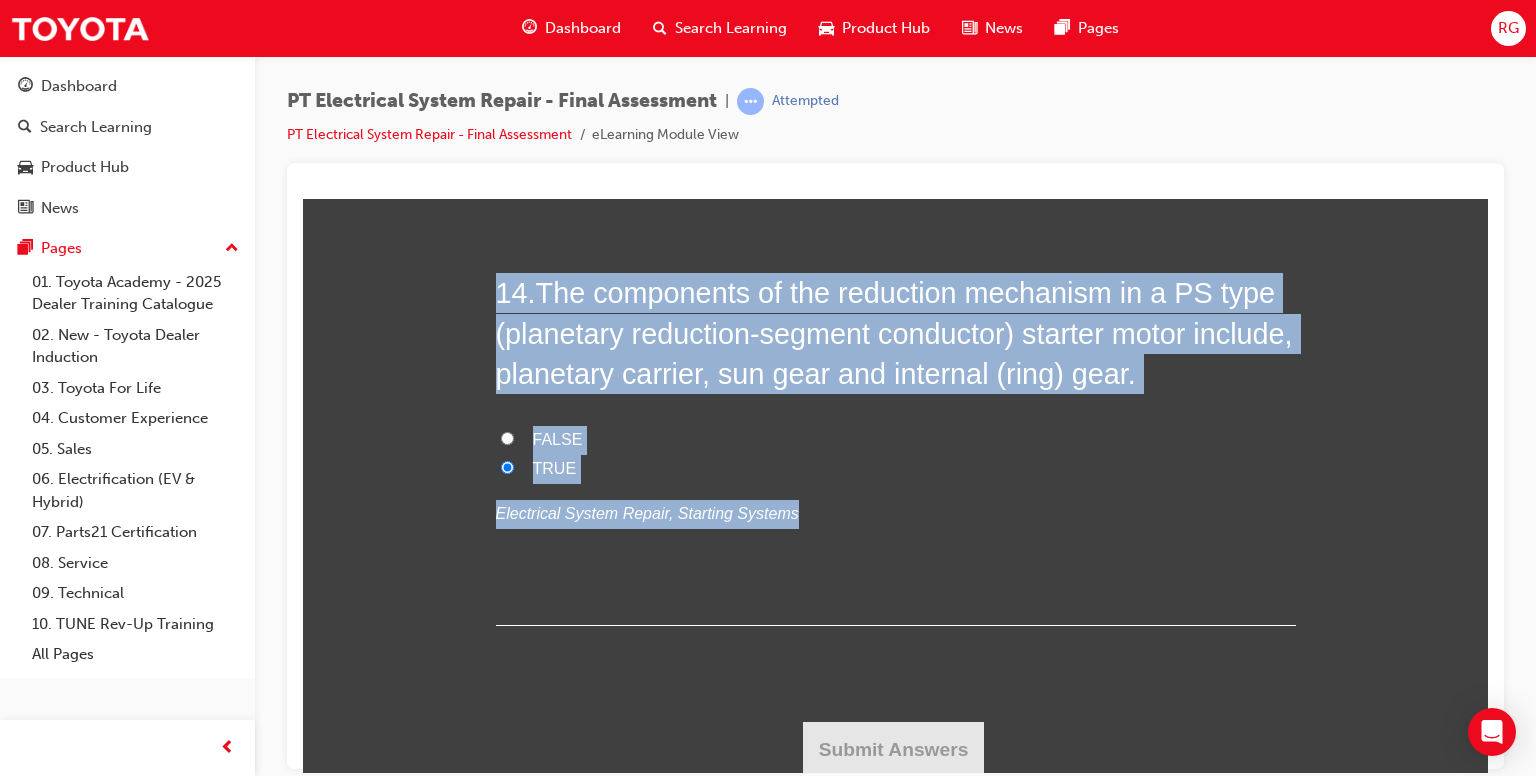 radio on "true" 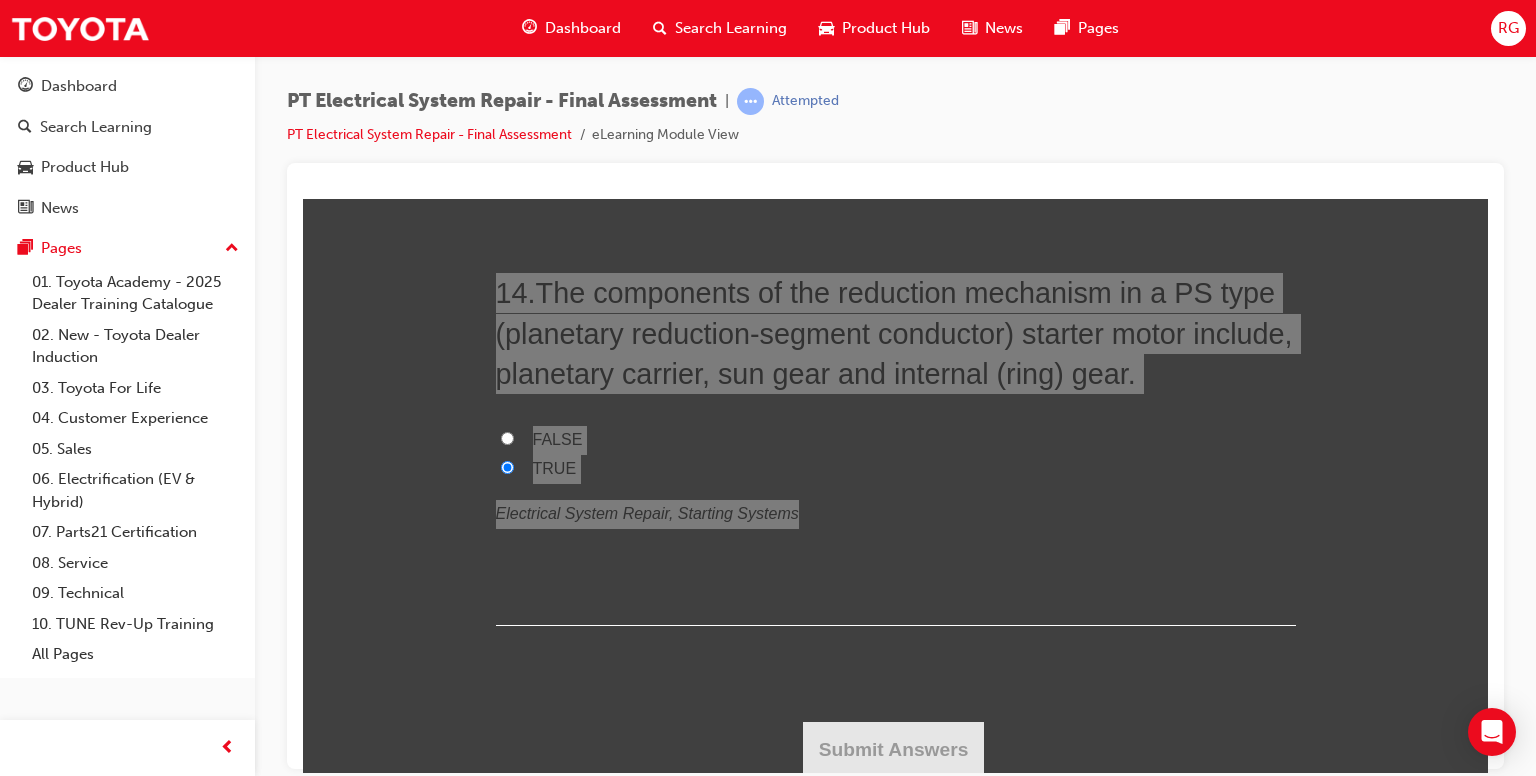 drag, startPoint x: 1781, startPoint y: 904, endPoint x: 1478, endPoint y: 671, distance: 382.2277 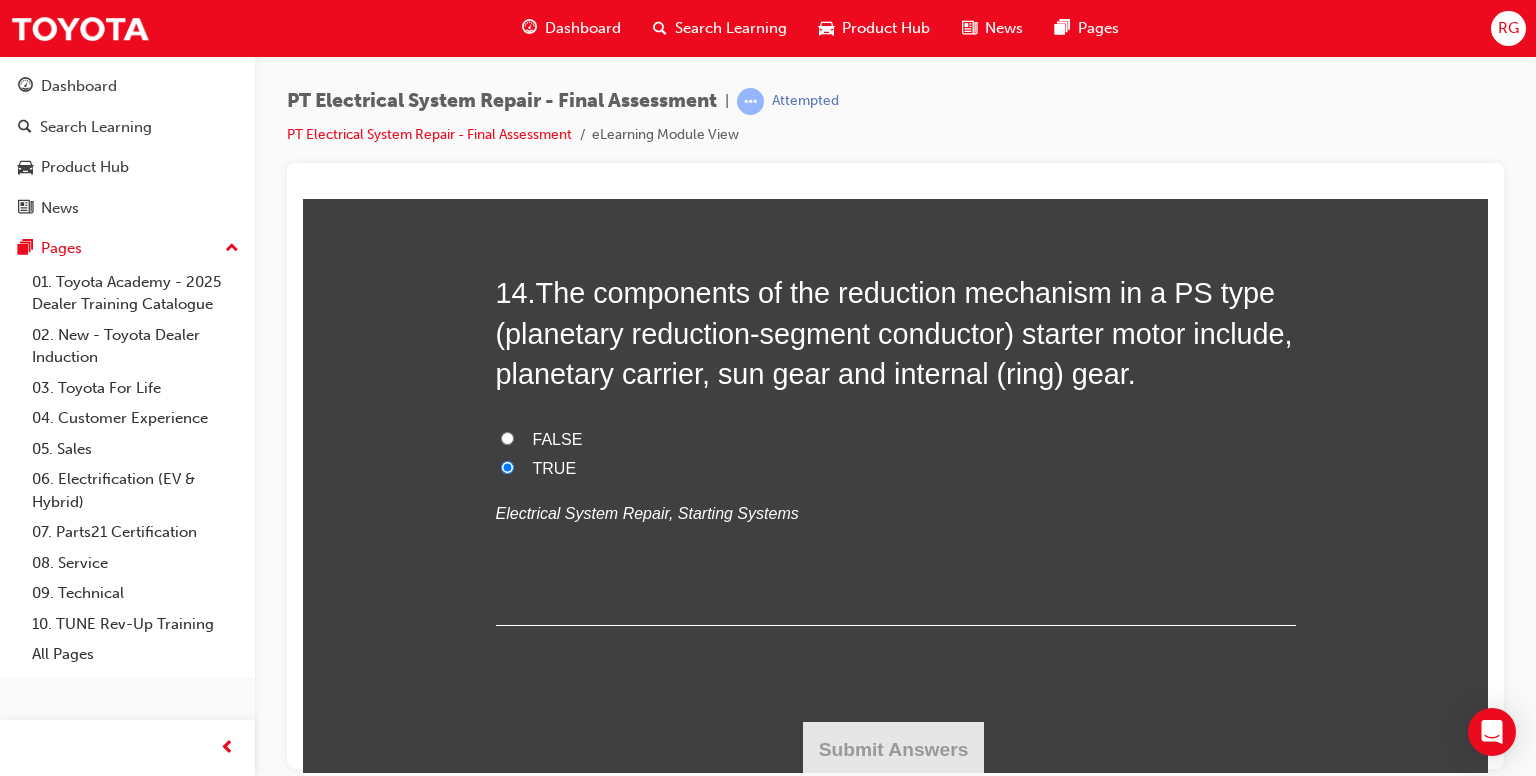 click on "You must select an answer for each question before you can submit. Please note, you will need 11 correct answer(s) in order to pass this quiz. Good luck! 1 .  What is the difference between an alternator output test without load and an alternator output test with load and what is the effect? The effect is that alternator current output increases during the load test None of these answers Without load – all electrical items are off. With load – Headlights, blower or more items are on All of these answers
Electrical System Repair, Charging Systems 2 .  What steps should be taken after reconnecting the battery on completion of repairs to ensure the vehicle is ready to return to the guest? Reset clock / Restore customised setting (seat & steering position, radio stations) All of these answers Check for proper operation of repaired component and related systems Initialise any relevant systems (Power window, moon roof, A/C etc.)
Electrical System Repair, Electrical Systems 3 .  TRUE FALSE
4 .
5 ." at bounding box center [895, -2543] 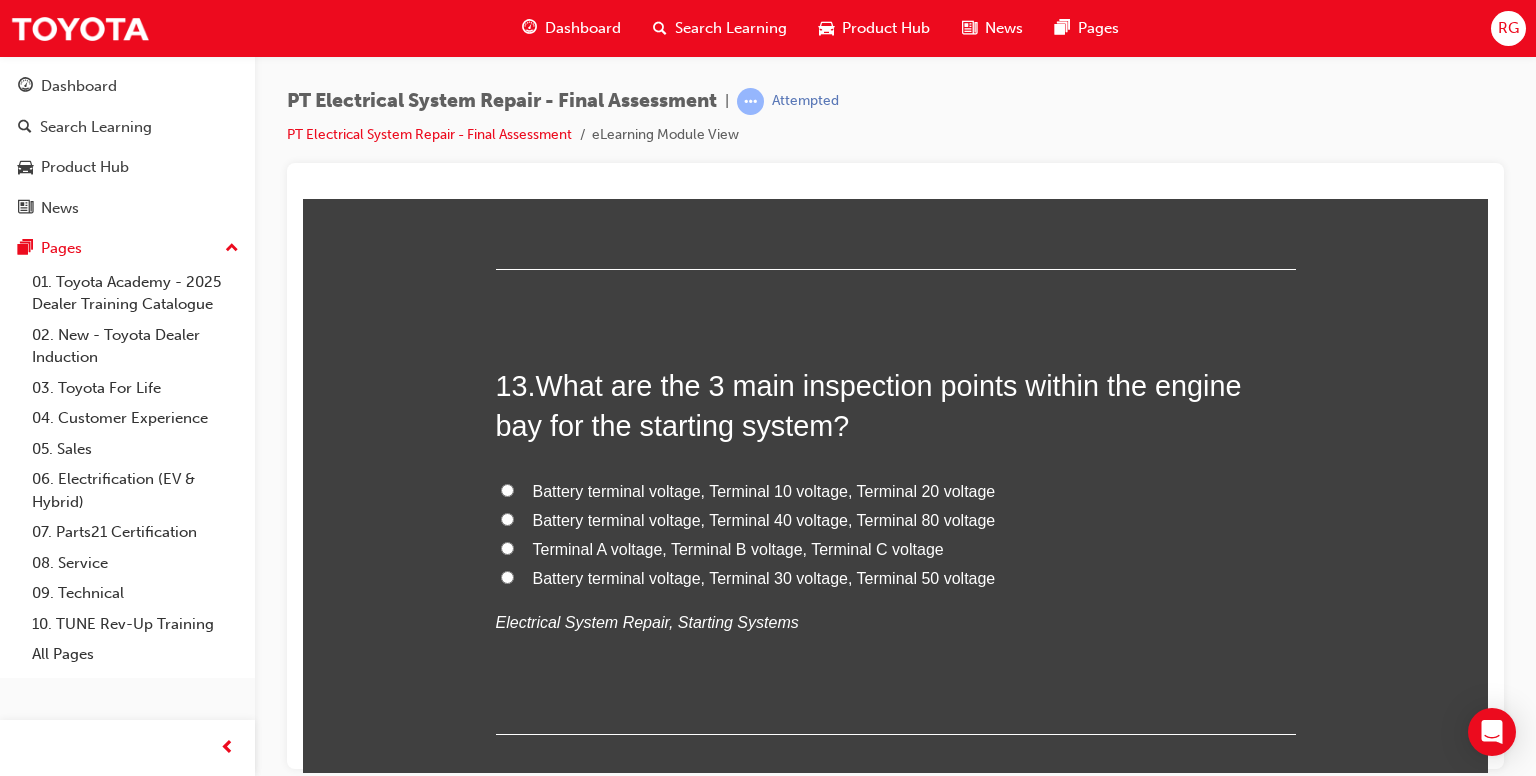 scroll, scrollTop: 5608, scrollLeft: 0, axis: vertical 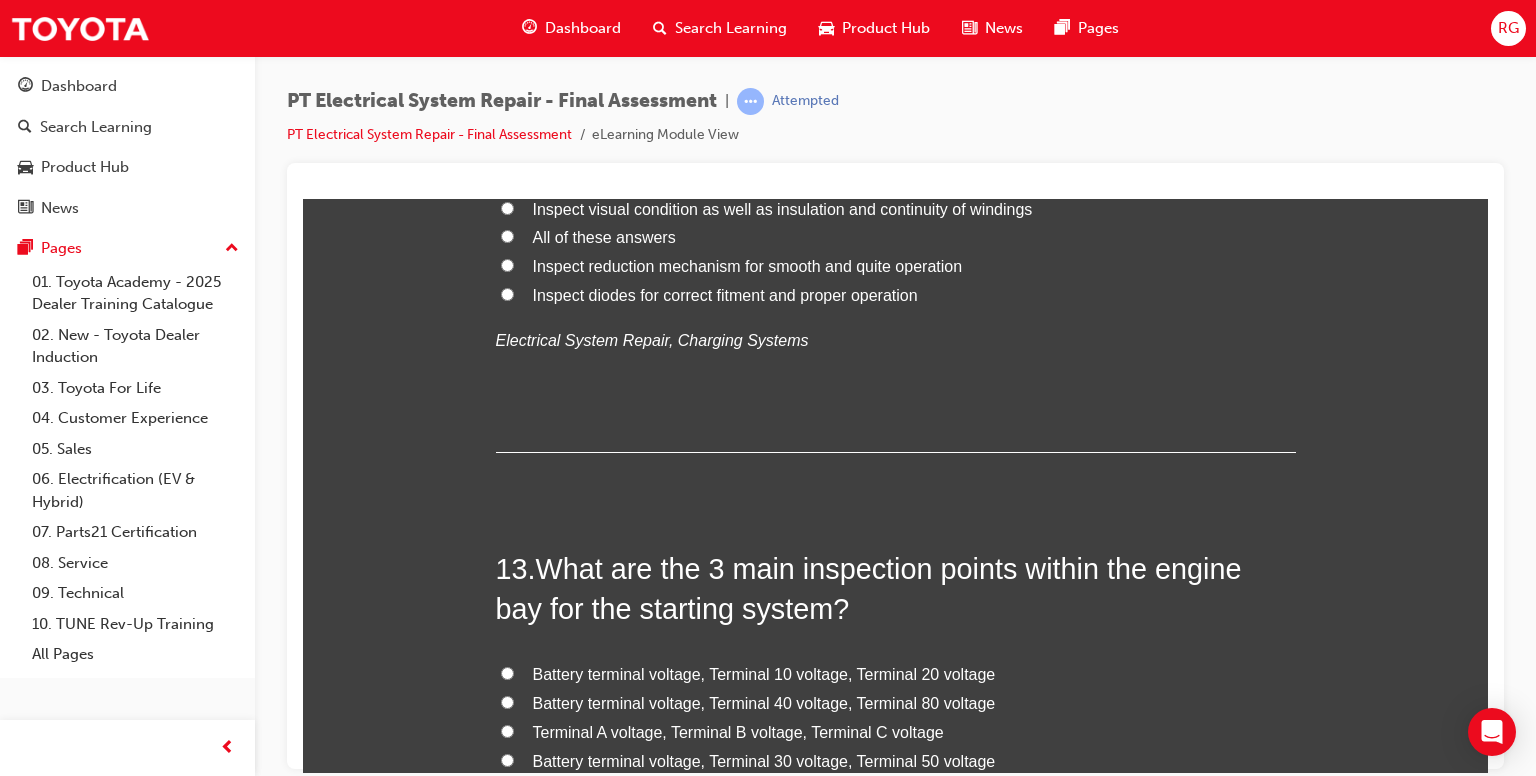 click on "Battery terminal voltage, Terminal 30 voltage, Terminal 50 voltage" at bounding box center (896, 761) 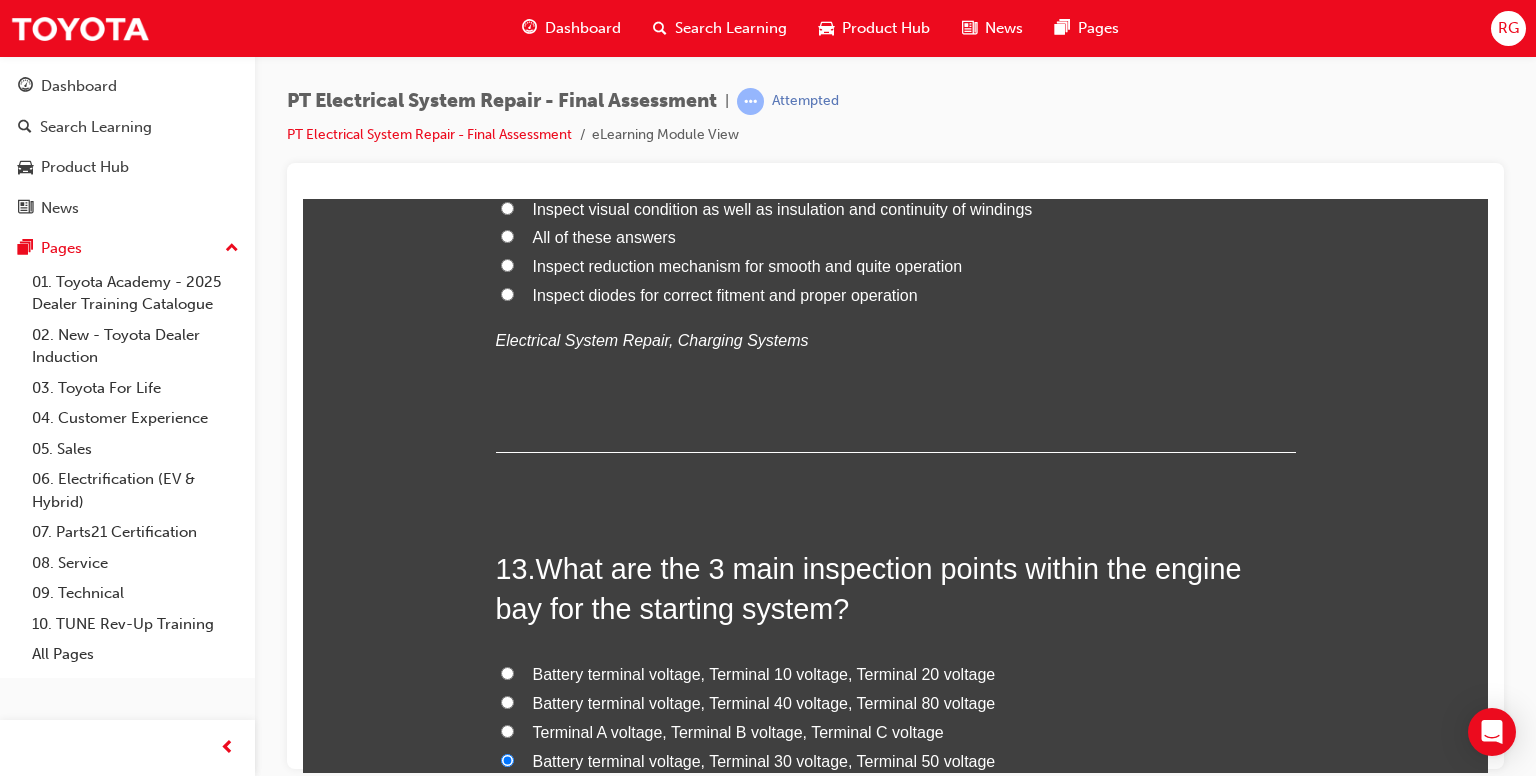 radio on "true" 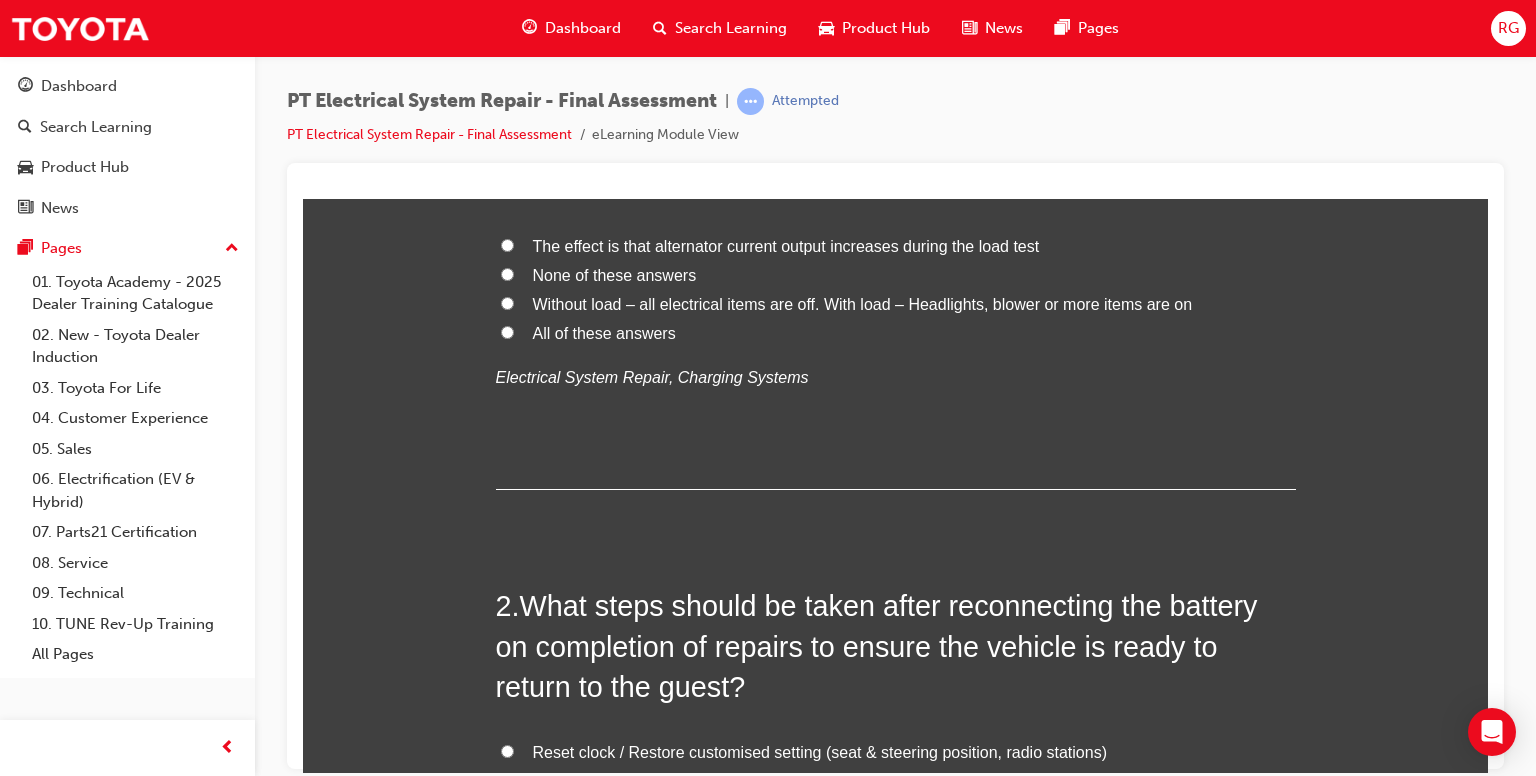 scroll, scrollTop: 0, scrollLeft: 0, axis: both 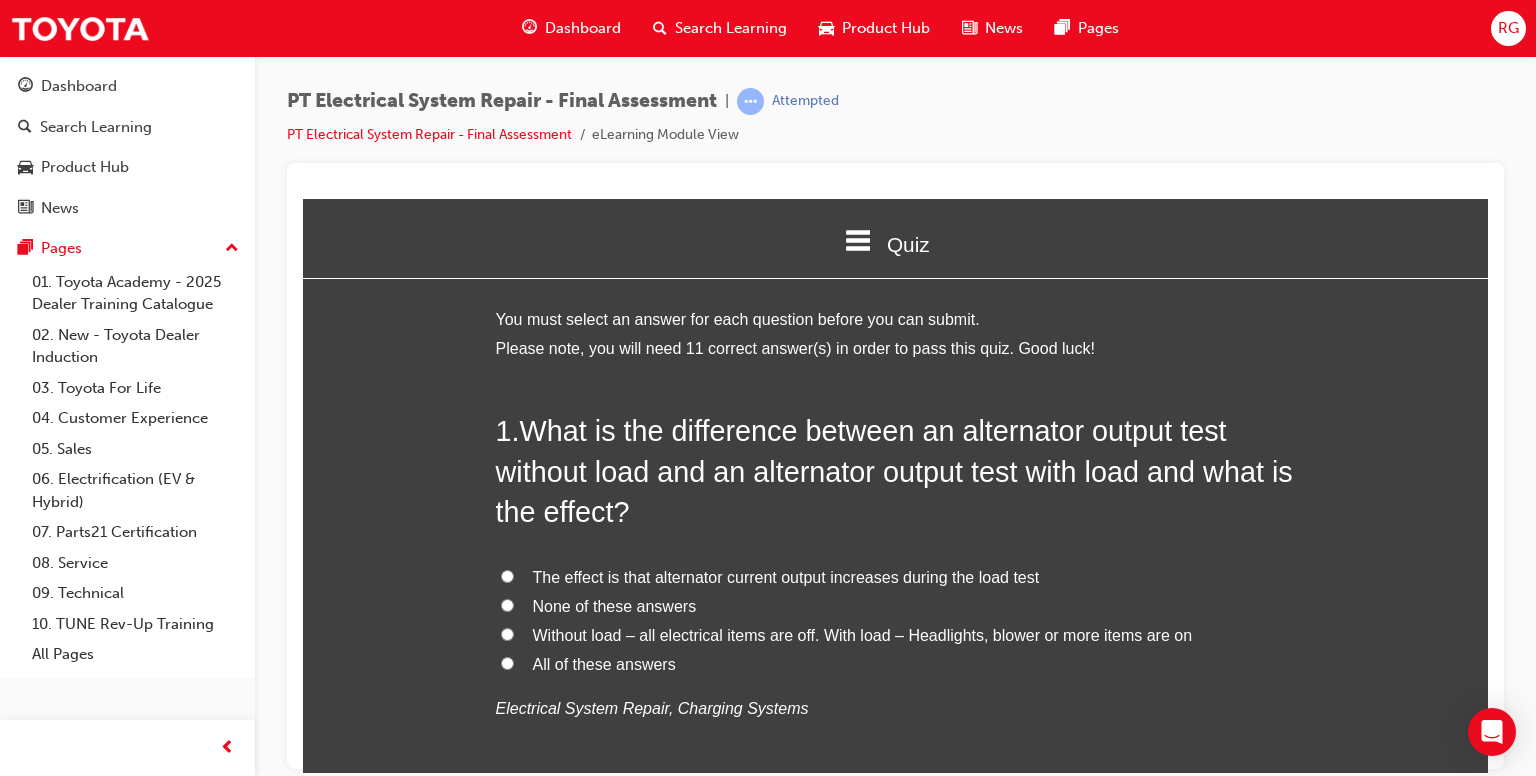 click on "All of these answers" at bounding box center (507, 662) 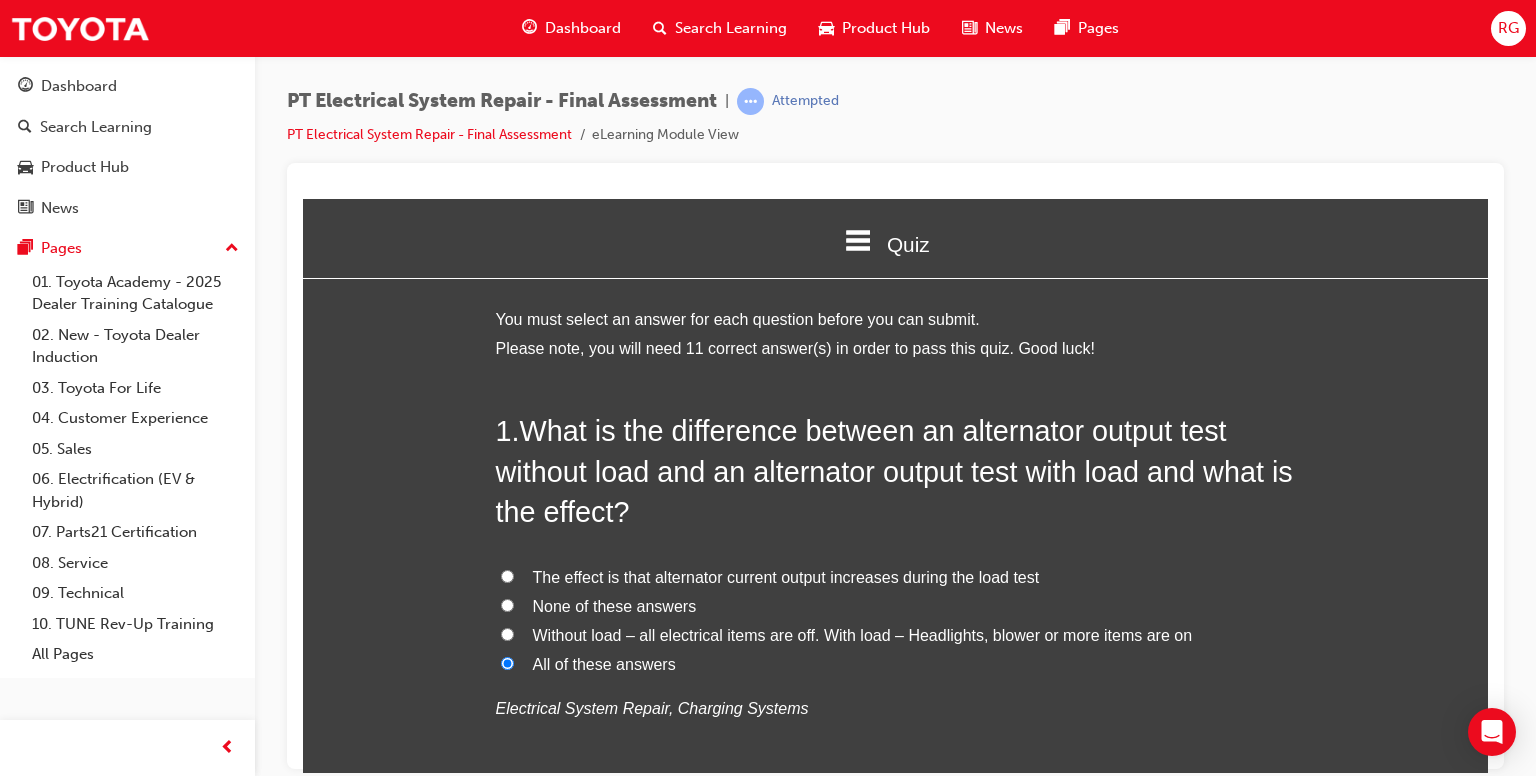 radio on "true" 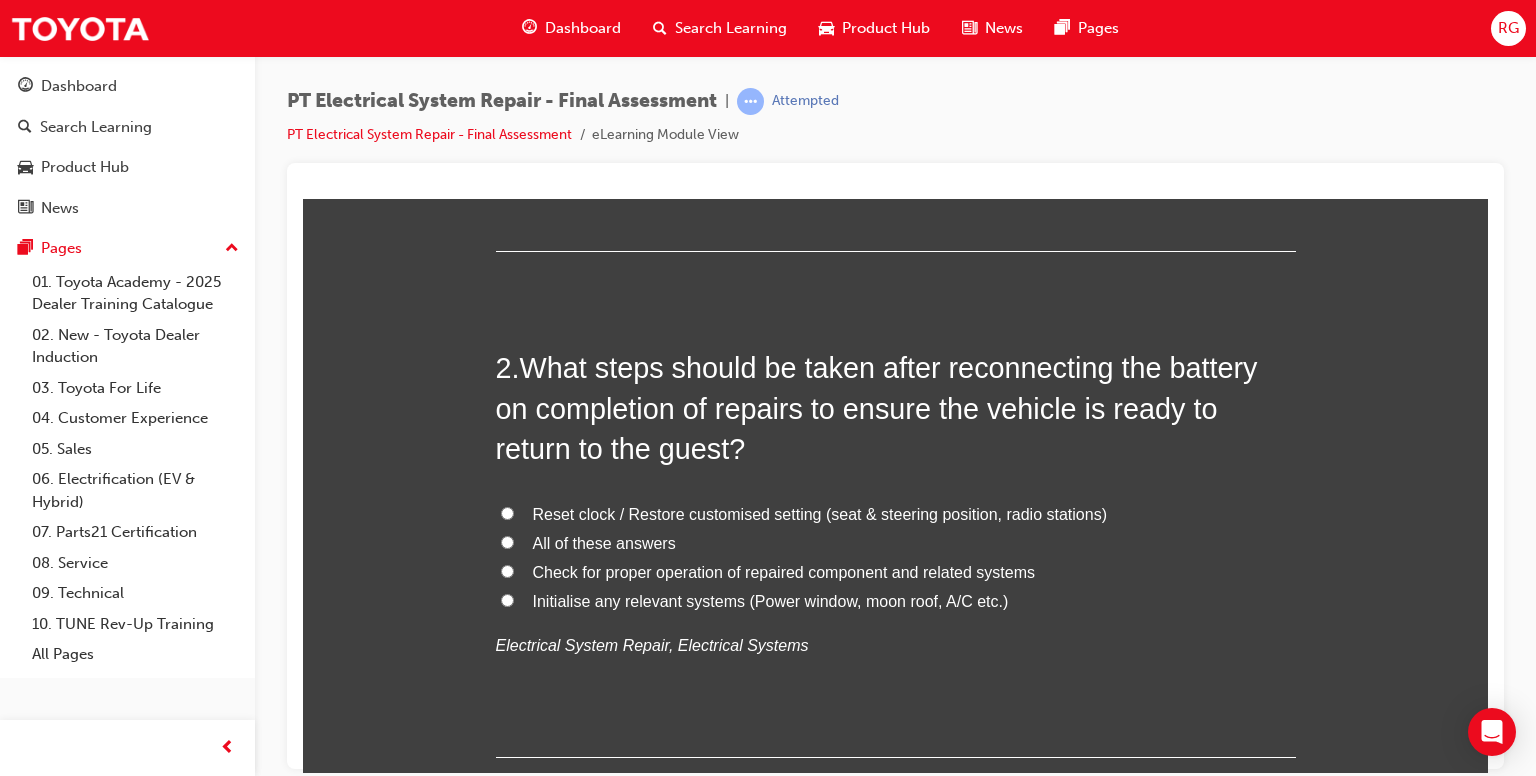 scroll, scrollTop: 599, scrollLeft: 0, axis: vertical 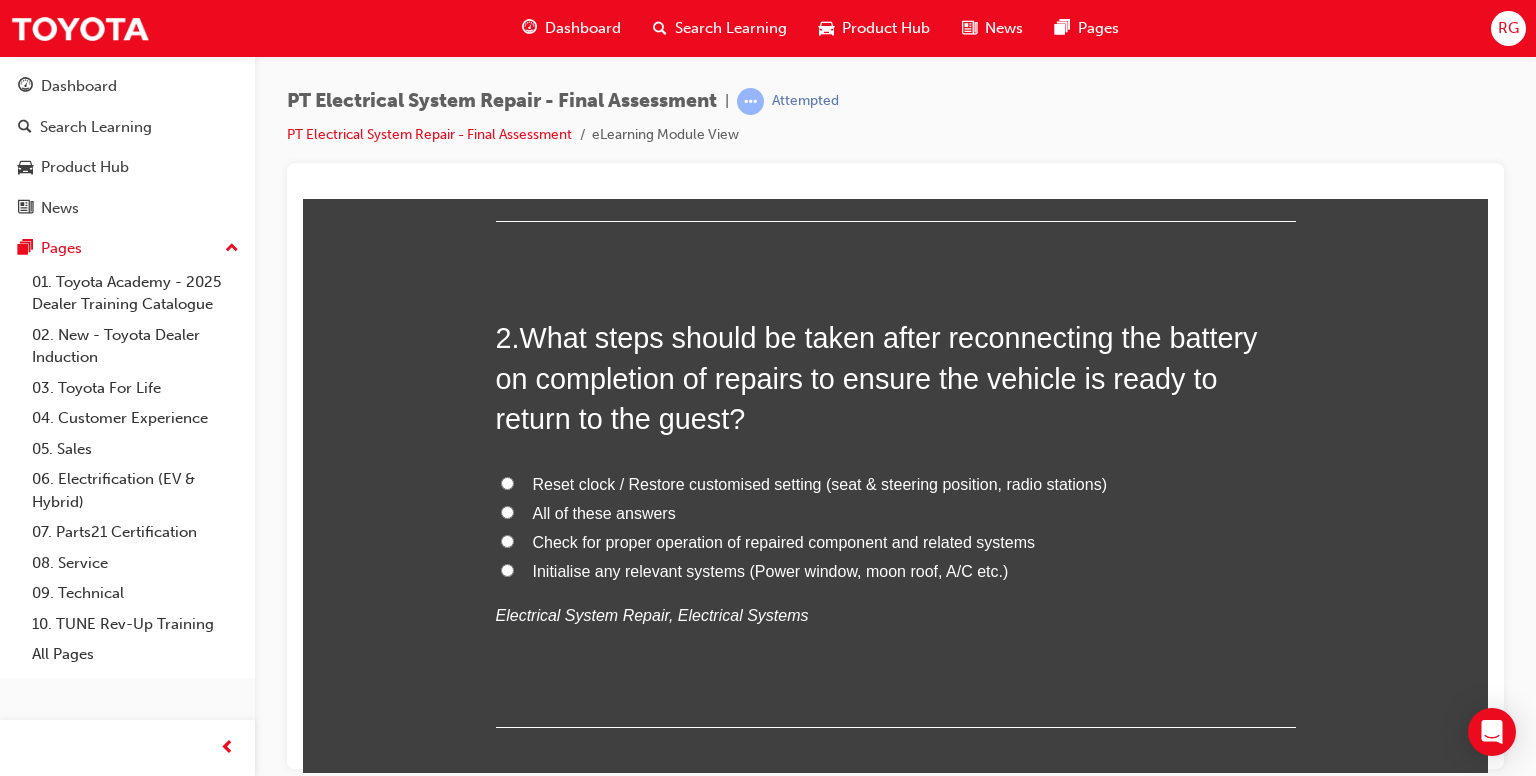 click on "All of these answers" at bounding box center [507, 511] 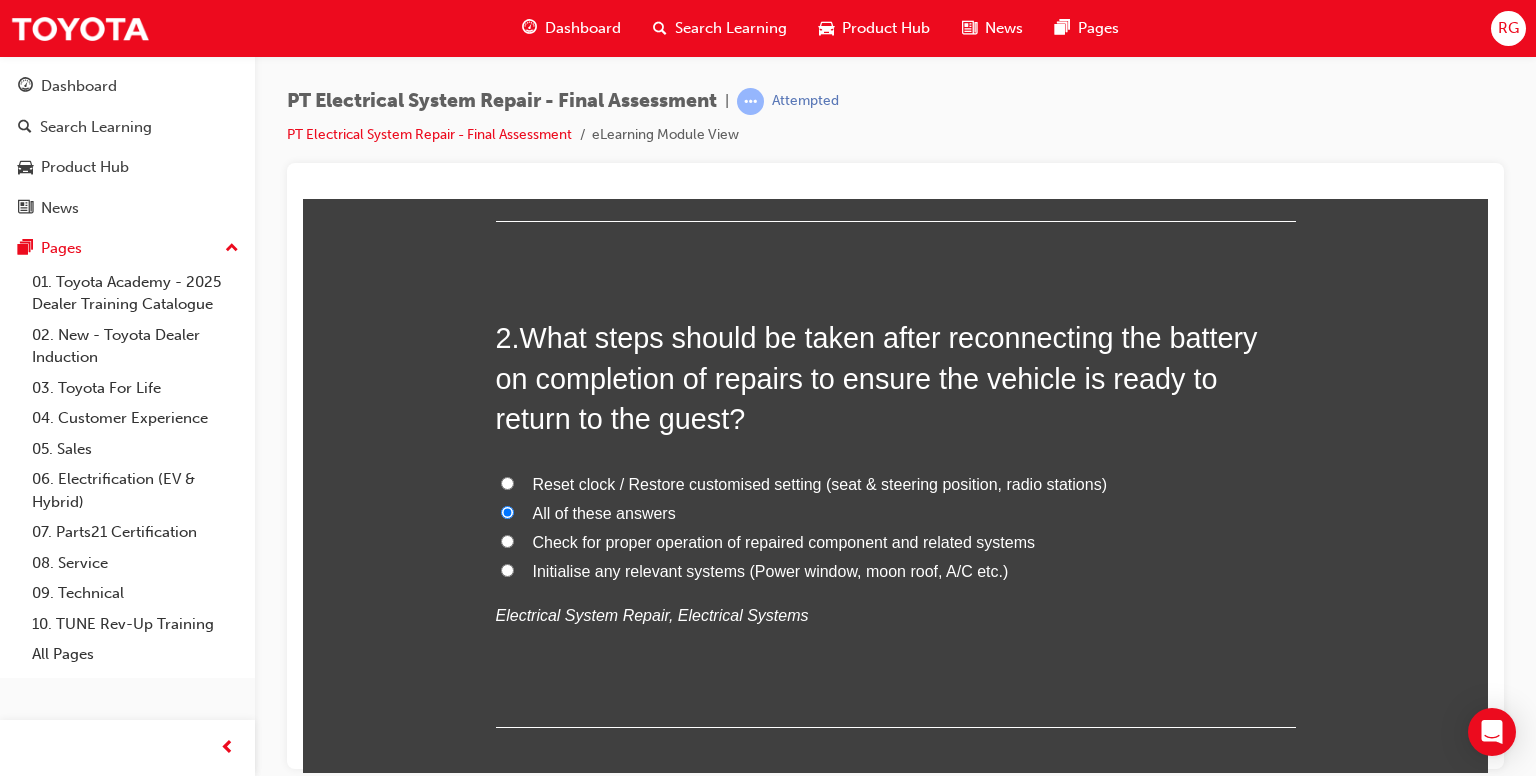 radio on "true" 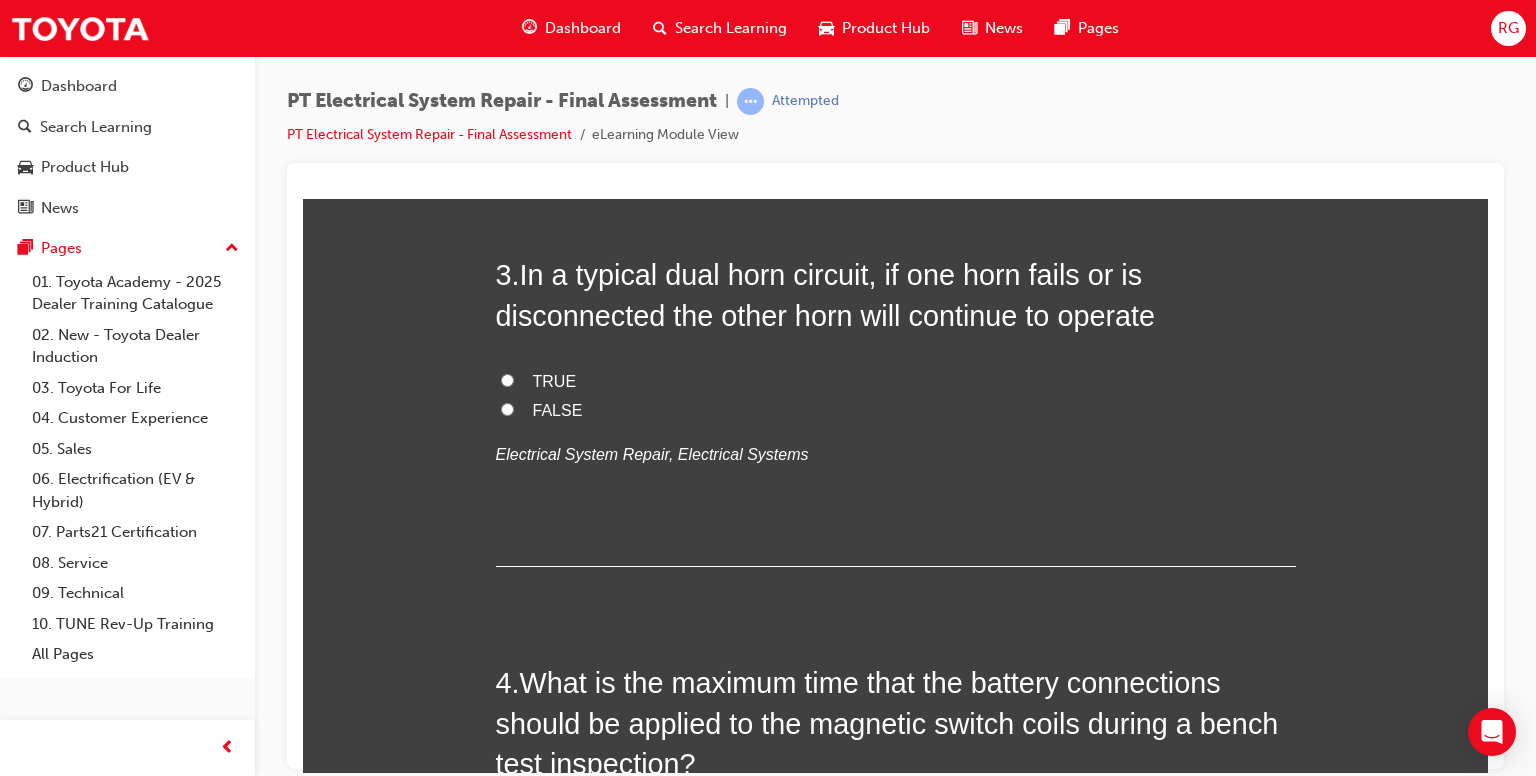 scroll, scrollTop: 1188, scrollLeft: 0, axis: vertical 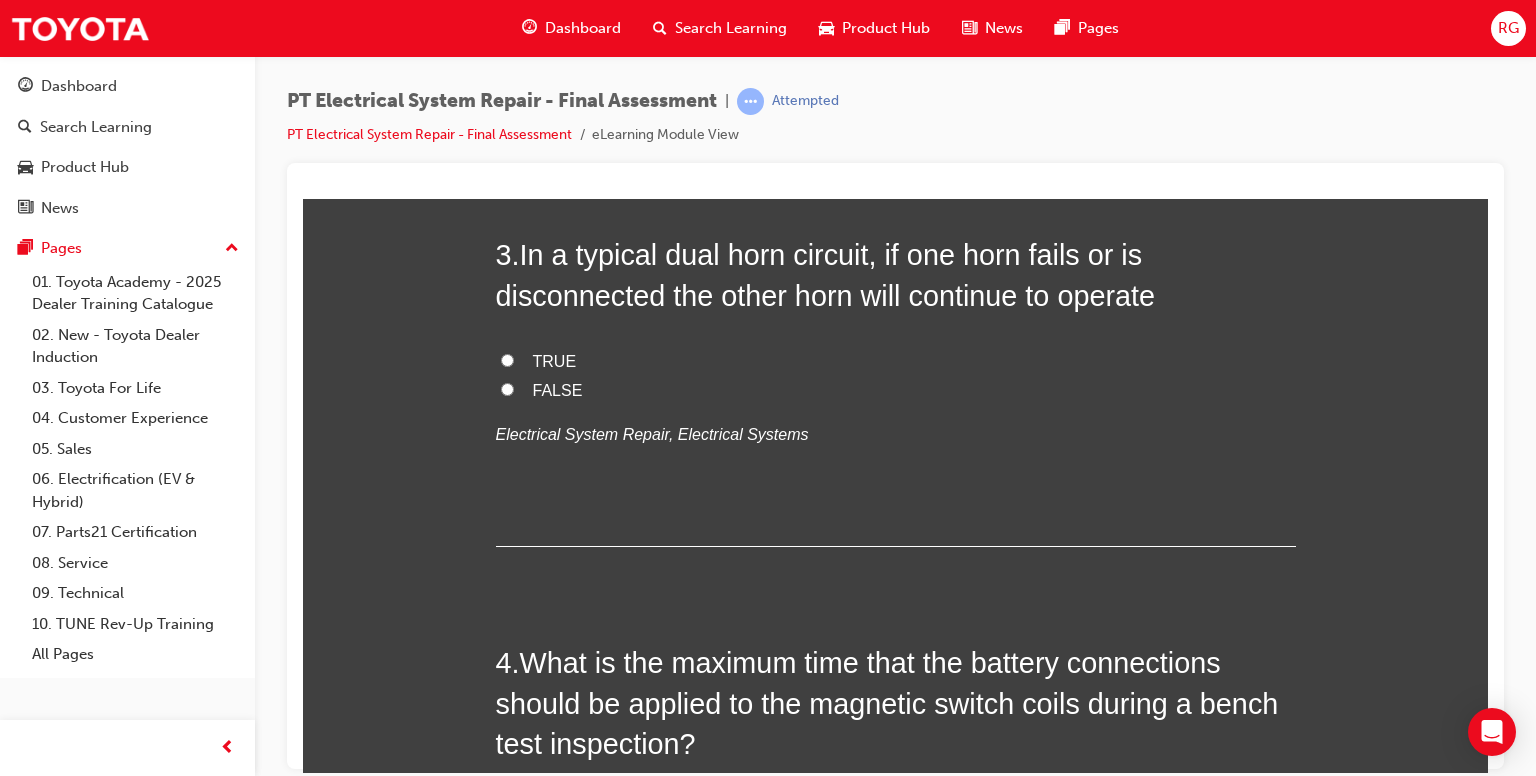 click on "TRUE" at bounding box center [507, 359] 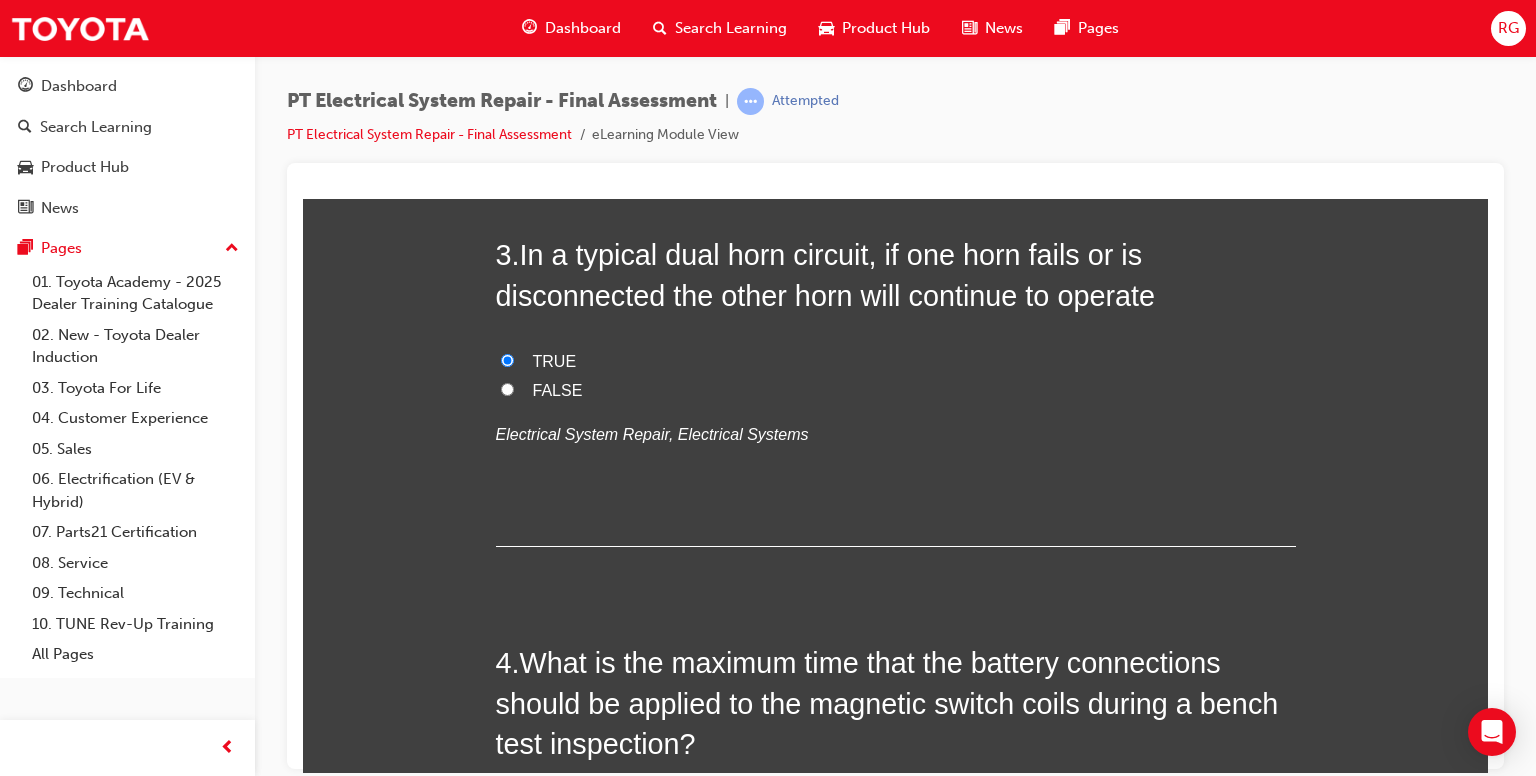 radio on "true" 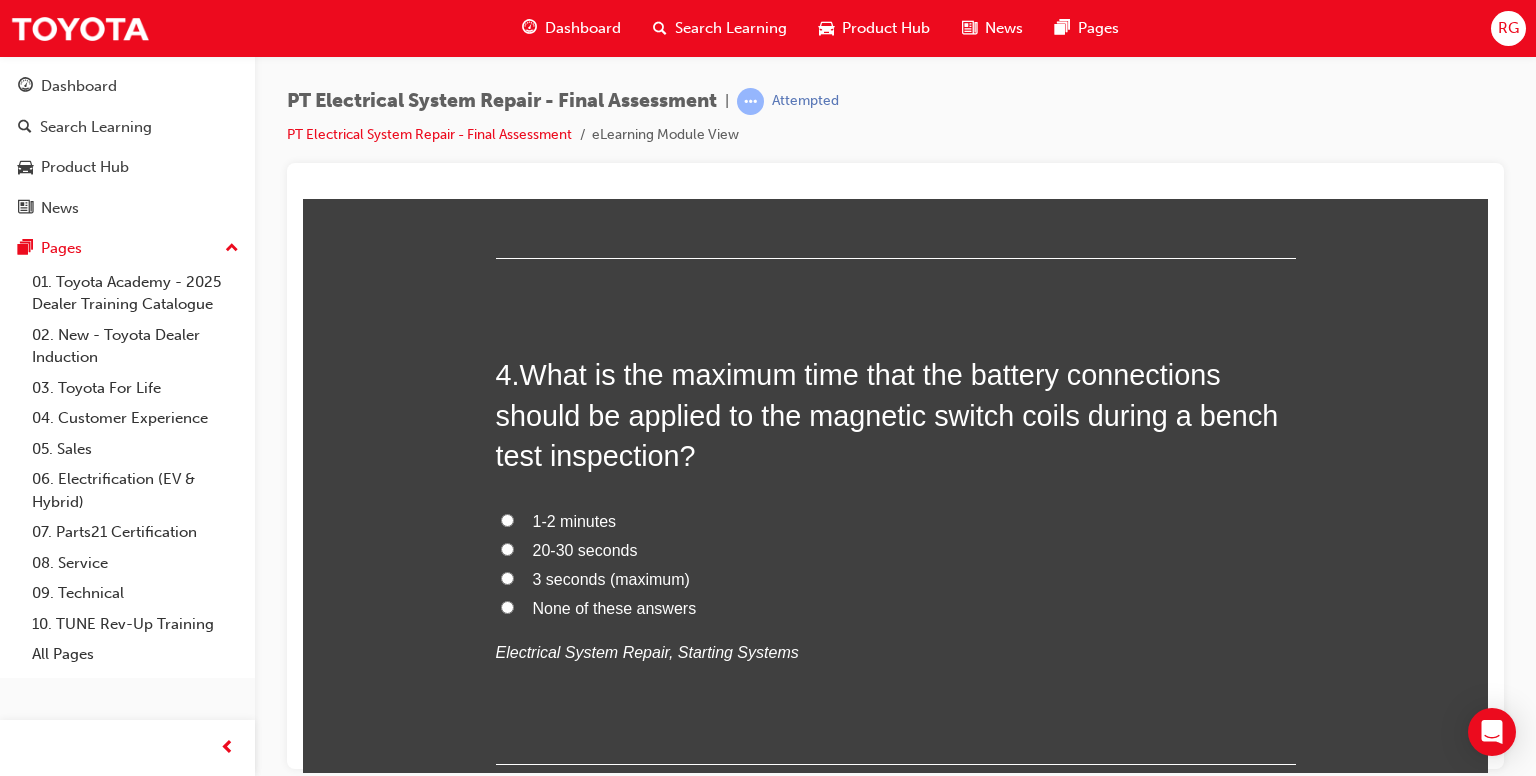 scroll, scrollTop: 1497, scrollLeft: 0, axis: vertical 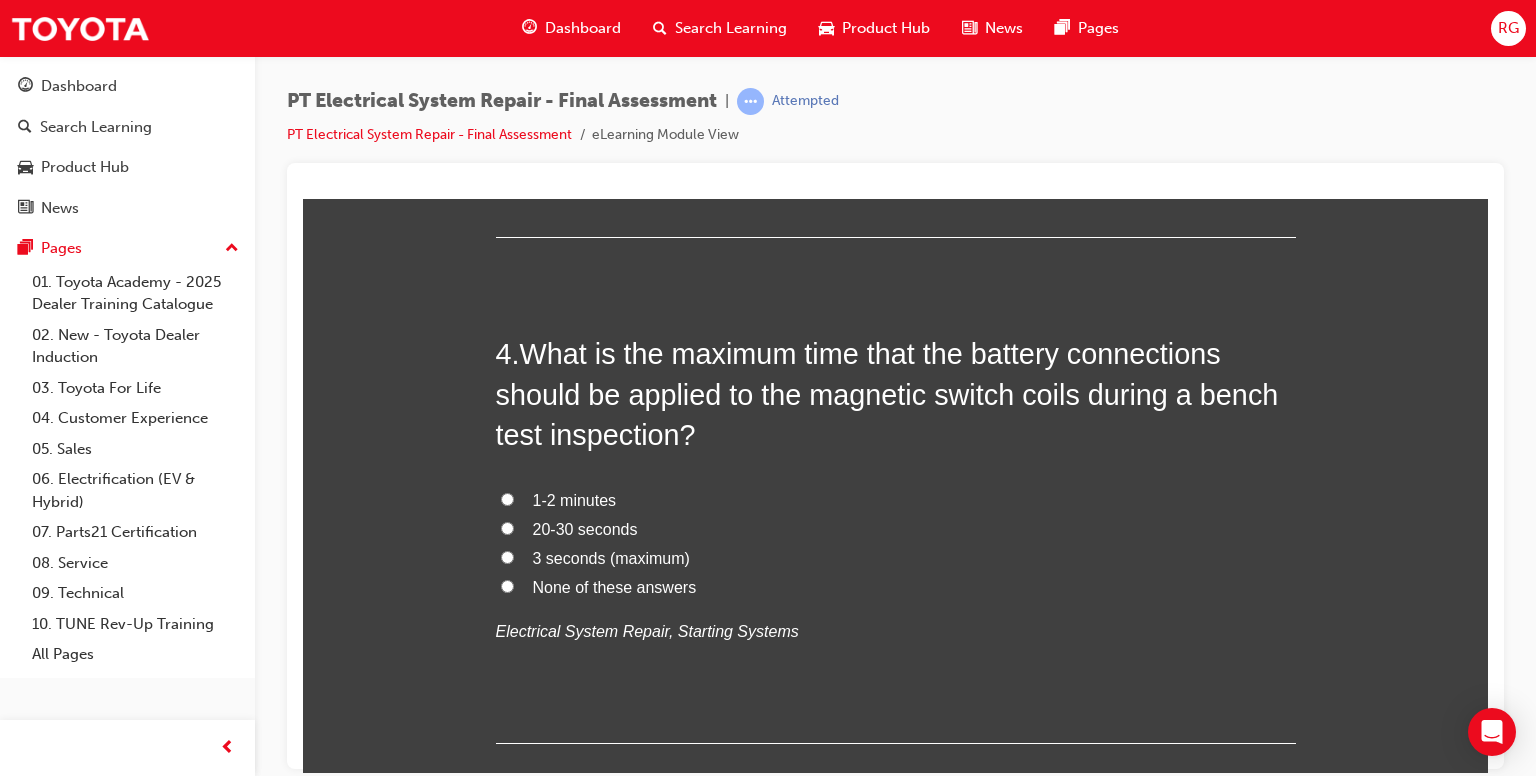click on "3 seconds (maximum)" at bounding box center (896, 558) 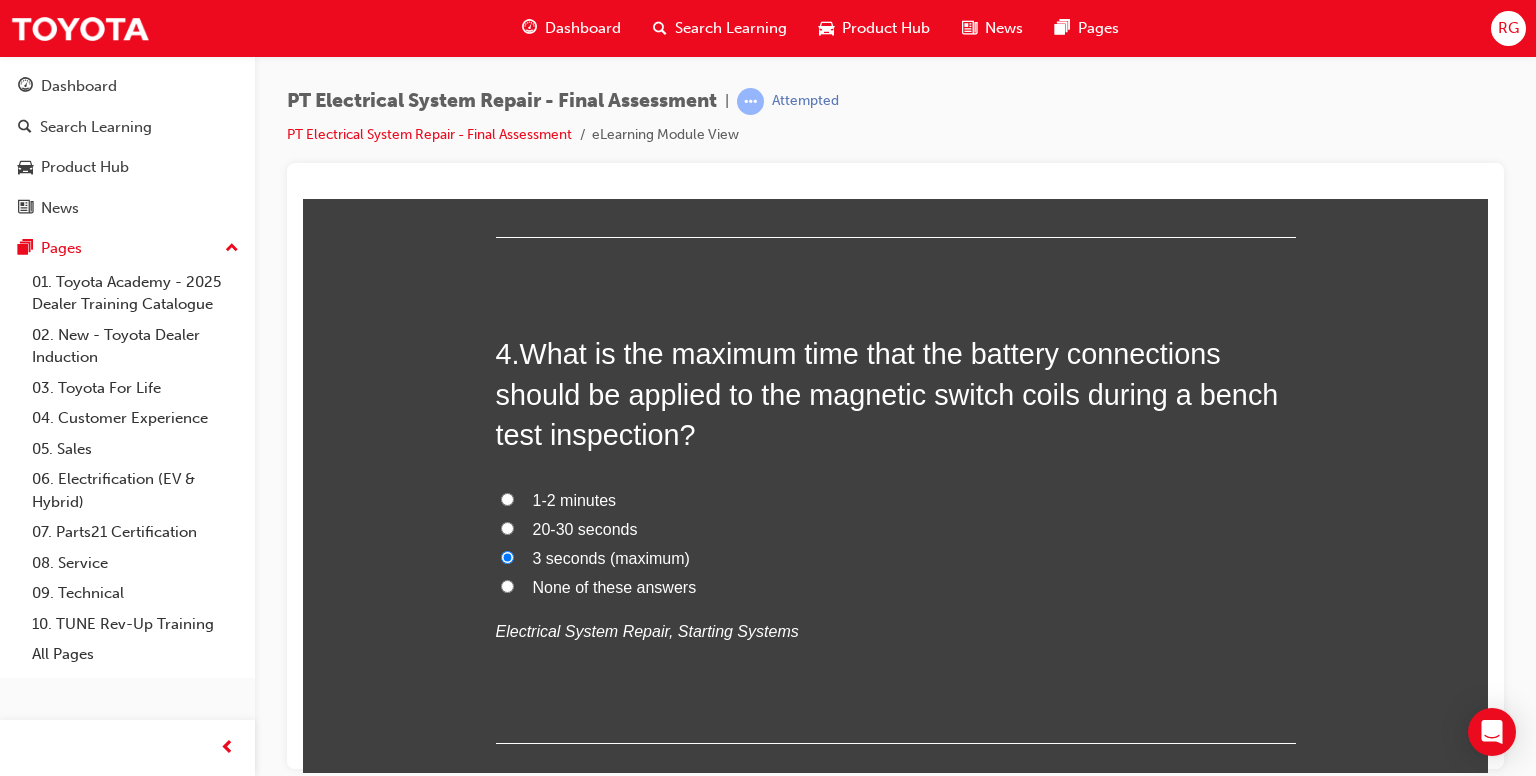 radio on "true" 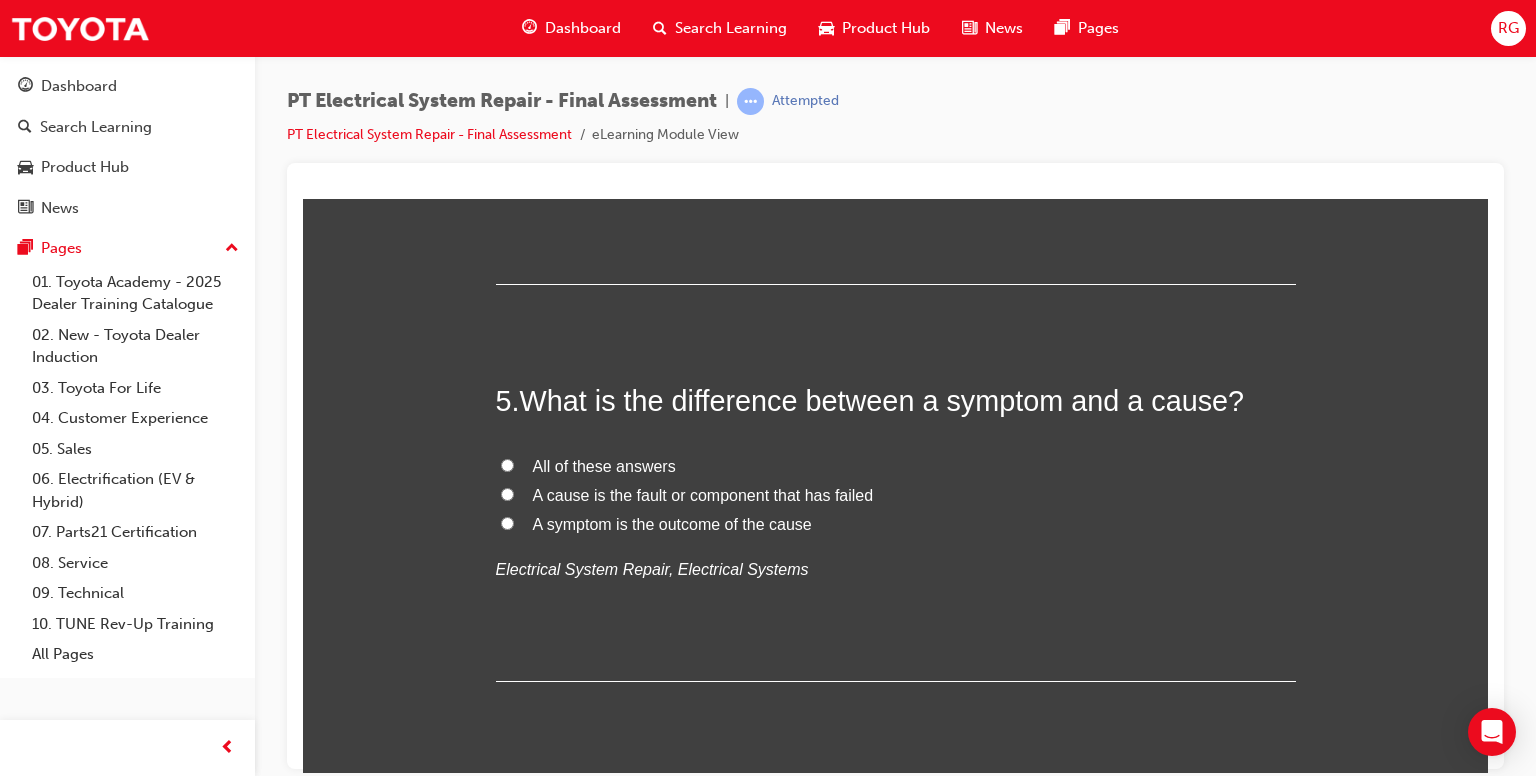 scroll, scrollTop: 2006, scrollLeft: 0, axis: vertical 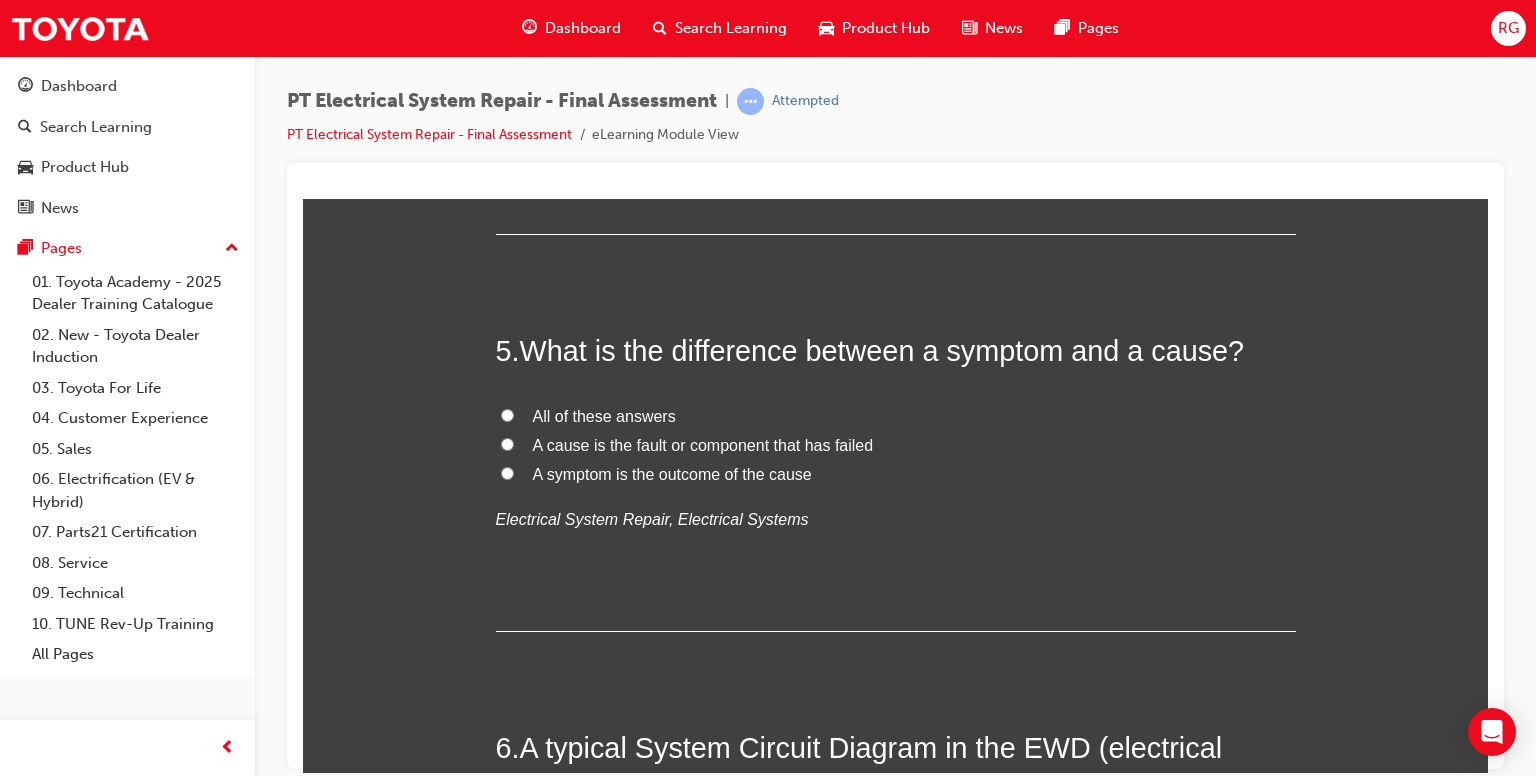 click on "All of these answers" at bounding box center [507, 414] 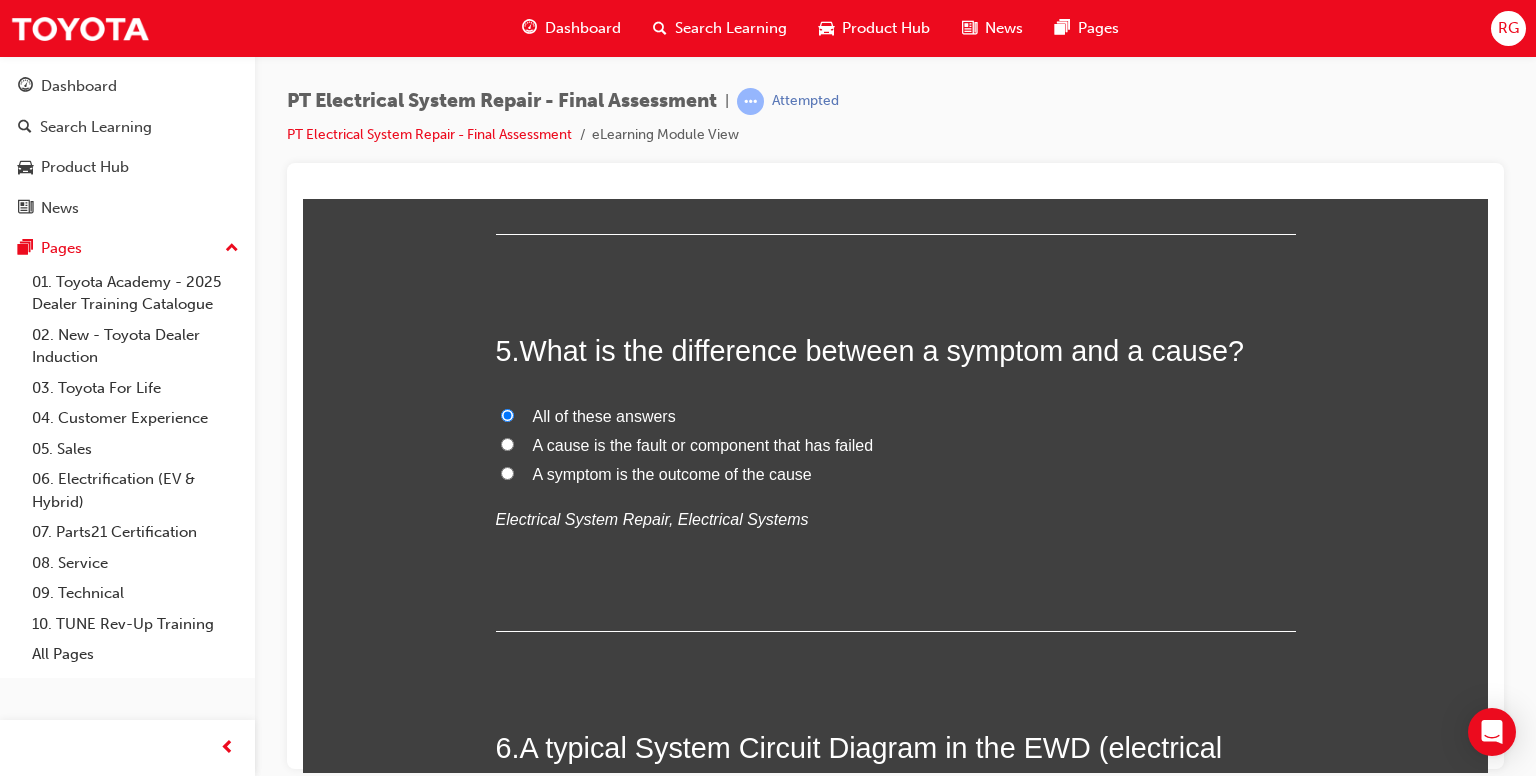 radio on "true" 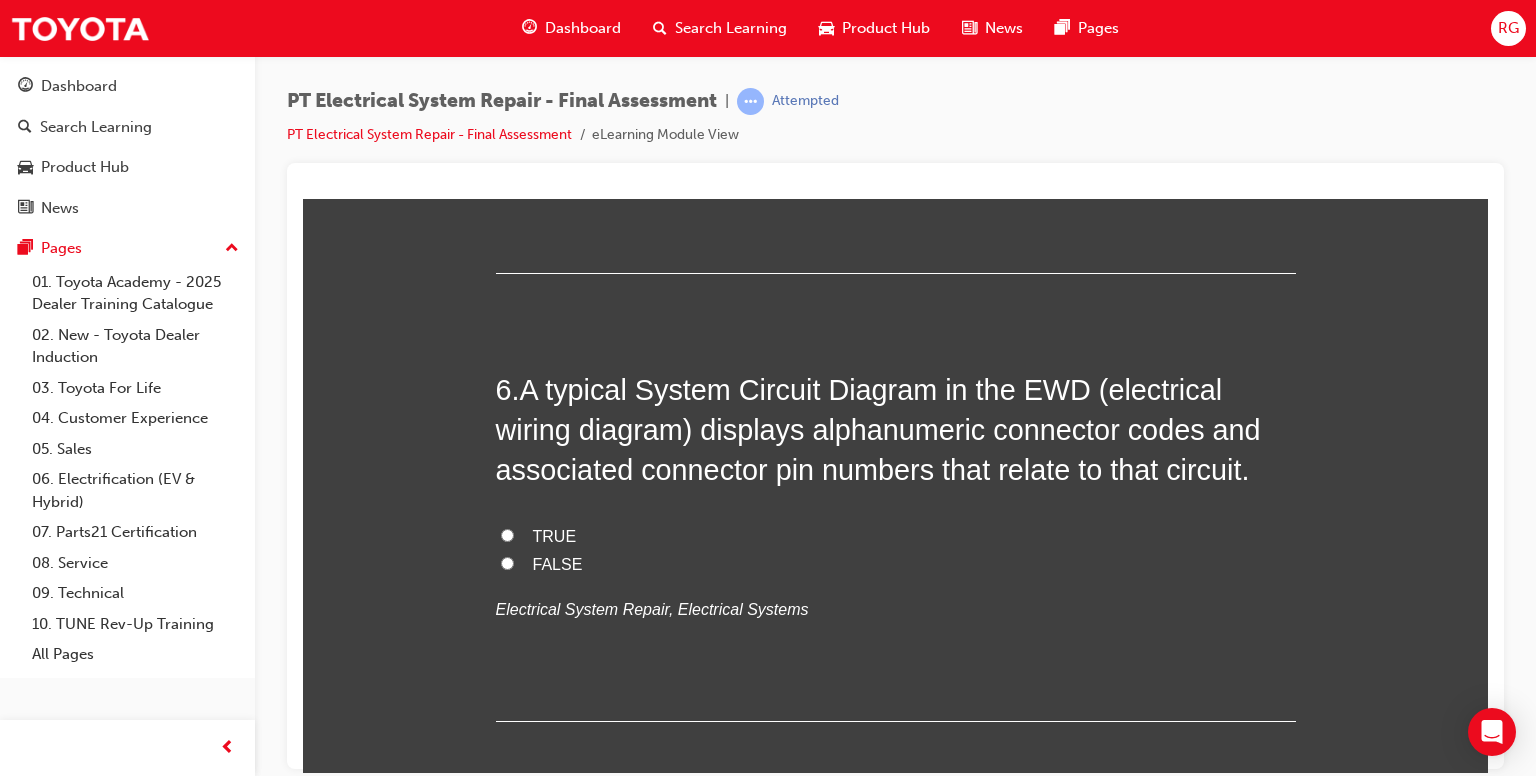 scroll, scrollTop: 2395, scrollLeft: 0, axis: vertical 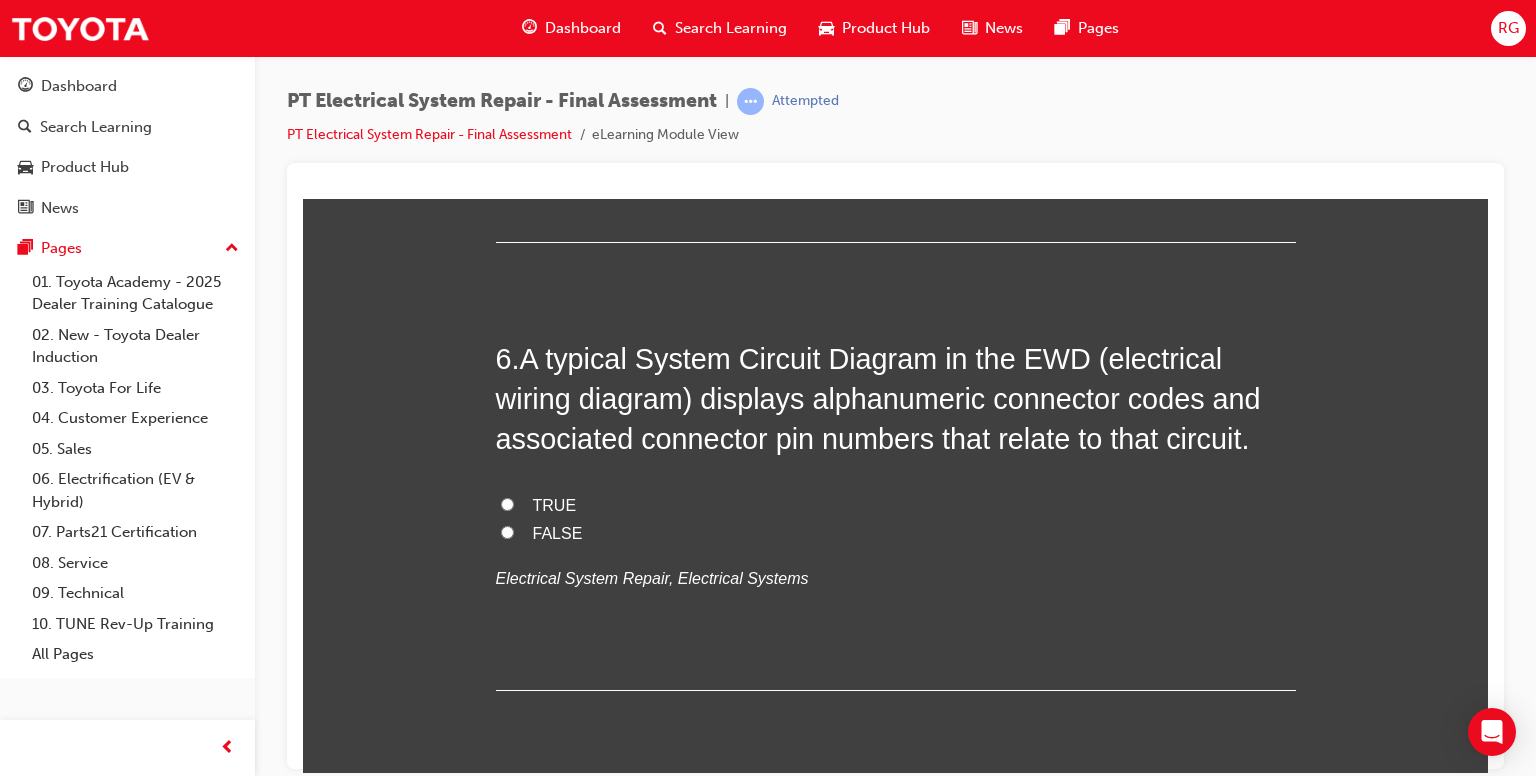 click on "TRUE" at bounding box center [507, 503] 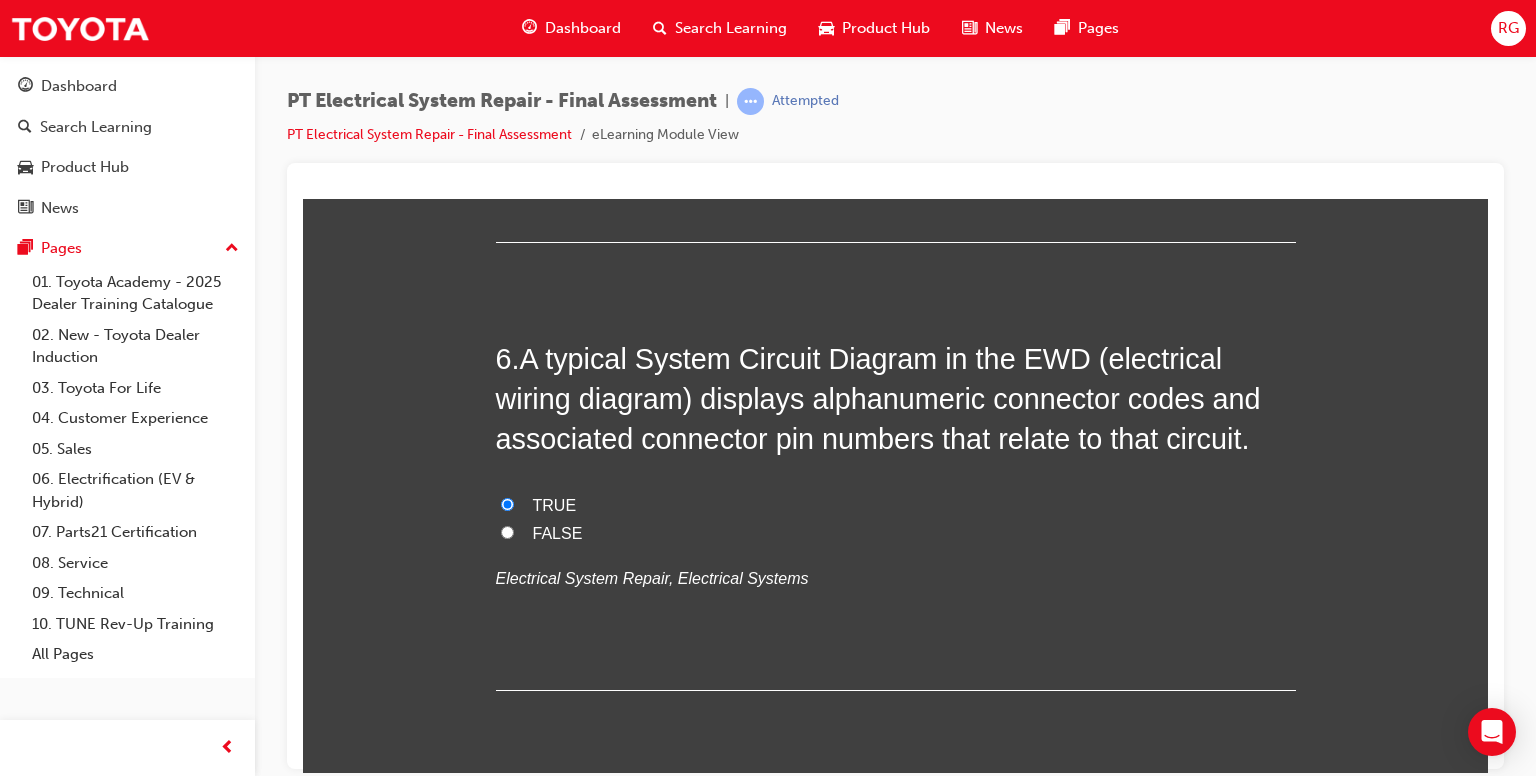 radio on "true" 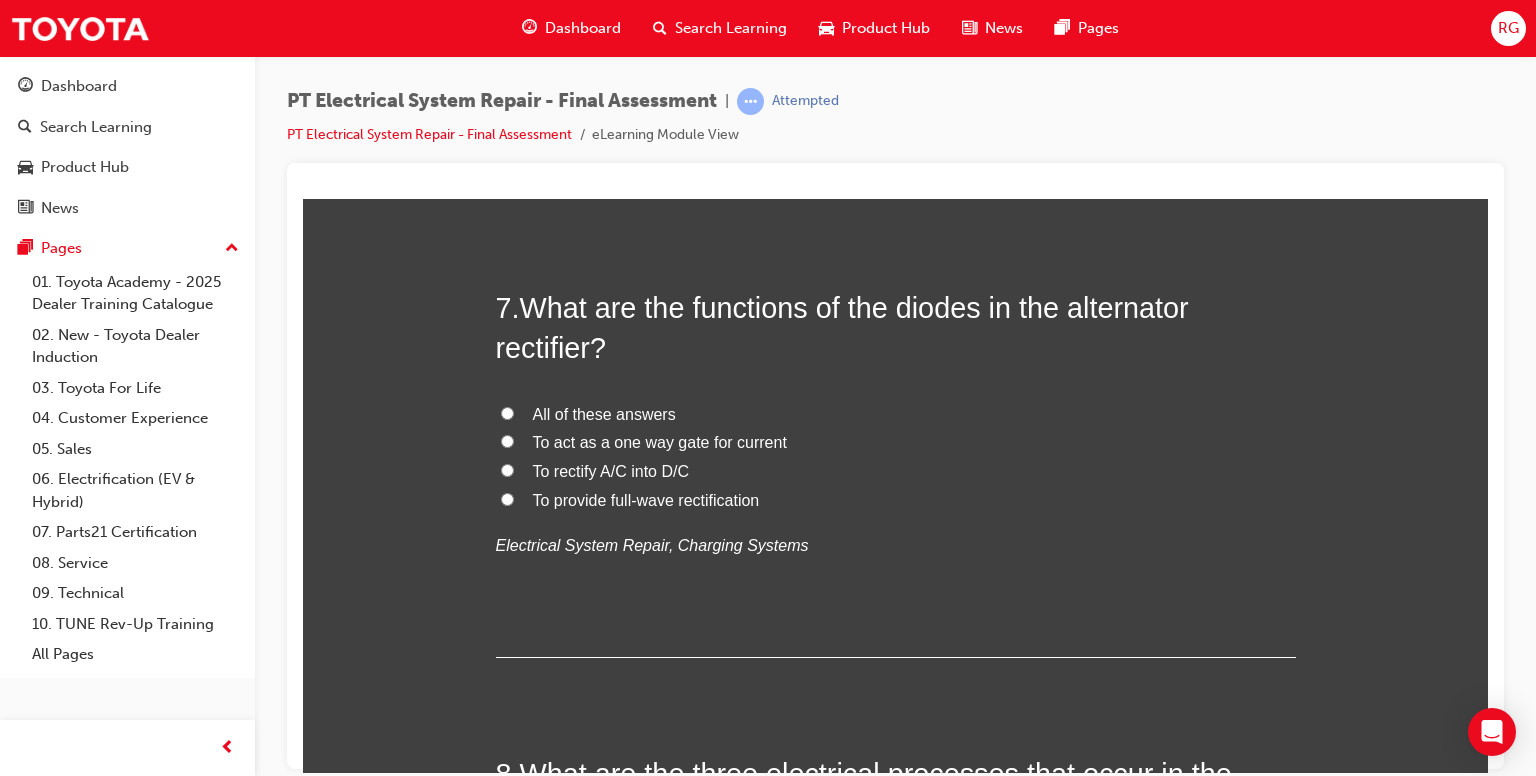 scroll, scrollTop: 2904, scrollLeft: 0, axis: vertical 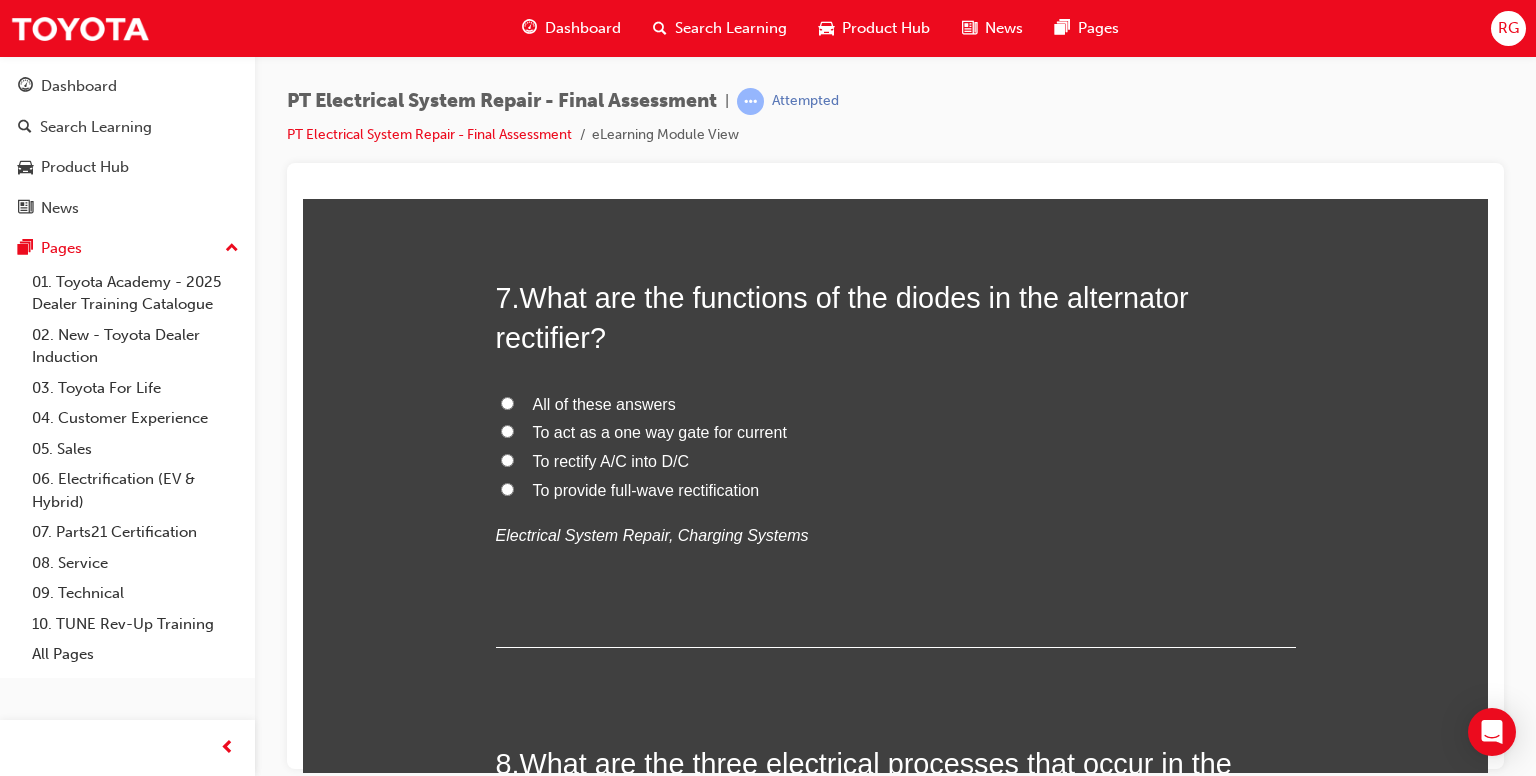 click on "All of these answers" at bounding box center (507, 402) 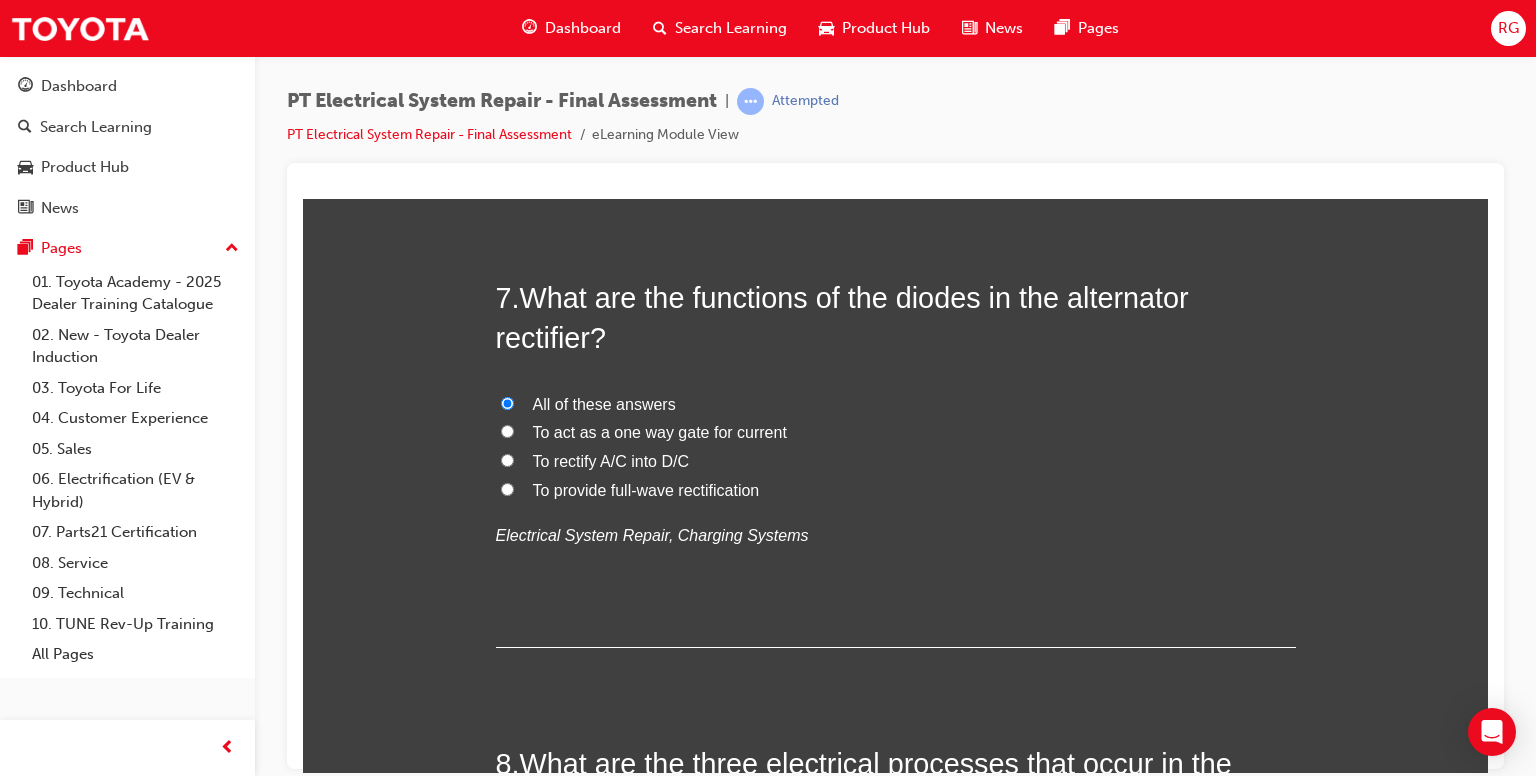 radio on "true" 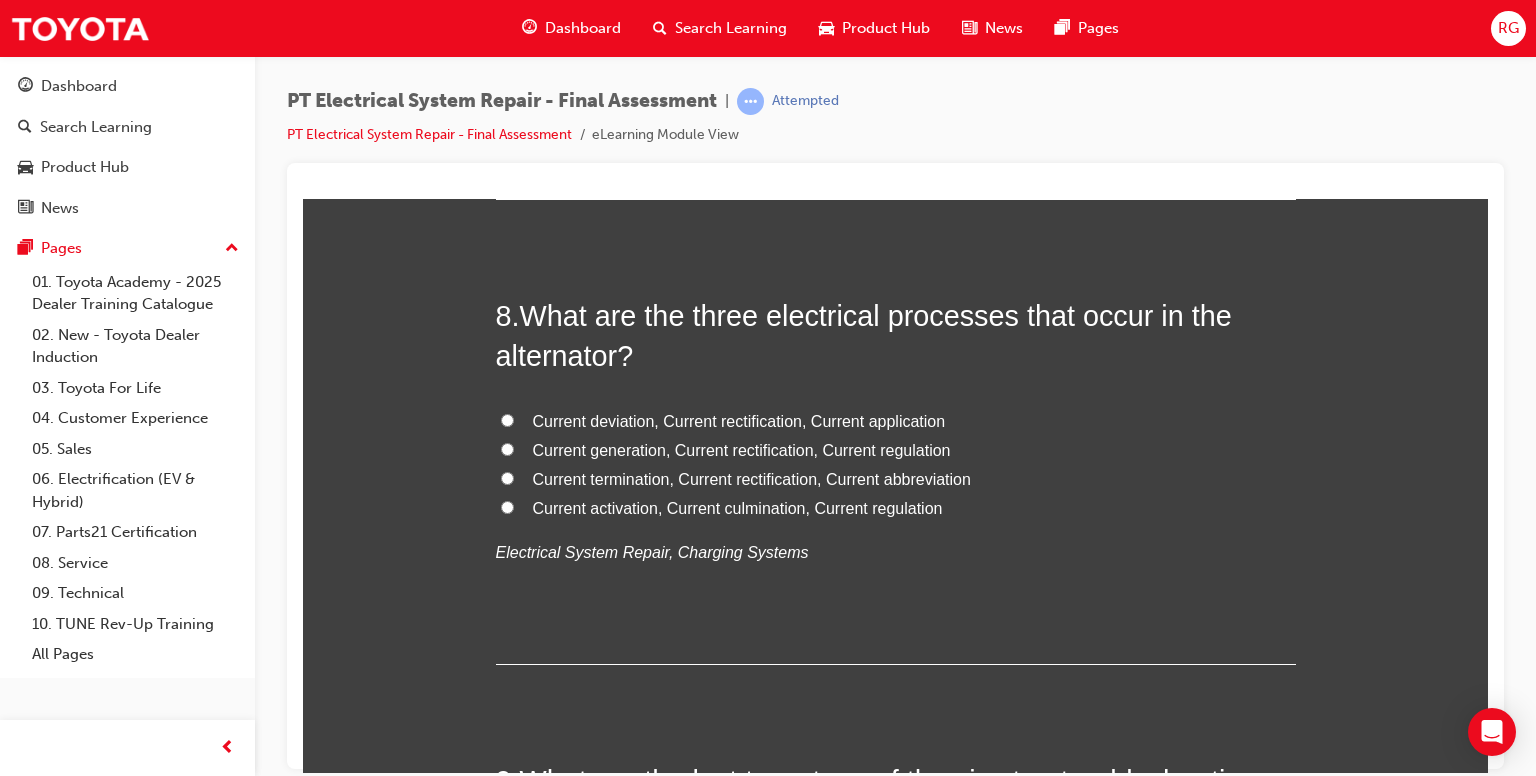 scroll, scrollTop: 3392, scrollLeft: 0, axis: vertical 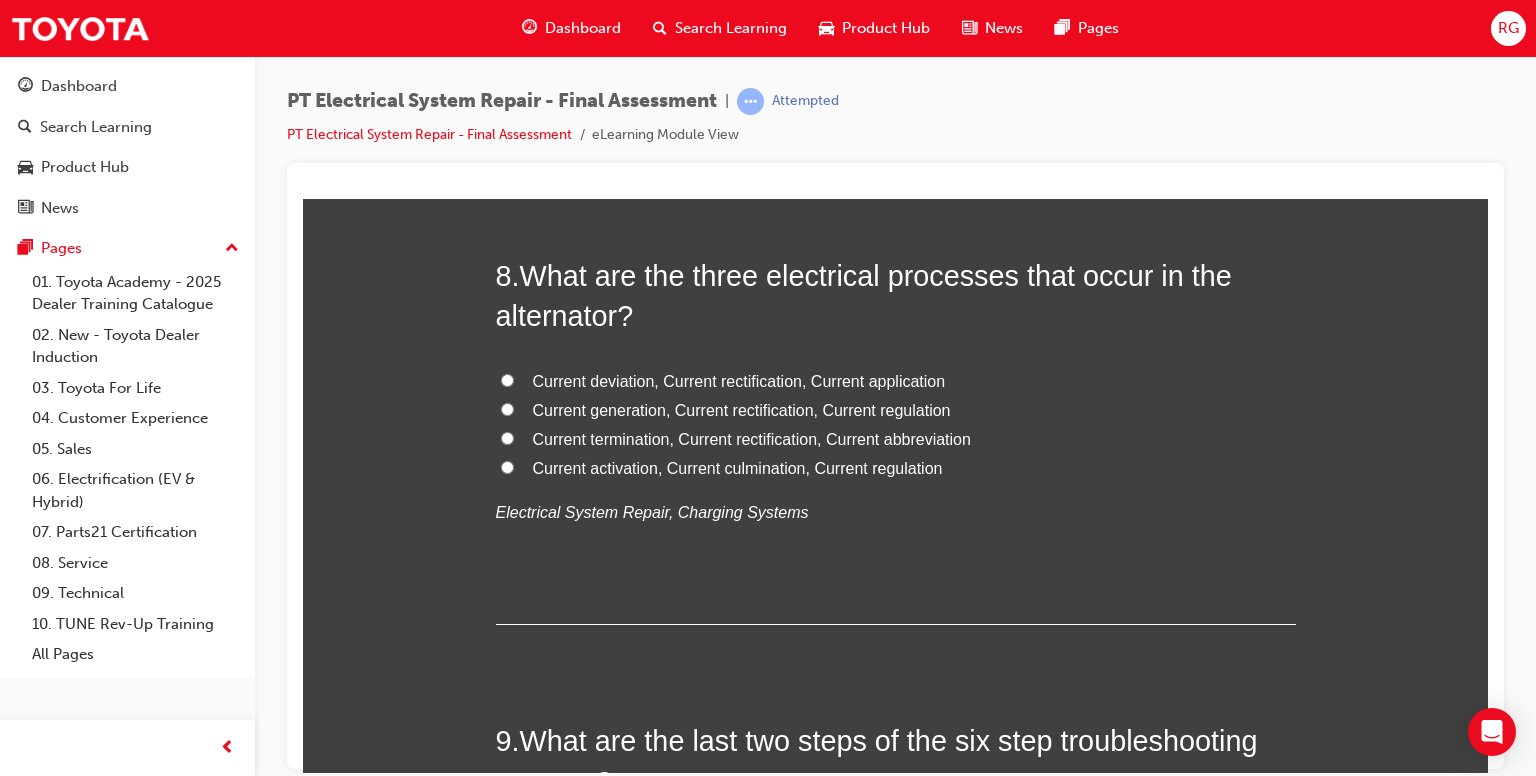 click on "Current generation, Current rectification, Current regulation" at bounding box center (896, 410) 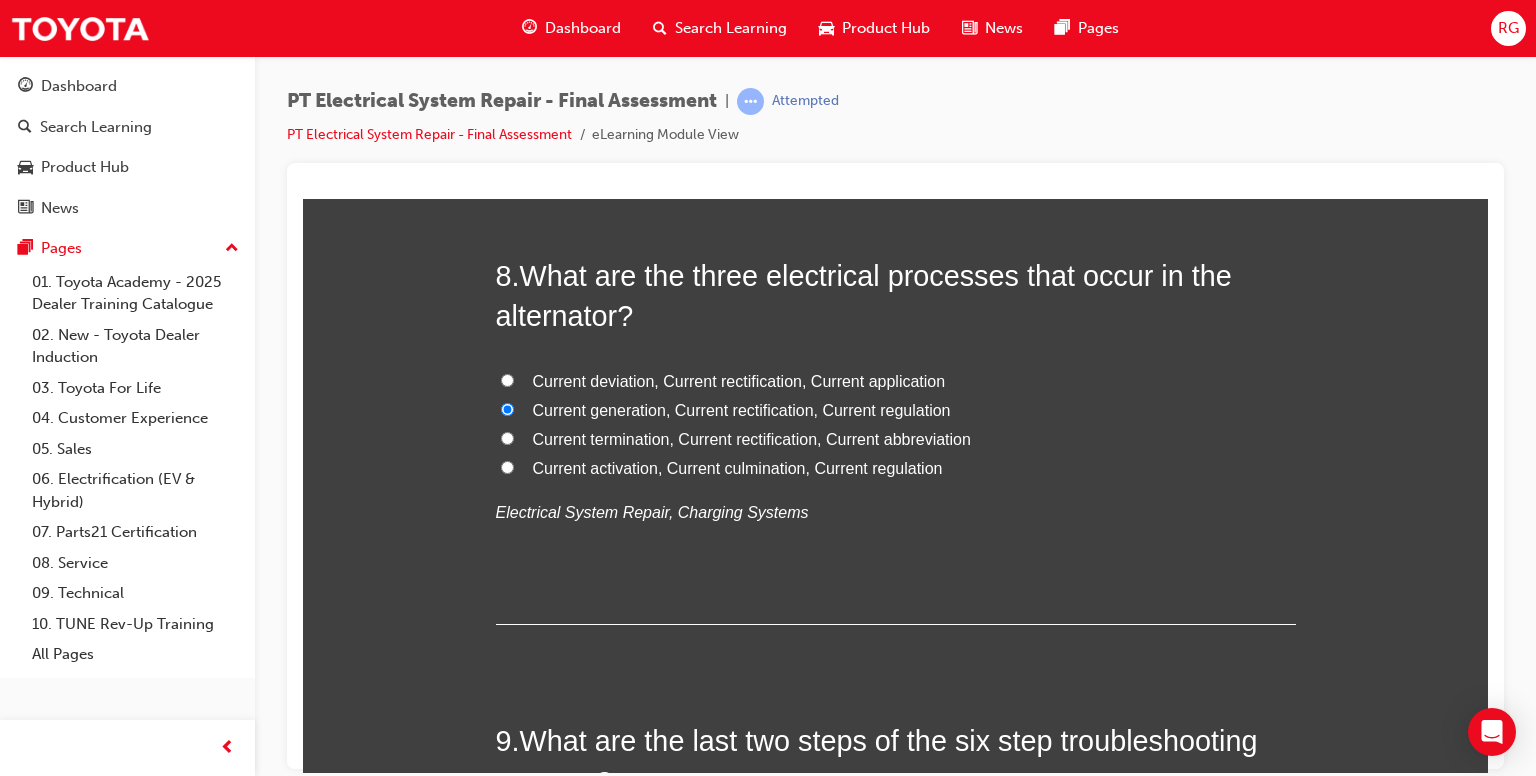 radio on "true" 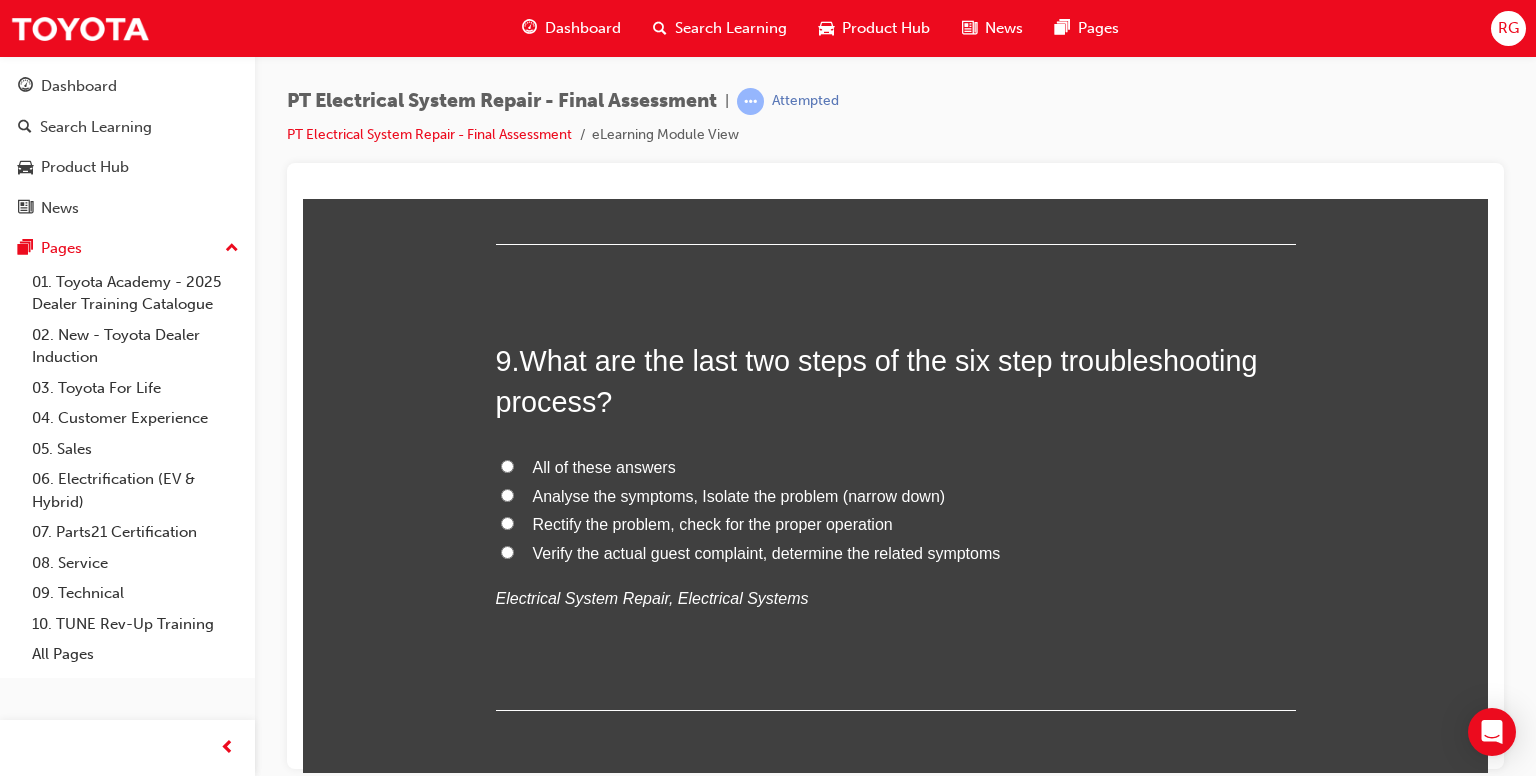 scroll, scrollTop: 3801, scrollLeft: 0, axis: vertical 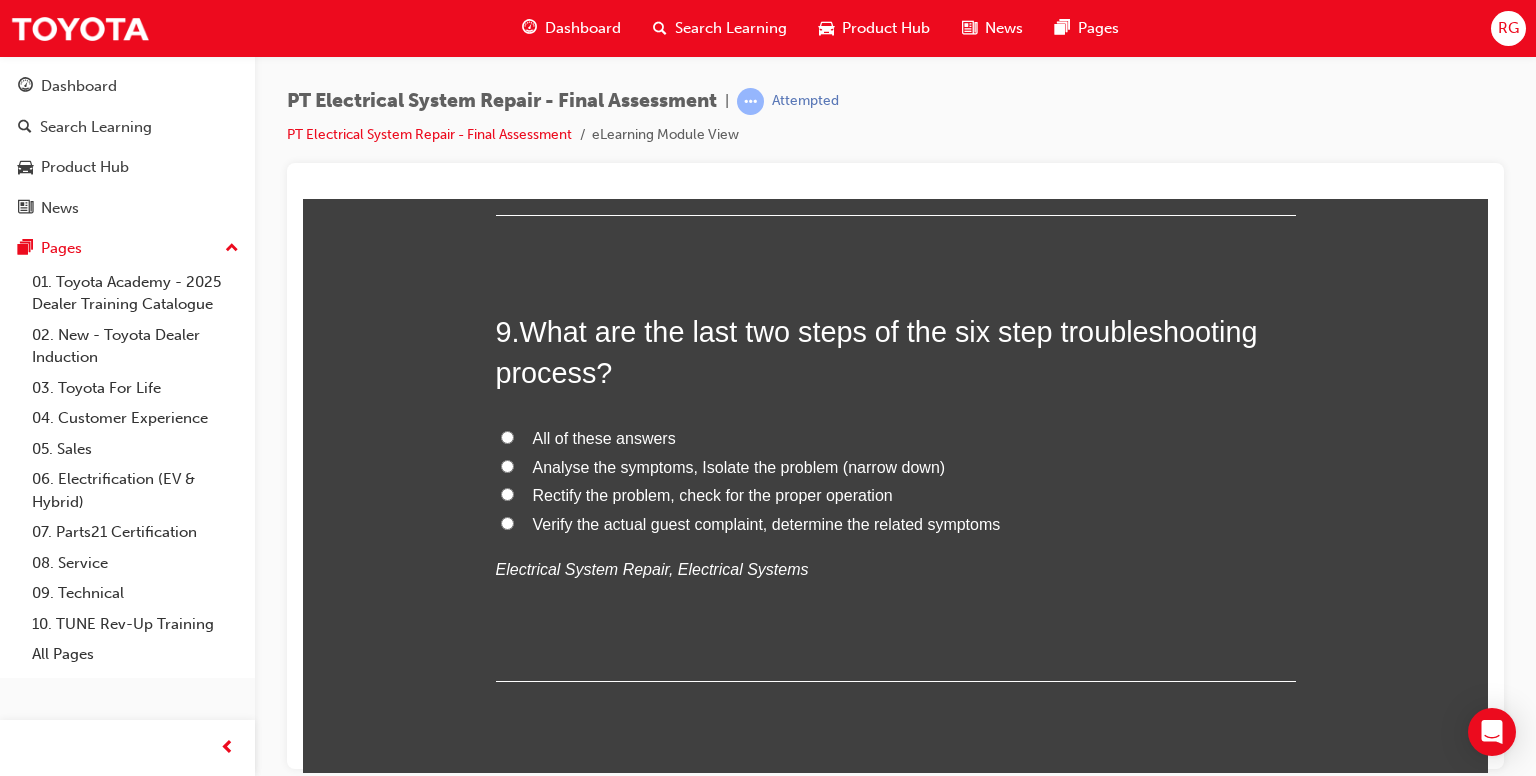 drag, startPoint x: 1485, startPoint y: 506, endPoint x: 1795, endPoint y: 736, distance: 386.0052 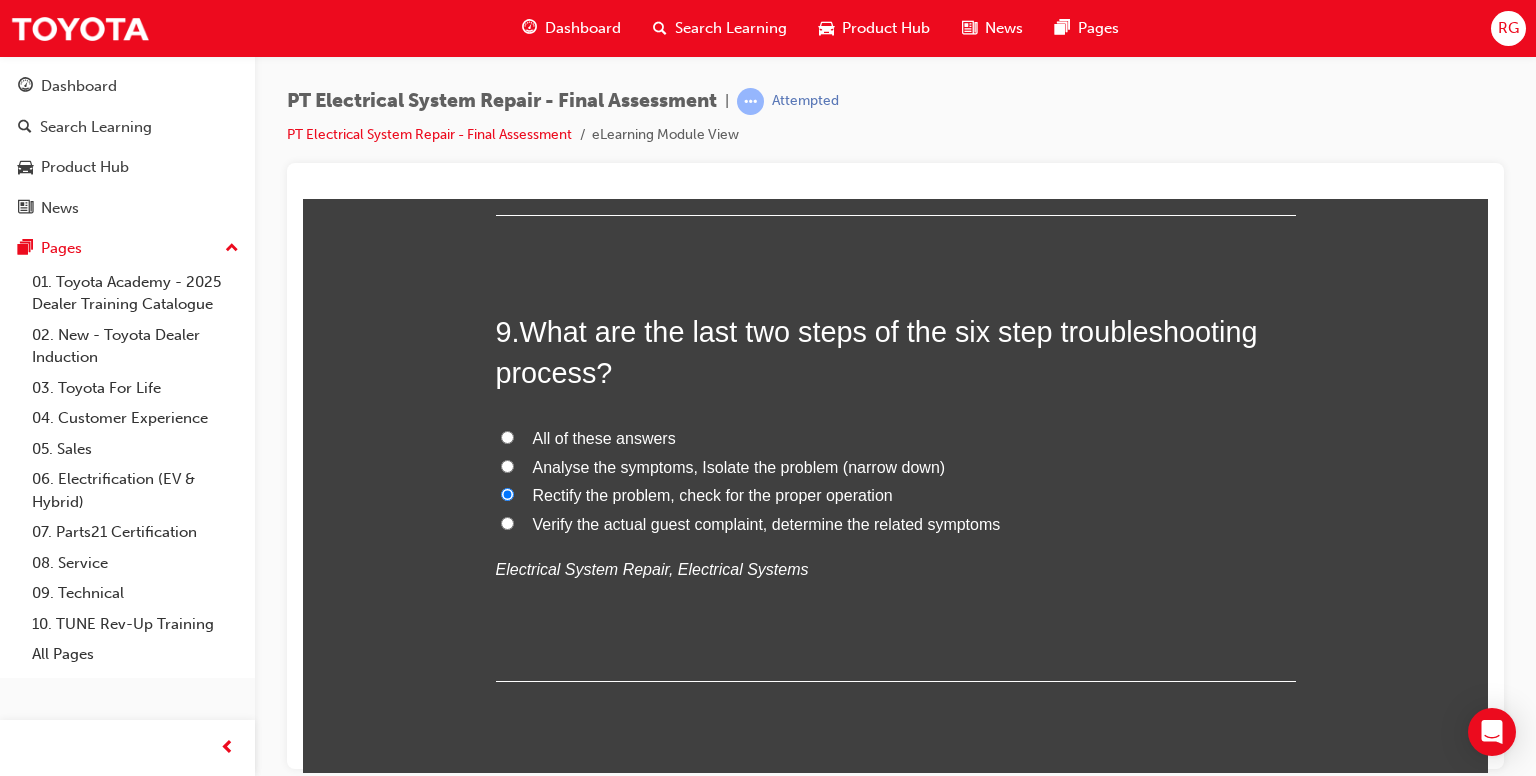 radio on "true" 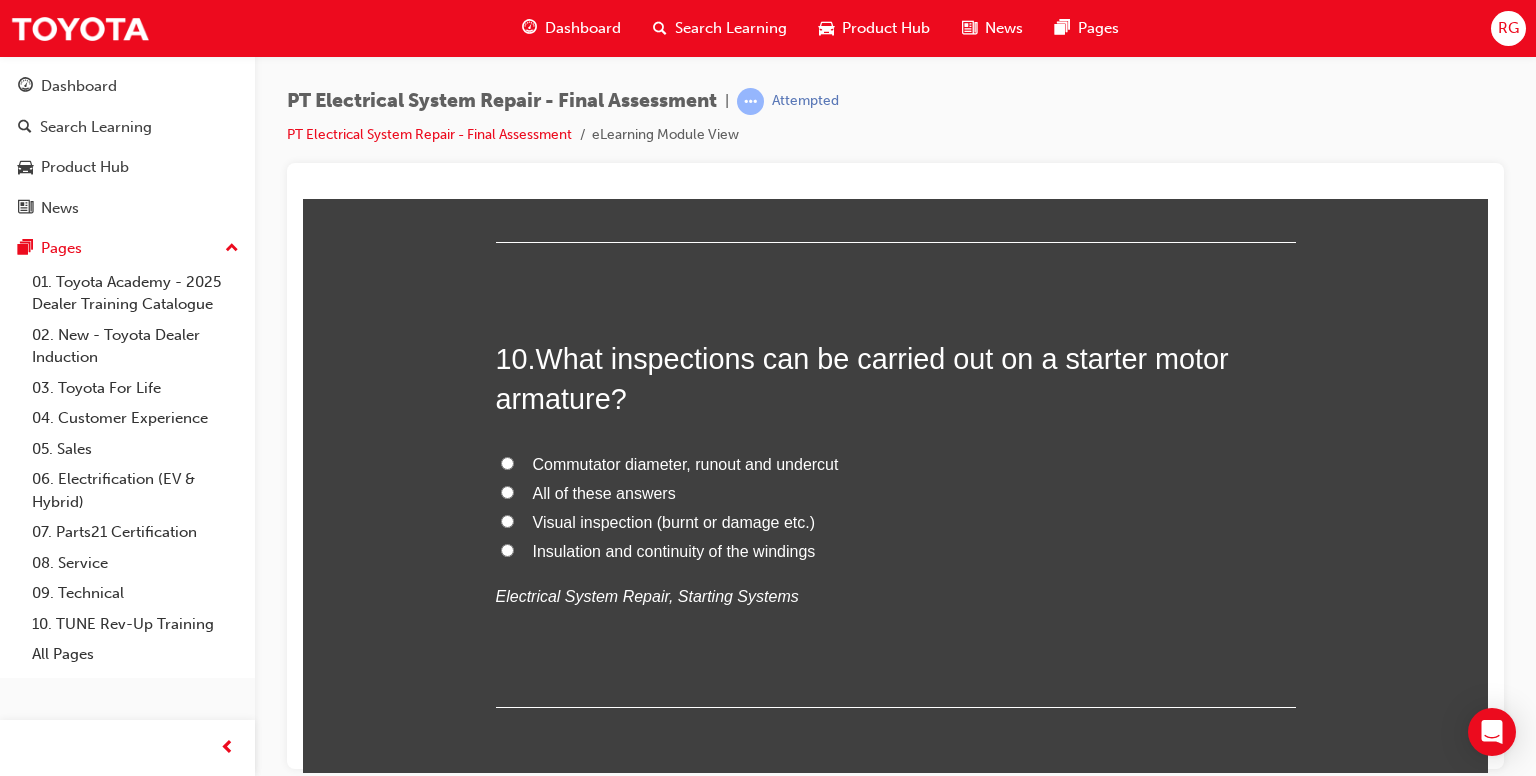 scroll, scrollTop: 4280, scrollLeft: 0, axis: vertical 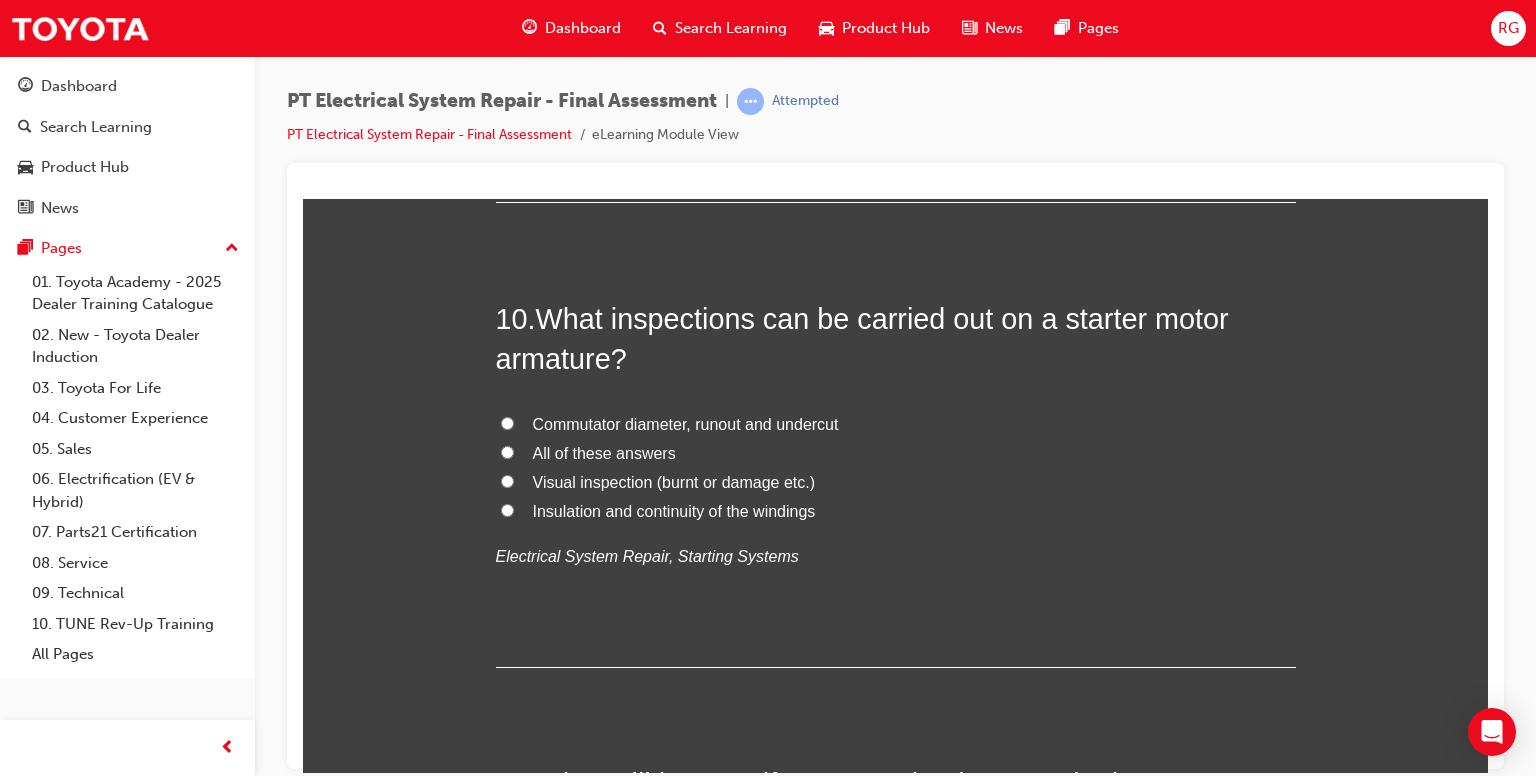 click on "All of these answers" at bounding box center [507, 451] 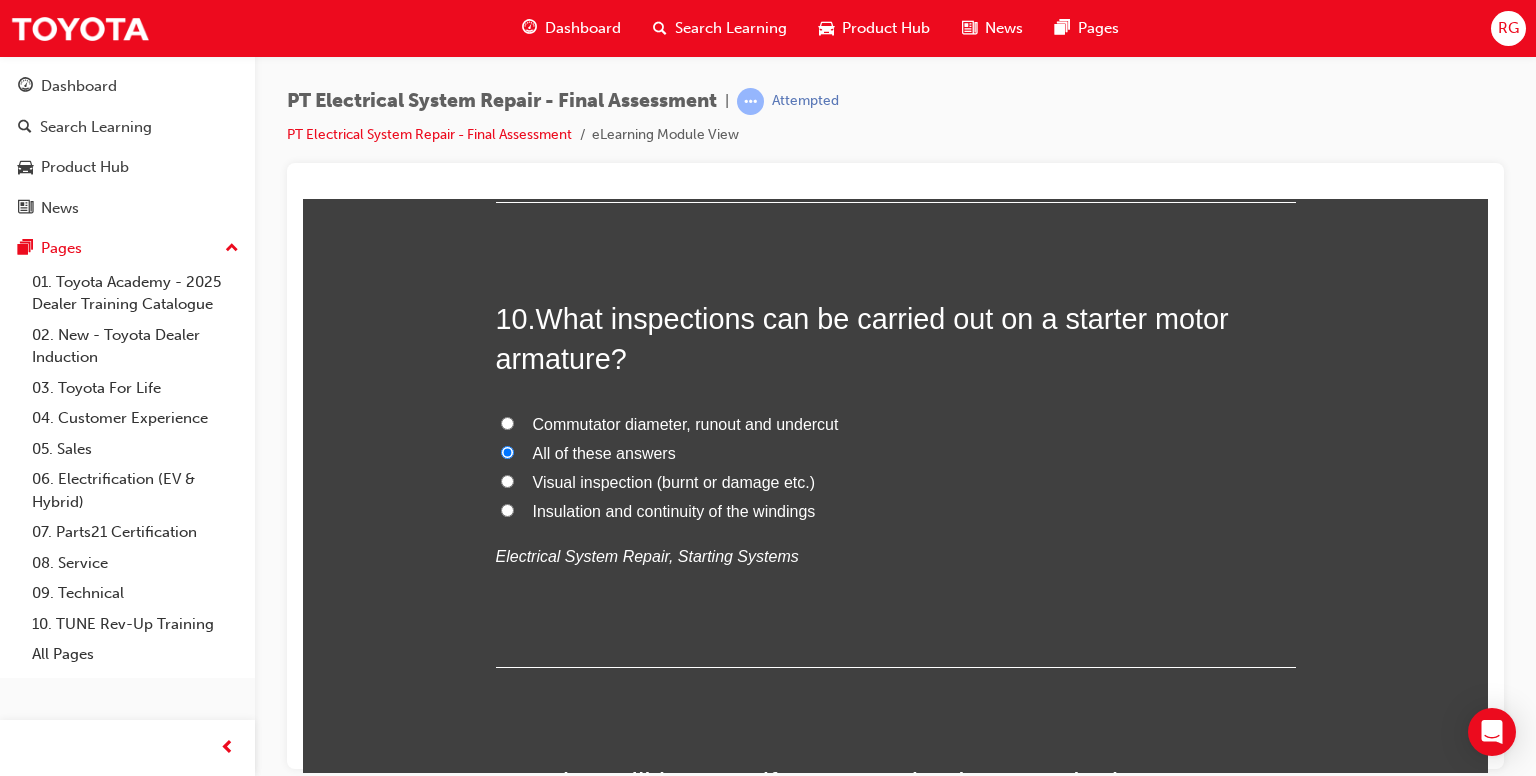 radio on "true" 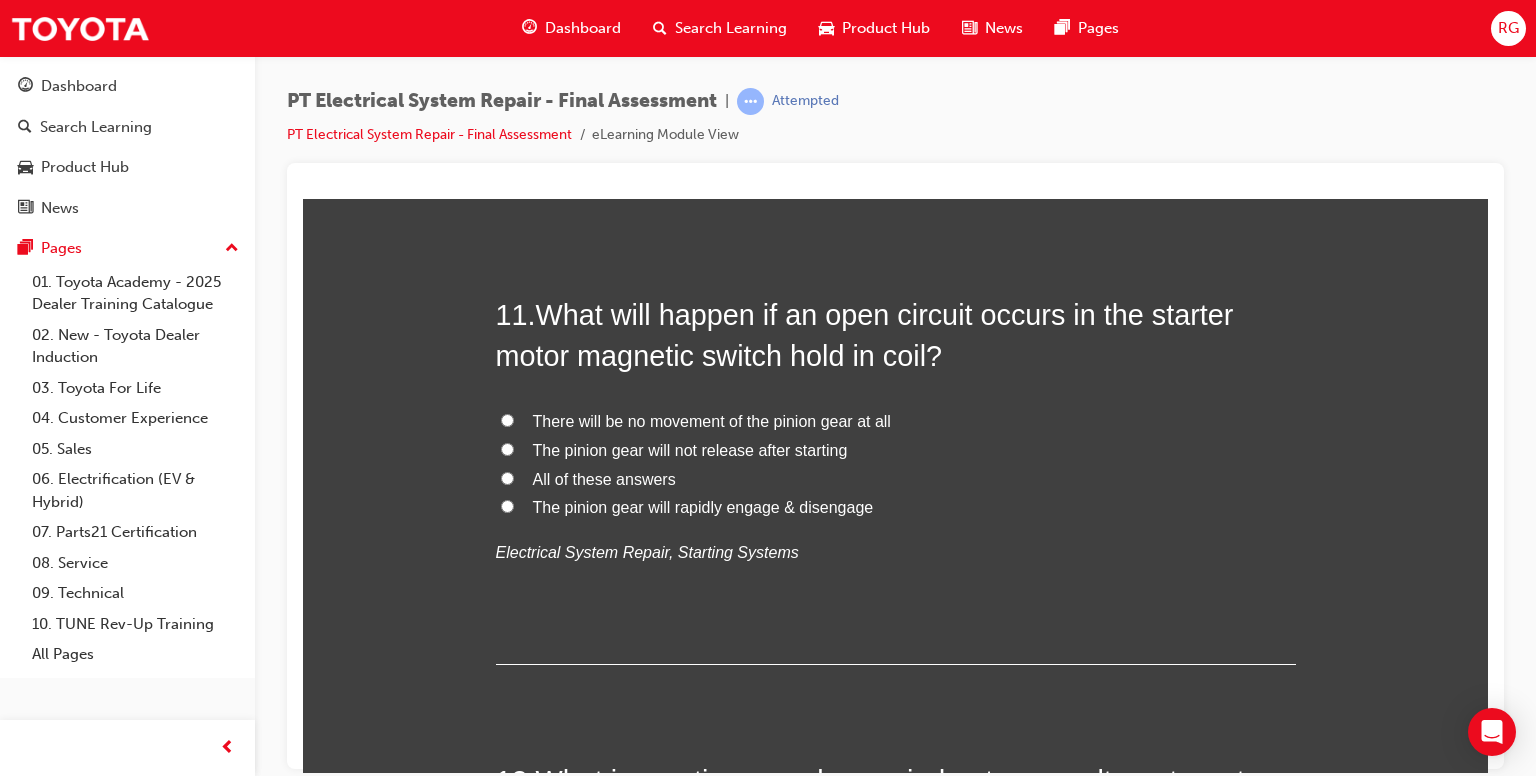 scroll, scrollTop: 4780, scrollLeft: 0, axis: vertical 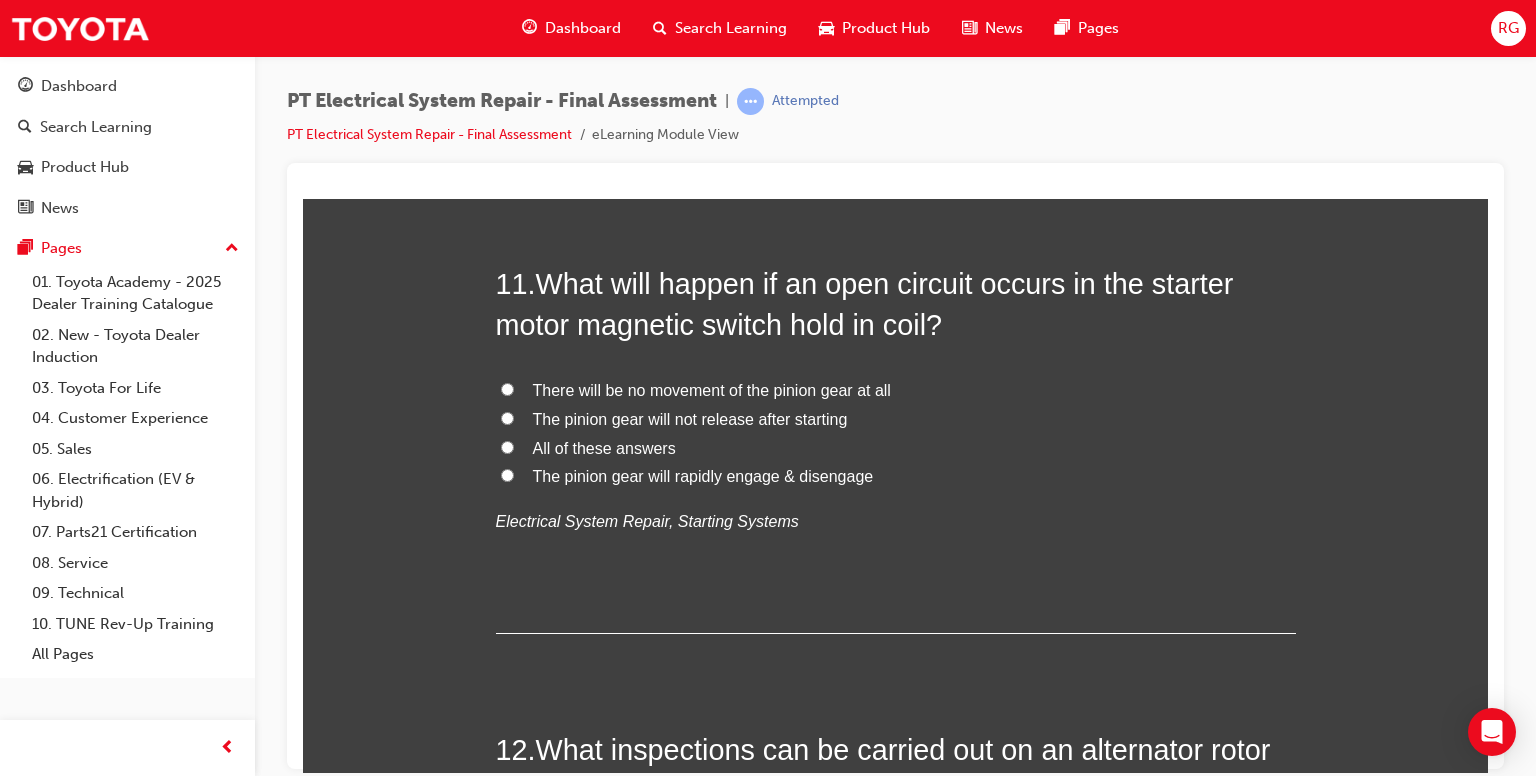 click on "All of these answers" at bounding box center (896, 448) 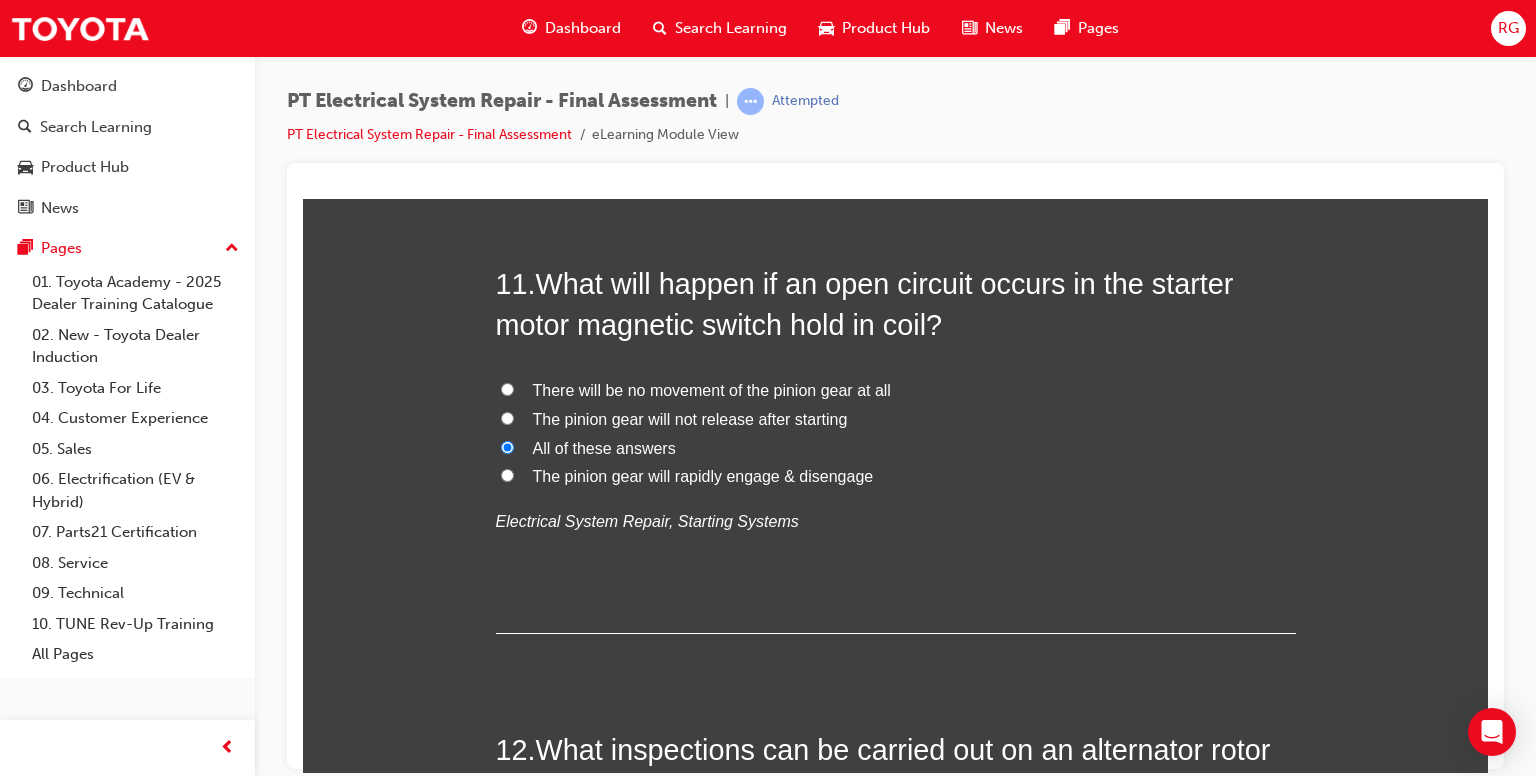 radio on "true" 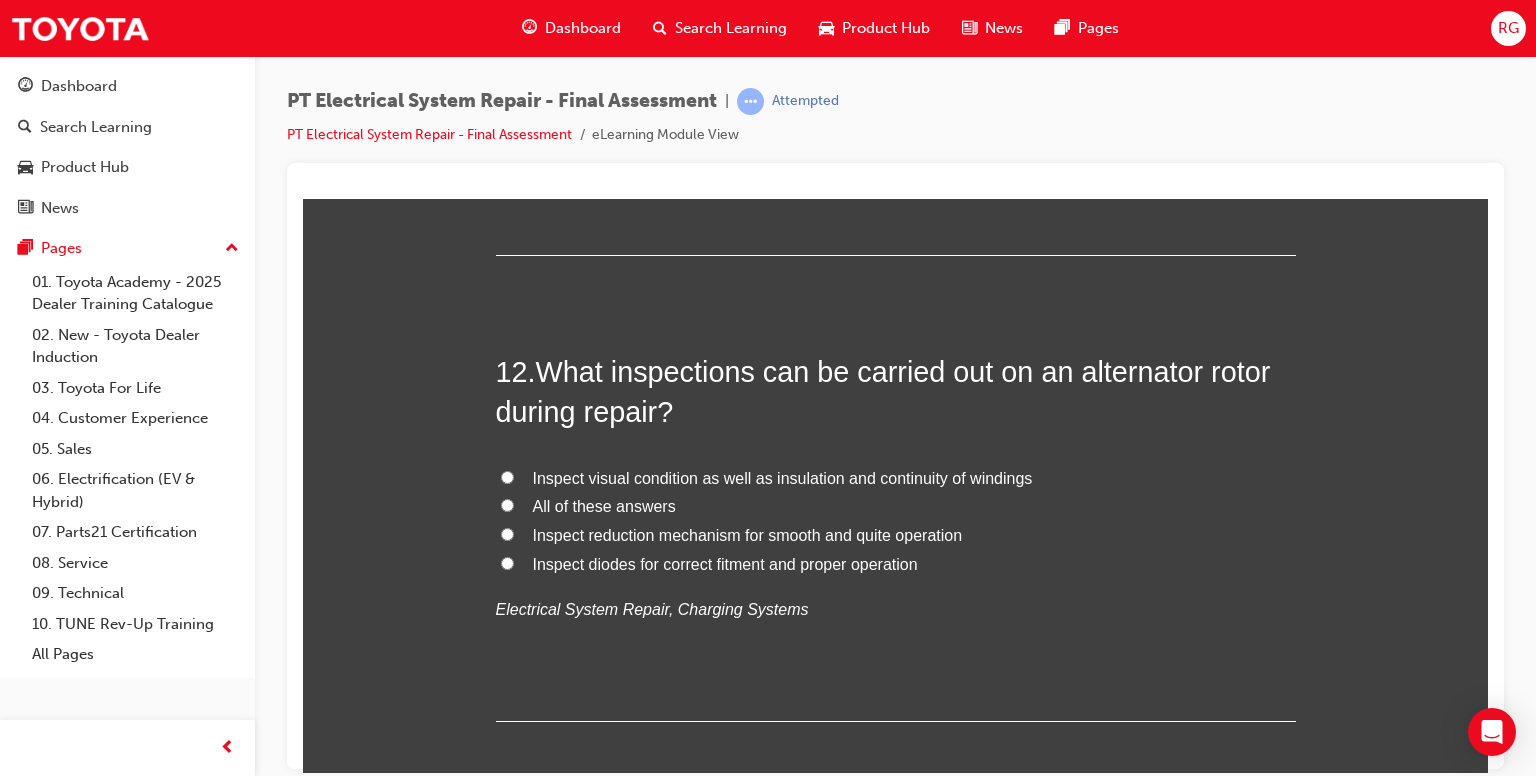 scroll, scrollTop: 5228, scrollLeft: 0, axis: vertical 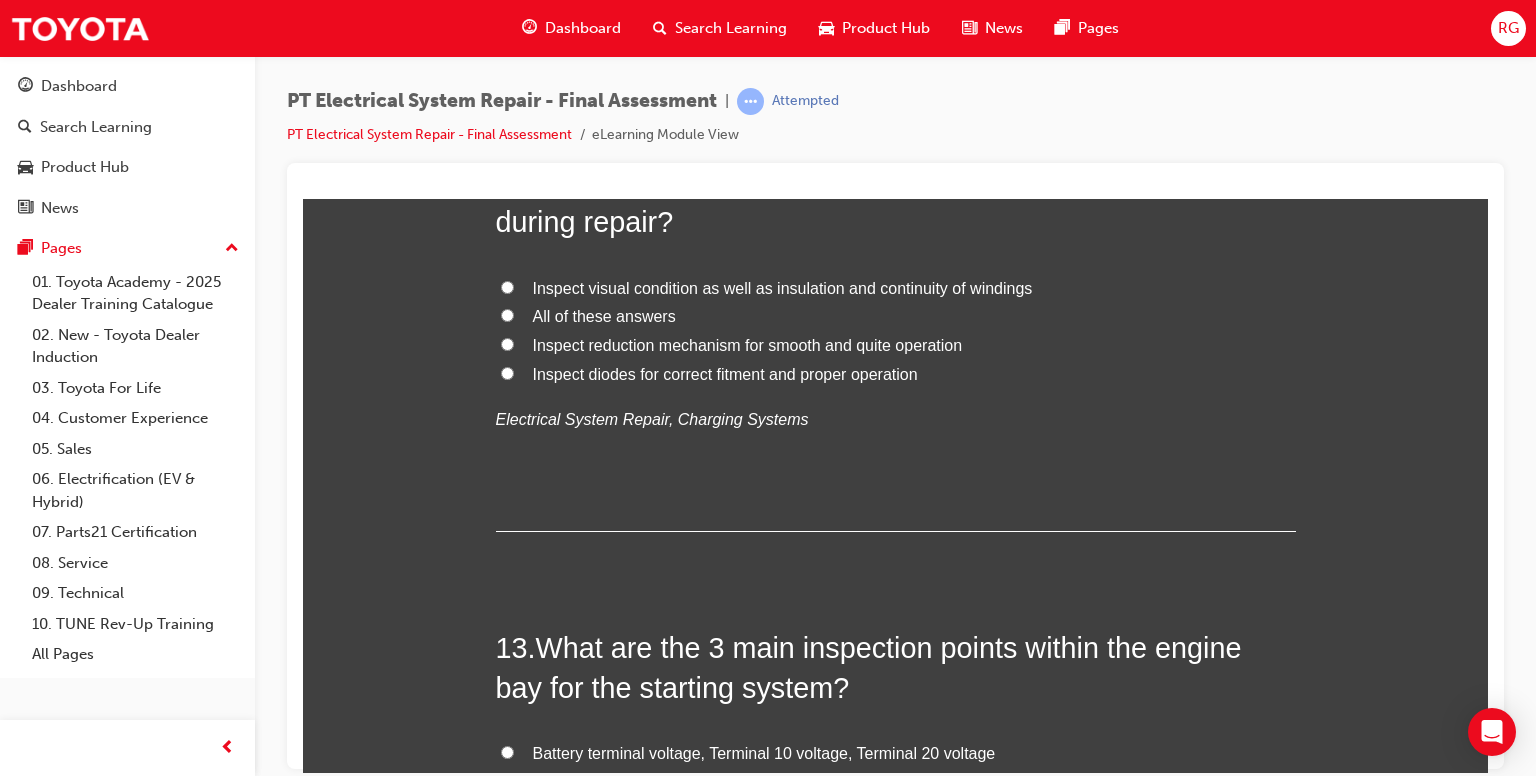 click on "Inspect visual condition as well as insulation and continuity of windings" at bounding box center (507, 286) 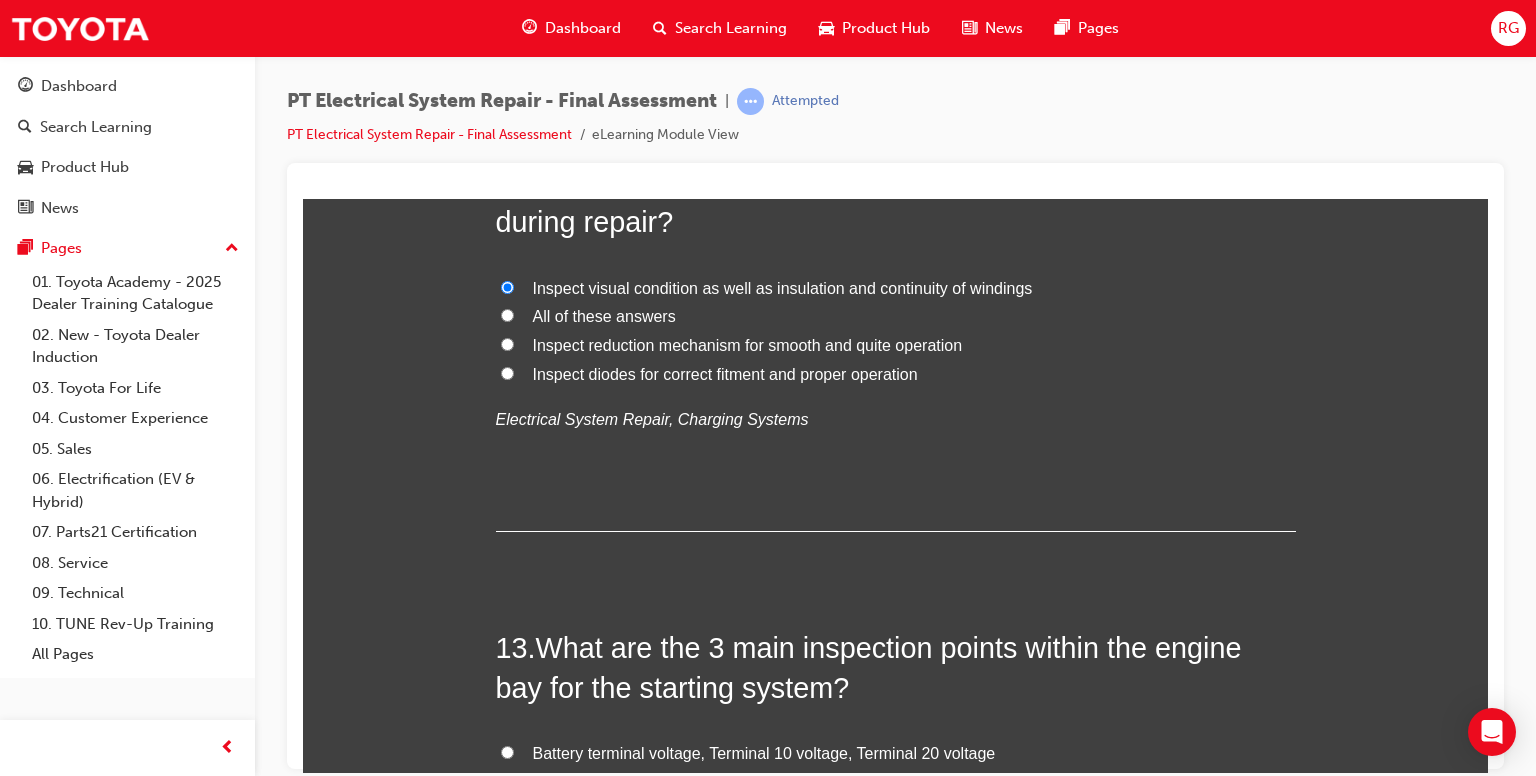 radio on "true" 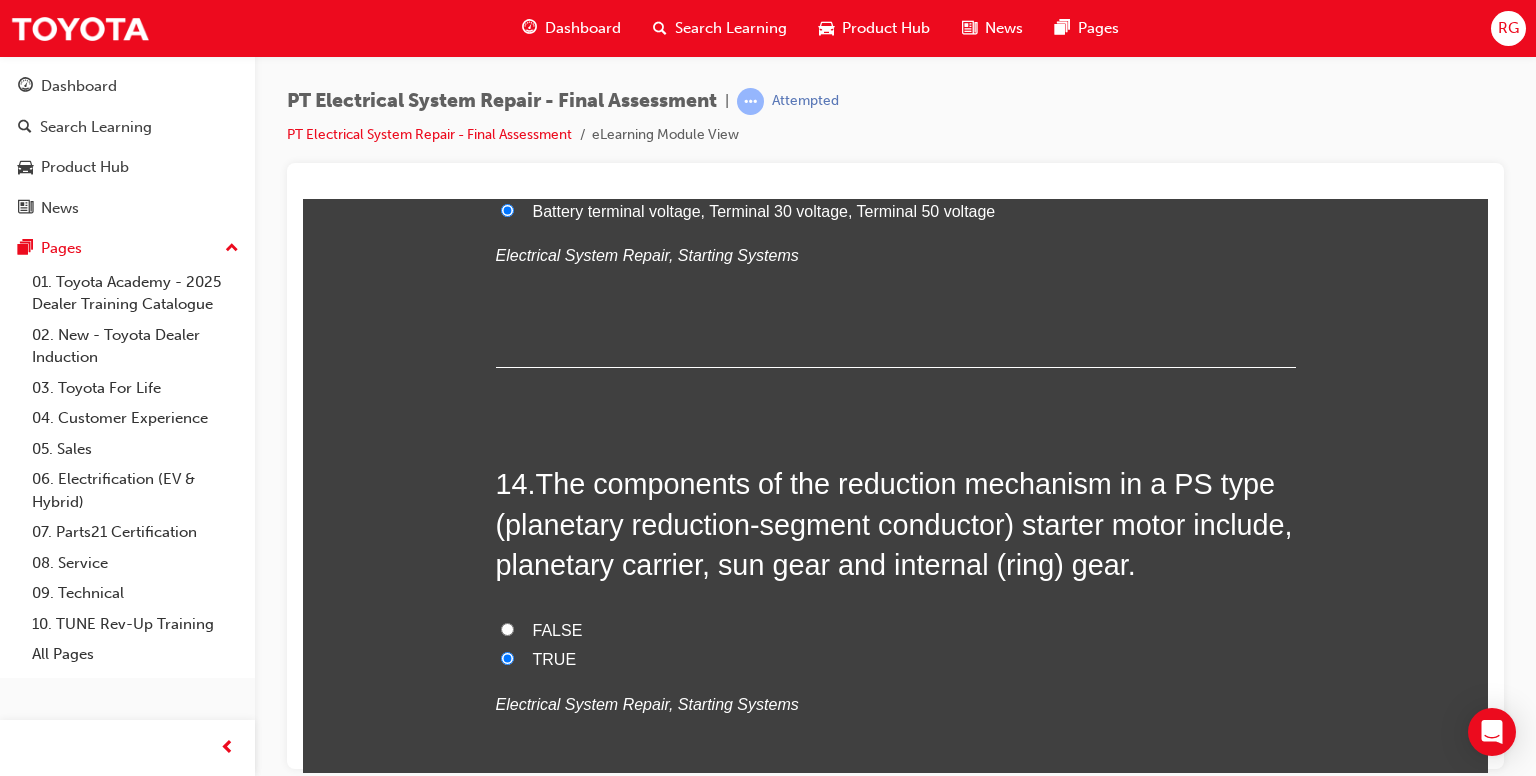 scroll, scrollTop: 6168, scrollLeft: 0, axis: vertical 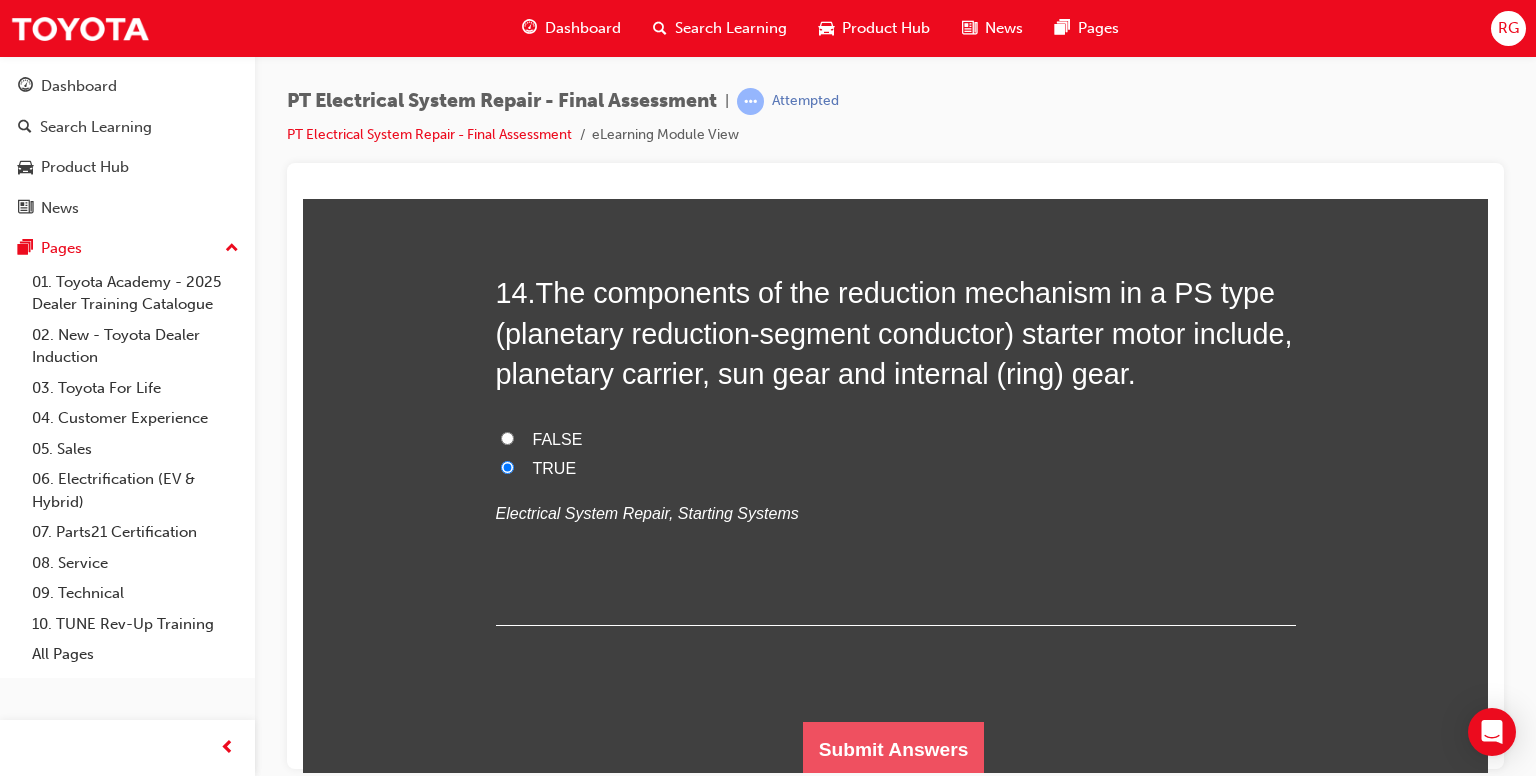 click on "Submit Answers" at bounding box center (894, 749) 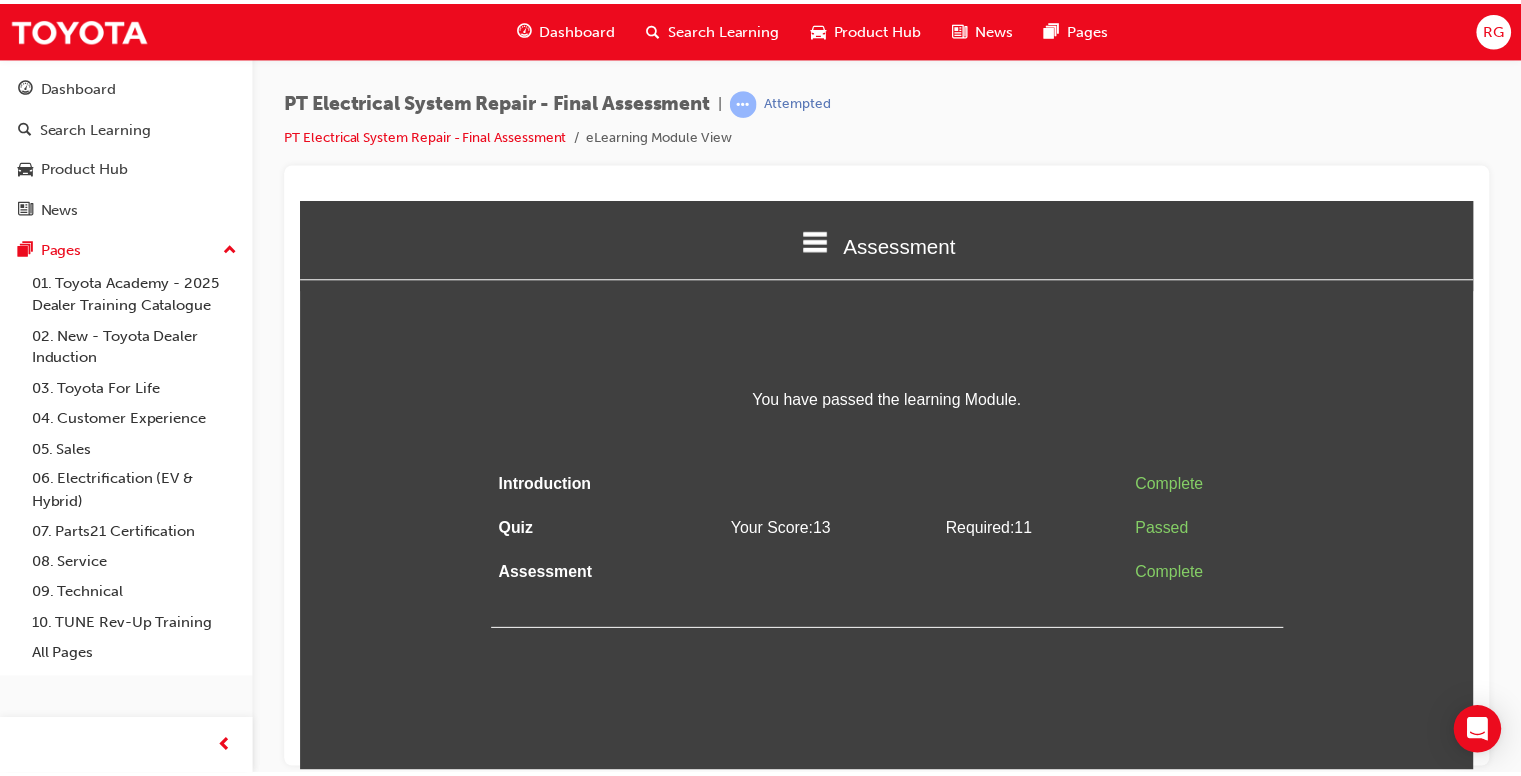 scroll, scrollTop: 0, scrollLeft: 0, axis: both 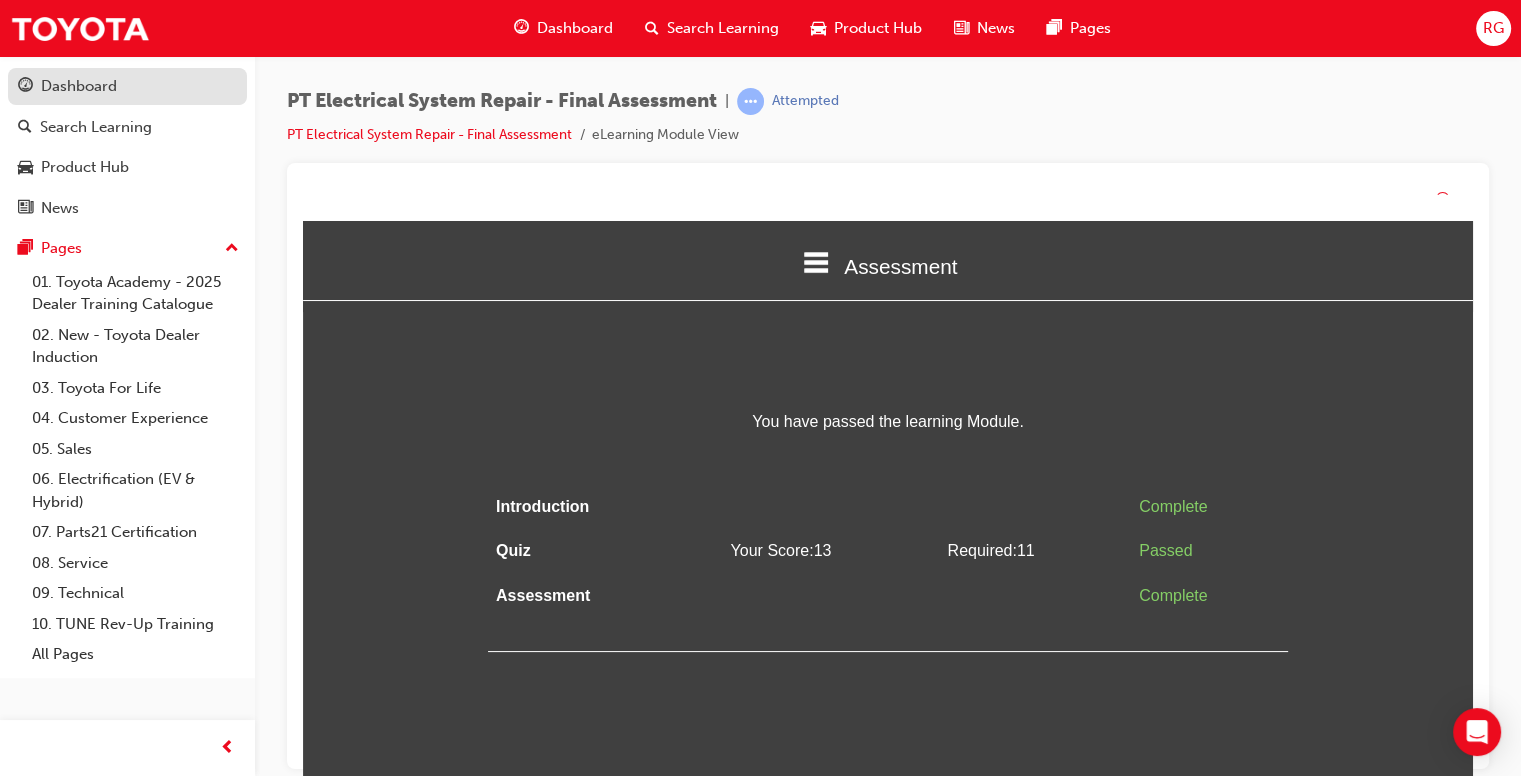click on "Dashboard" at bounding box center (79, 86) 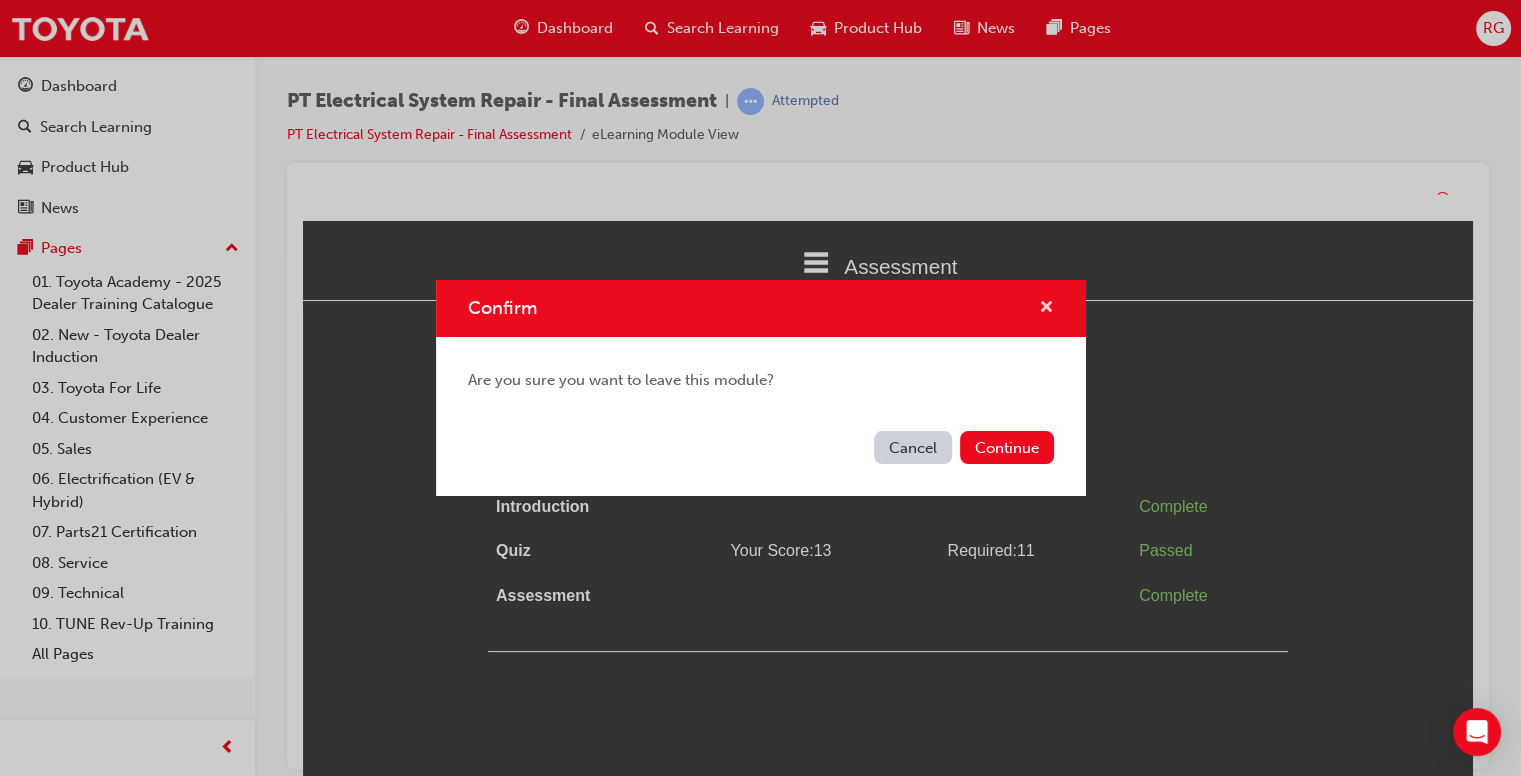 click at bounding box center [1046, 309] 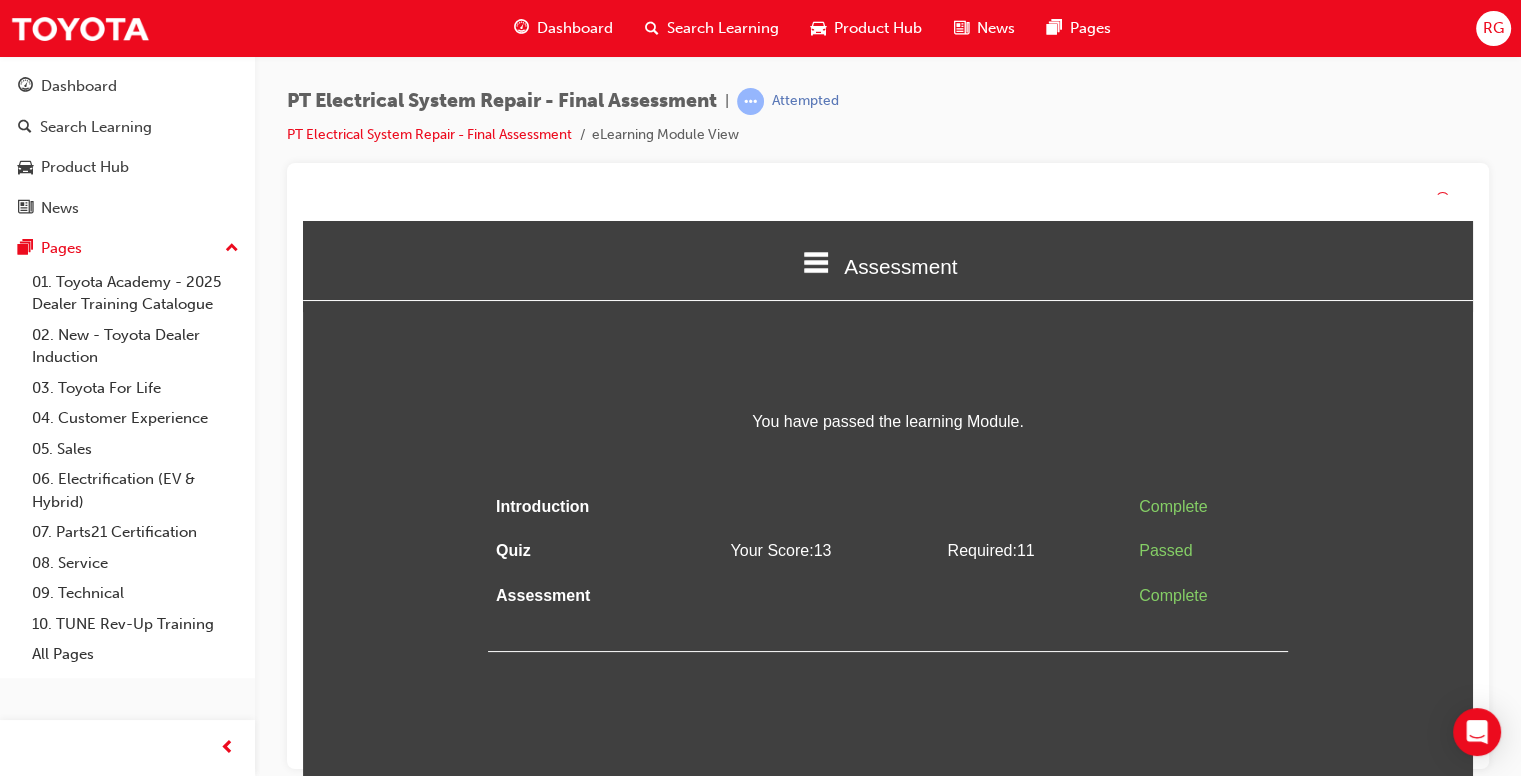 scroll, scrollTop: 18, scrollLeft: 0, axis: vertical 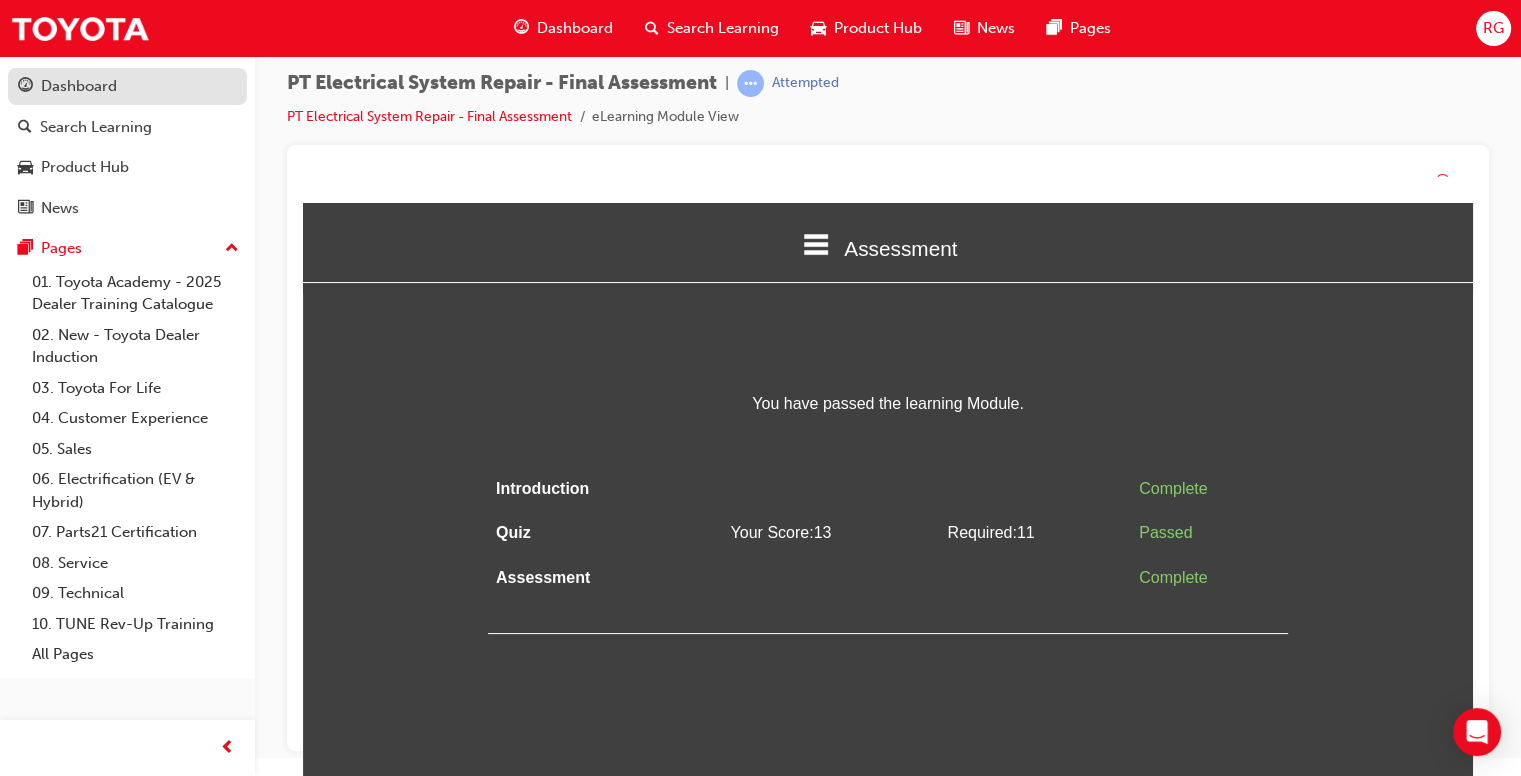 click on "Dashboard" at bounding box center (79, 86) 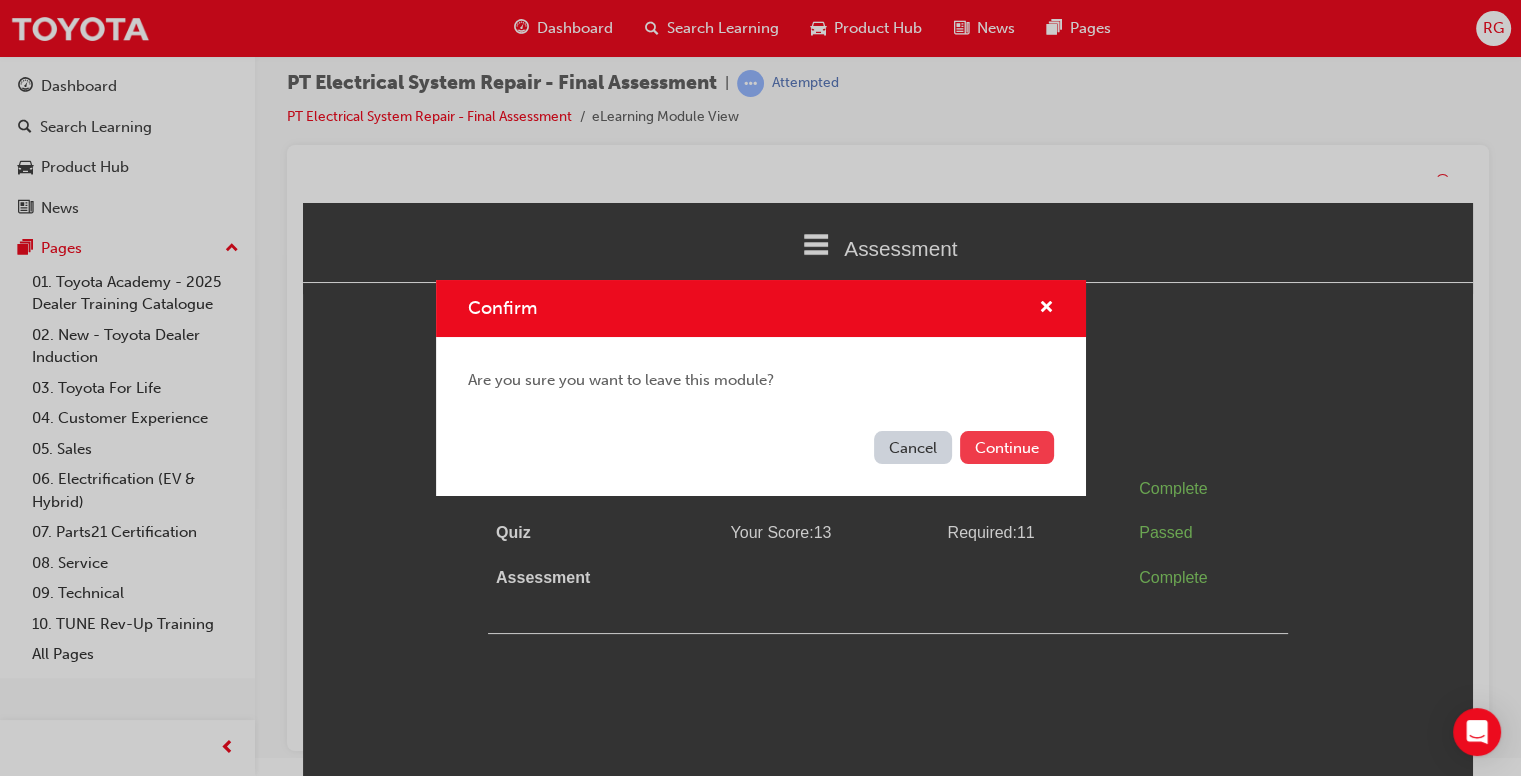 click on "Continue" at bounding box center [1007, 447] 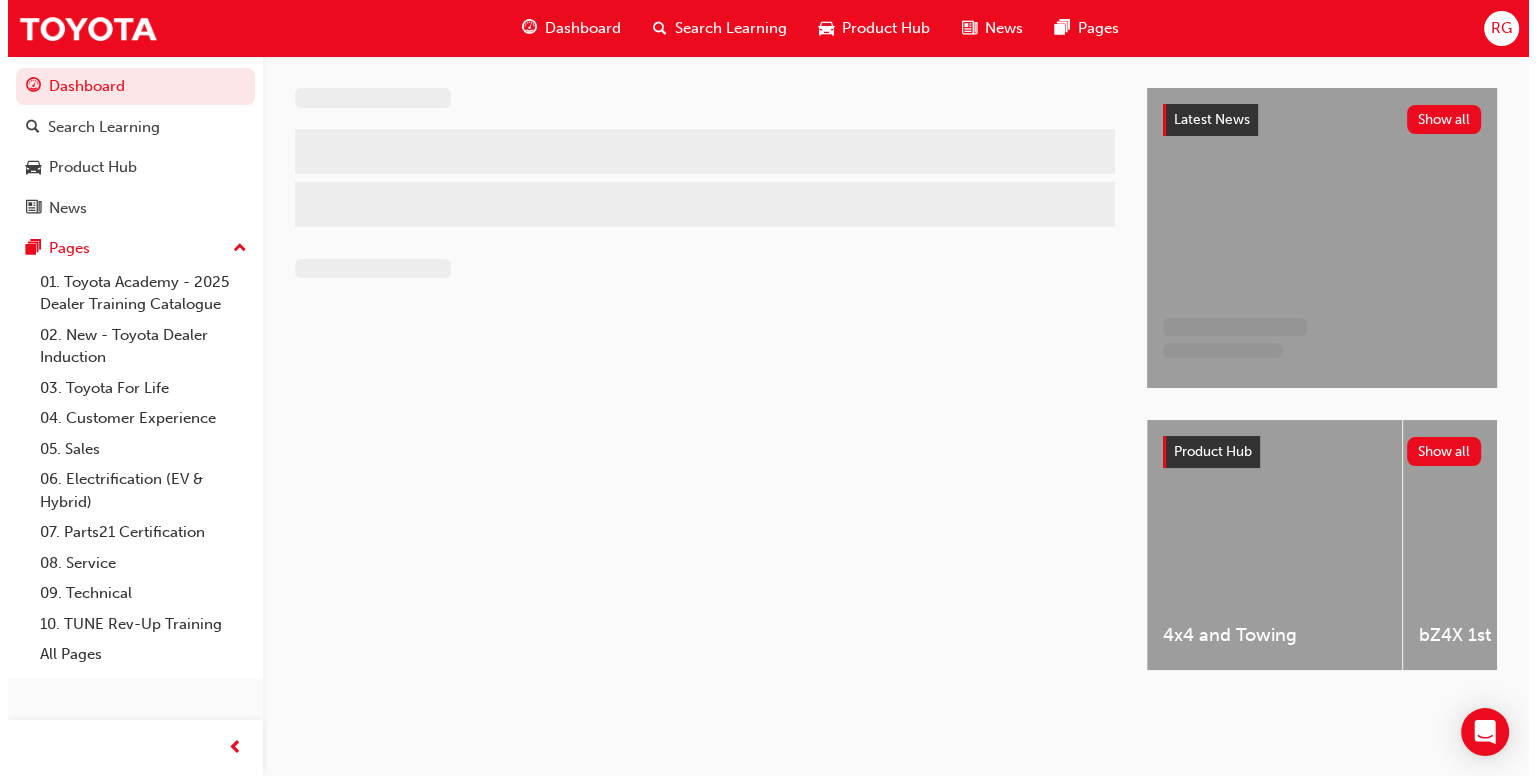scroll, scrollTop: 0, scrollLeft: 0, axis: both 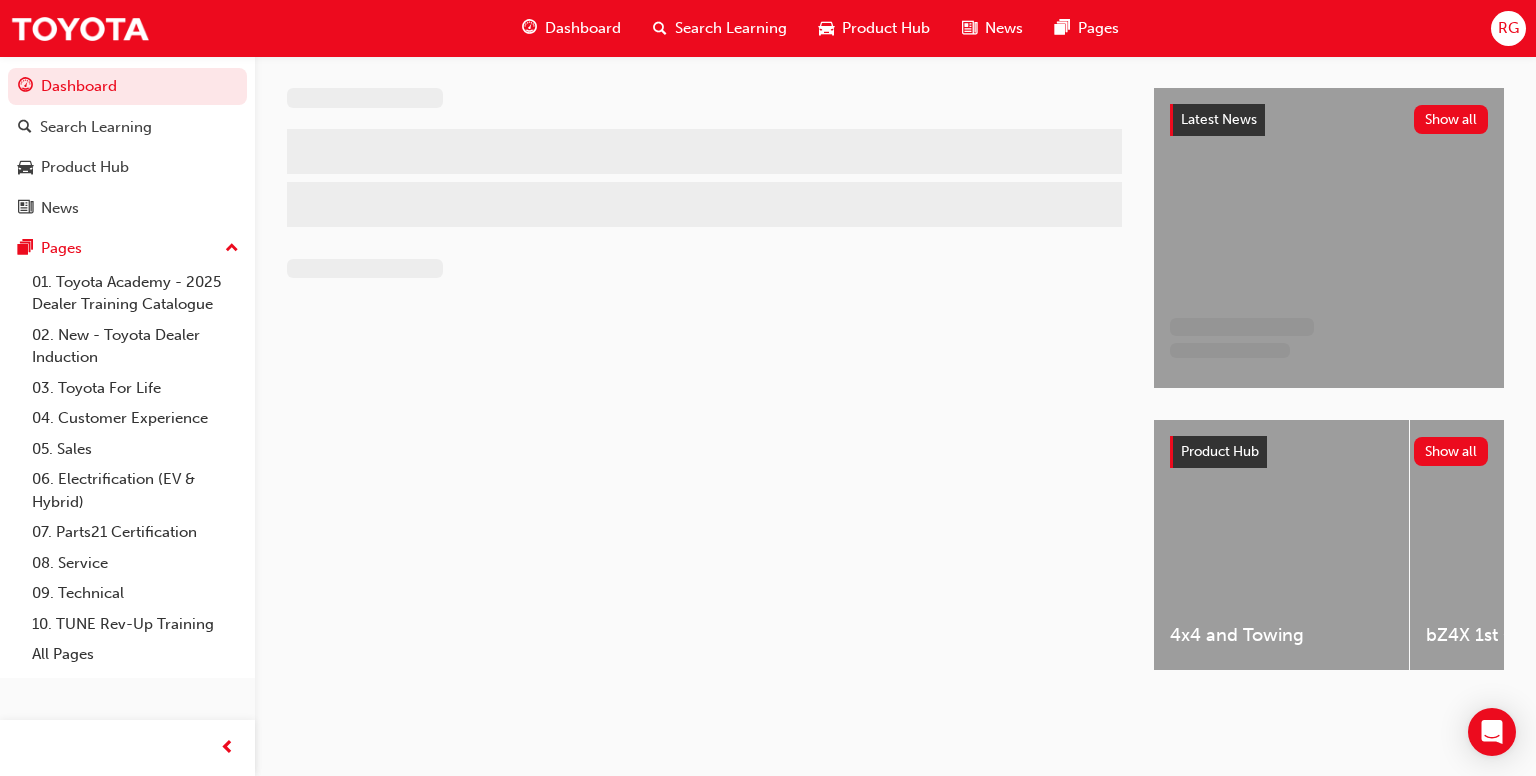 click on "RG" at bounding box center (1508, 28) 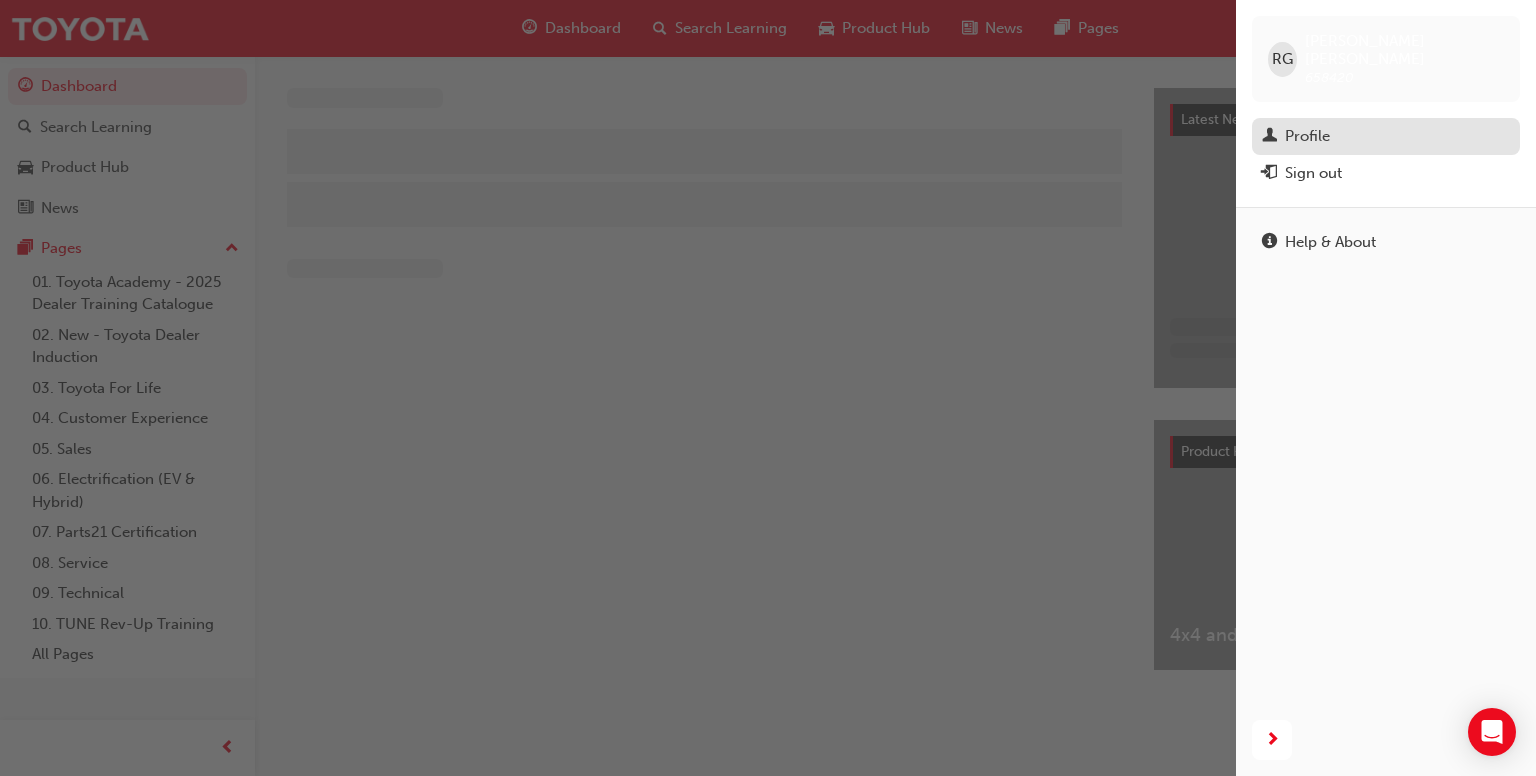 click on "Profile" at bounding box center (1386, 136) 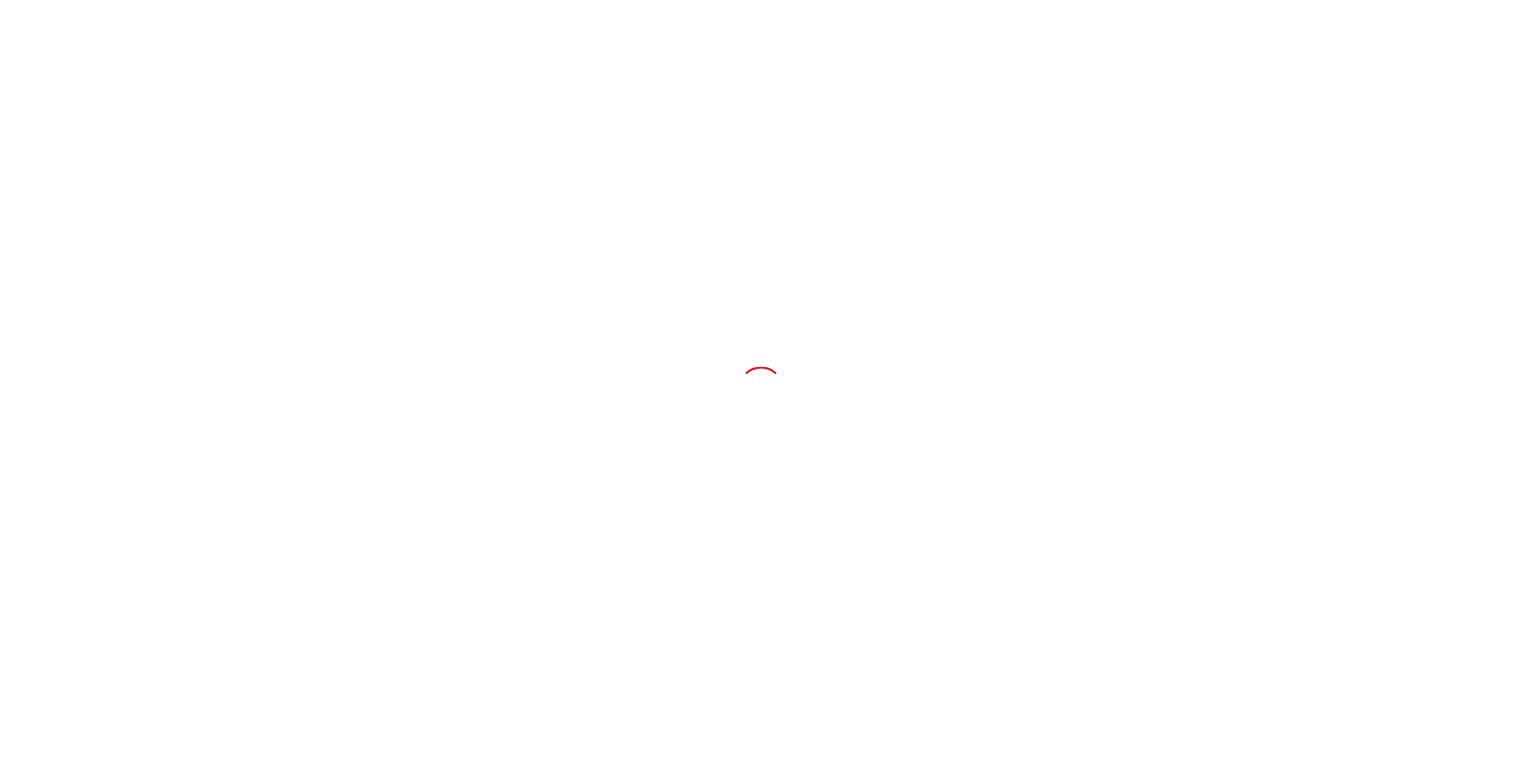 scroll, scrollTop: 0, scrollLeft: 0, axis: both 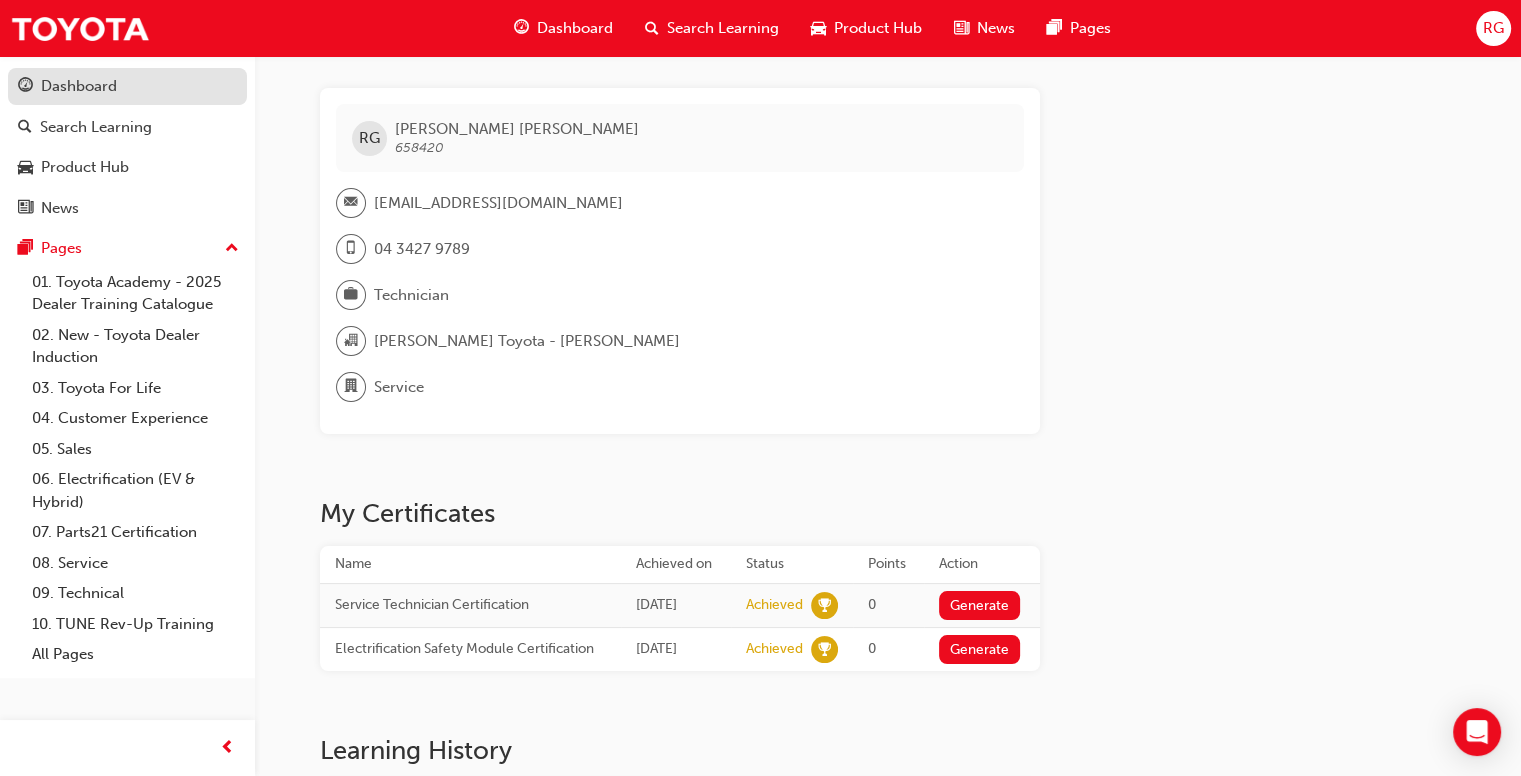 click on "Dashboard" at bounding box center (127, 86) 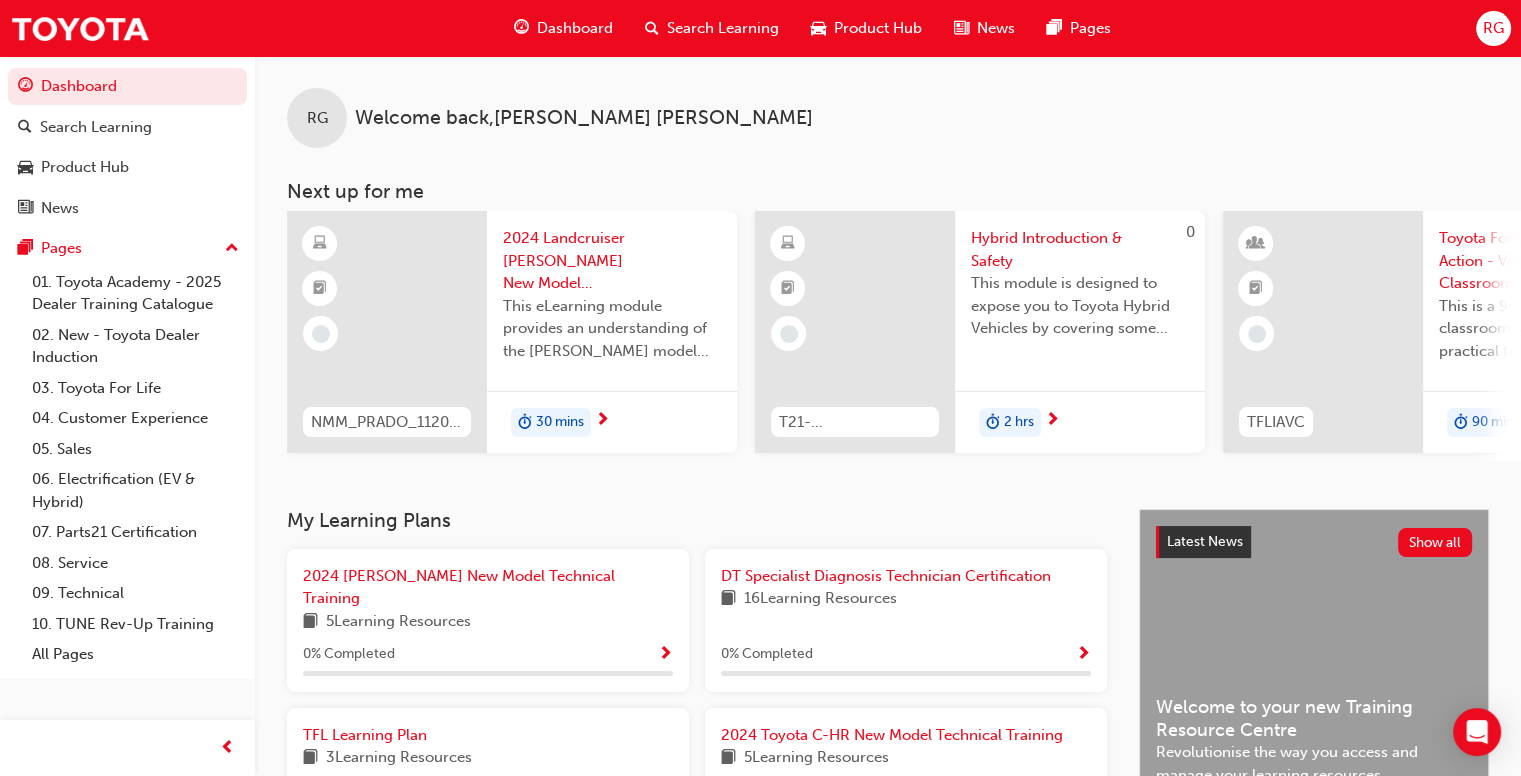 click on "RG" at bounding box center [1493, 28] 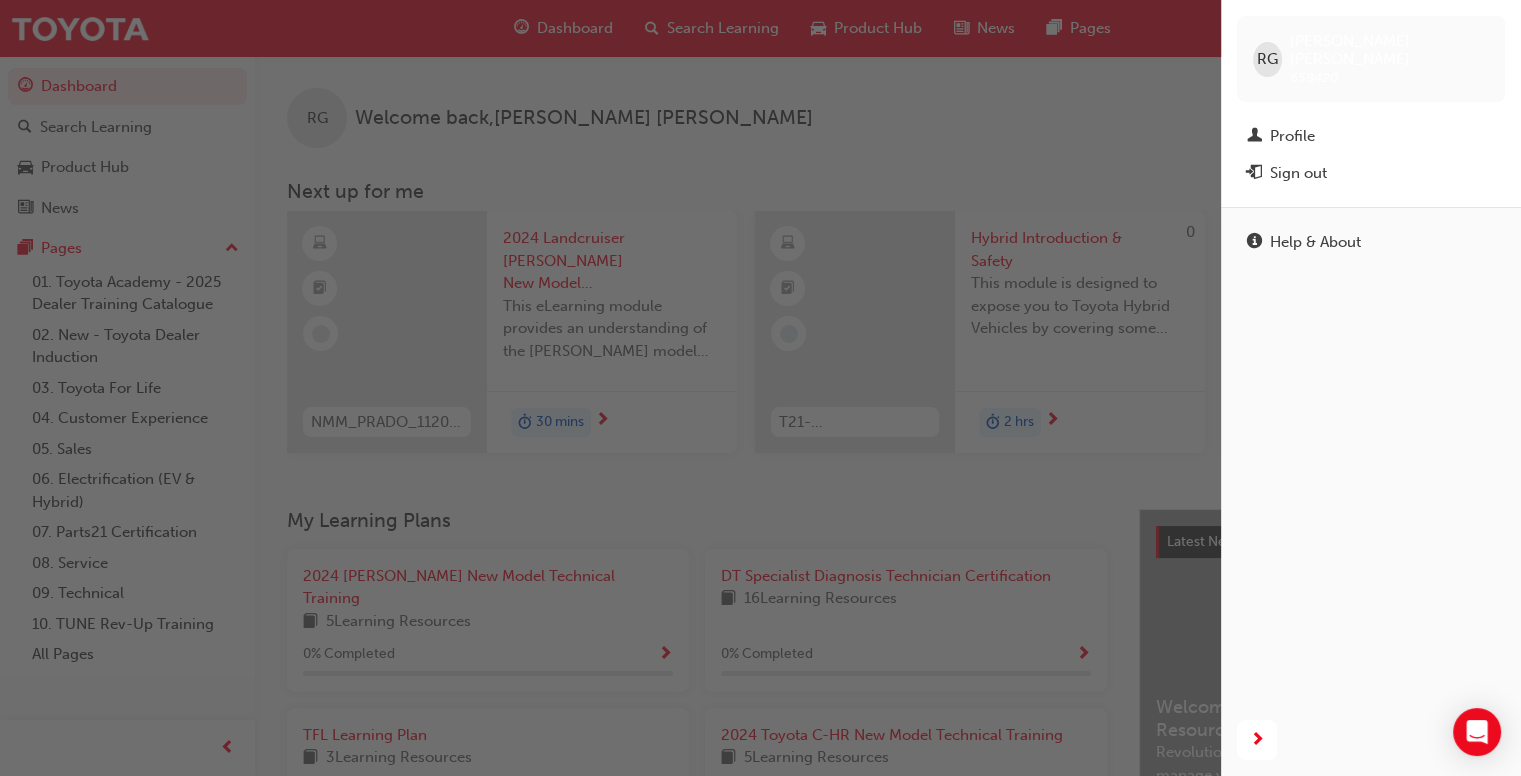 click at bounding box center [610, 388] 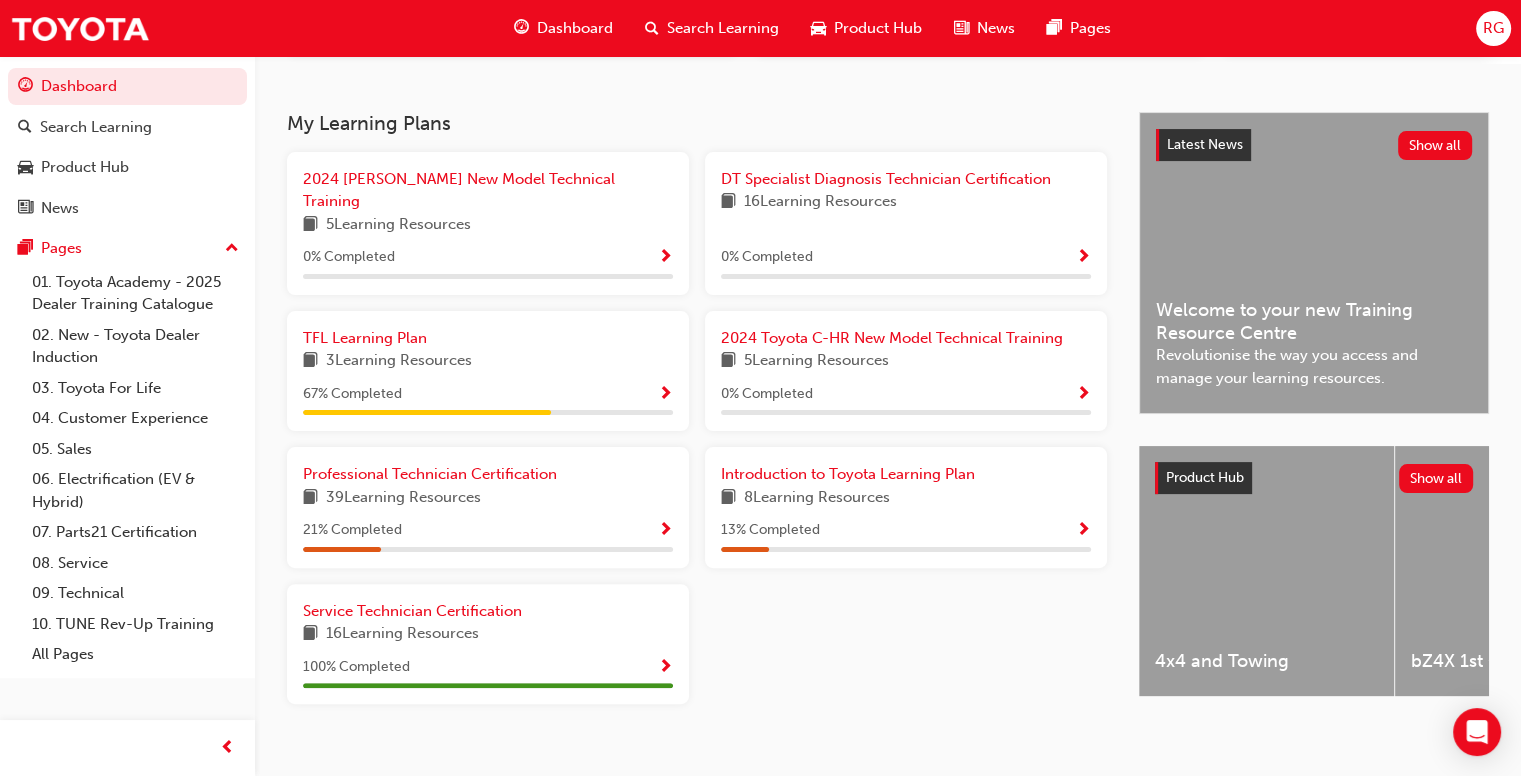 scroll, scrollTop: 409, scrollLeft: 0, axis: vertical 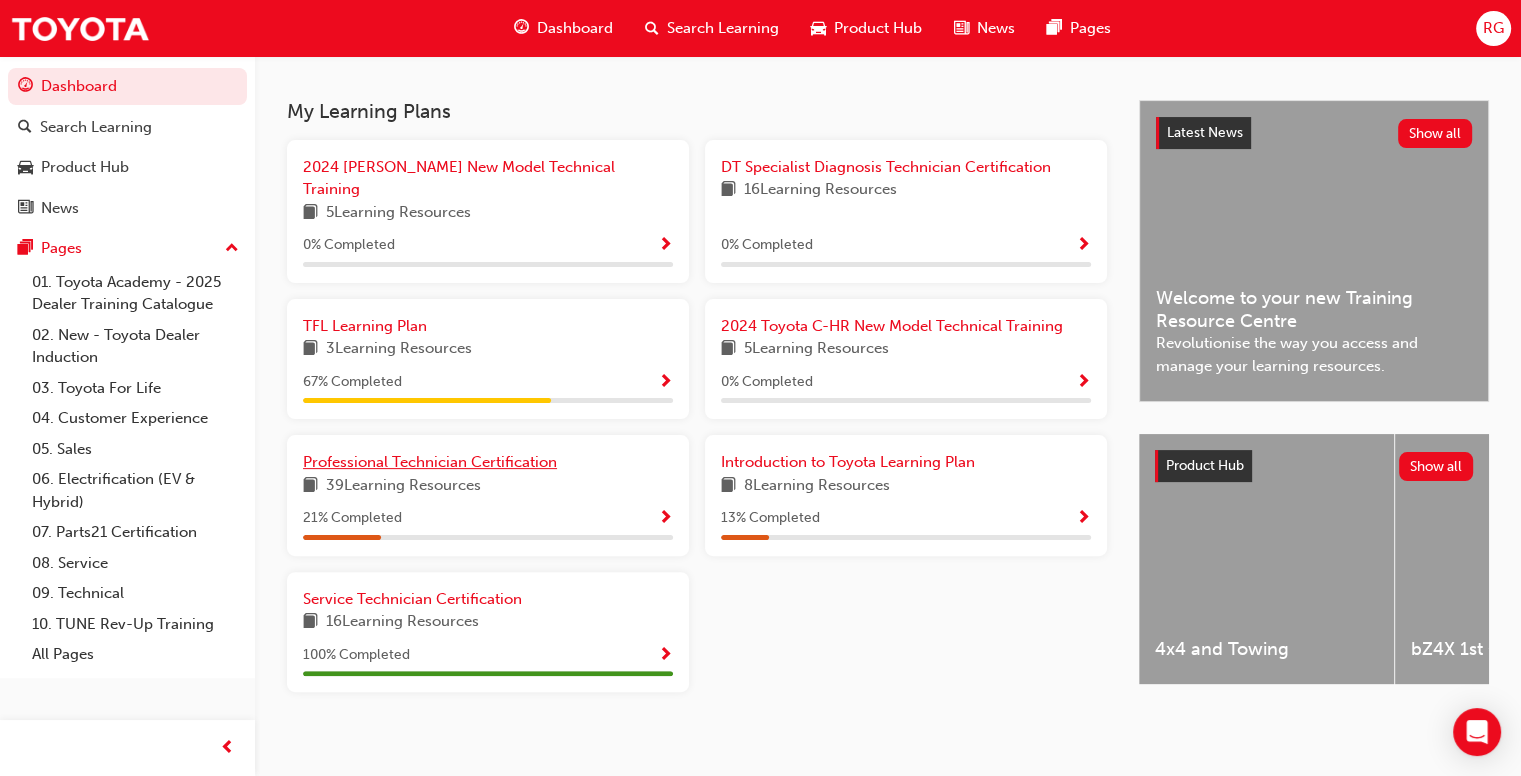 click on "Professional Technician Certification" at bounding box center (430, 462) 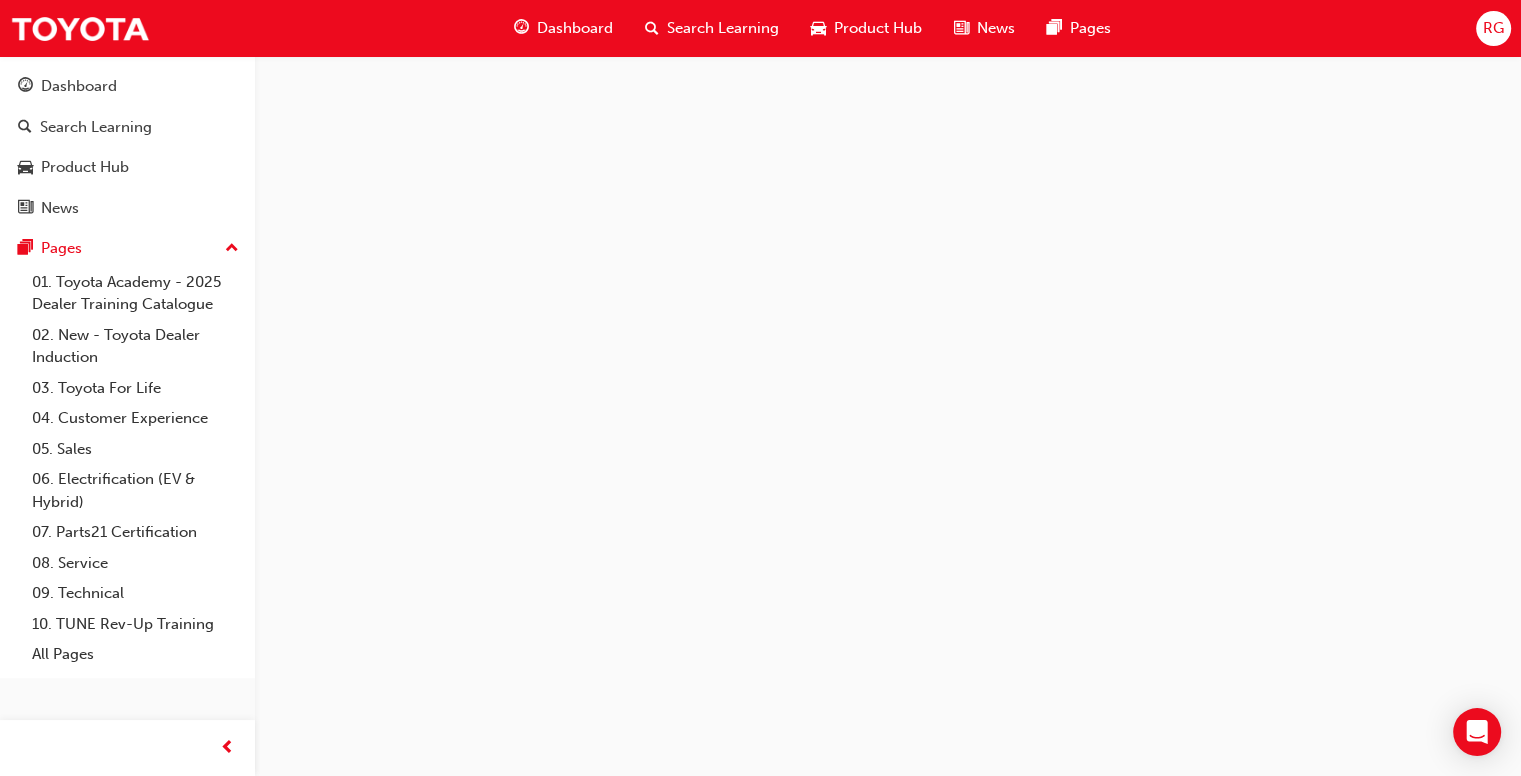 scroll, scrollTop: 0, scrollLeft: 0, axis: both 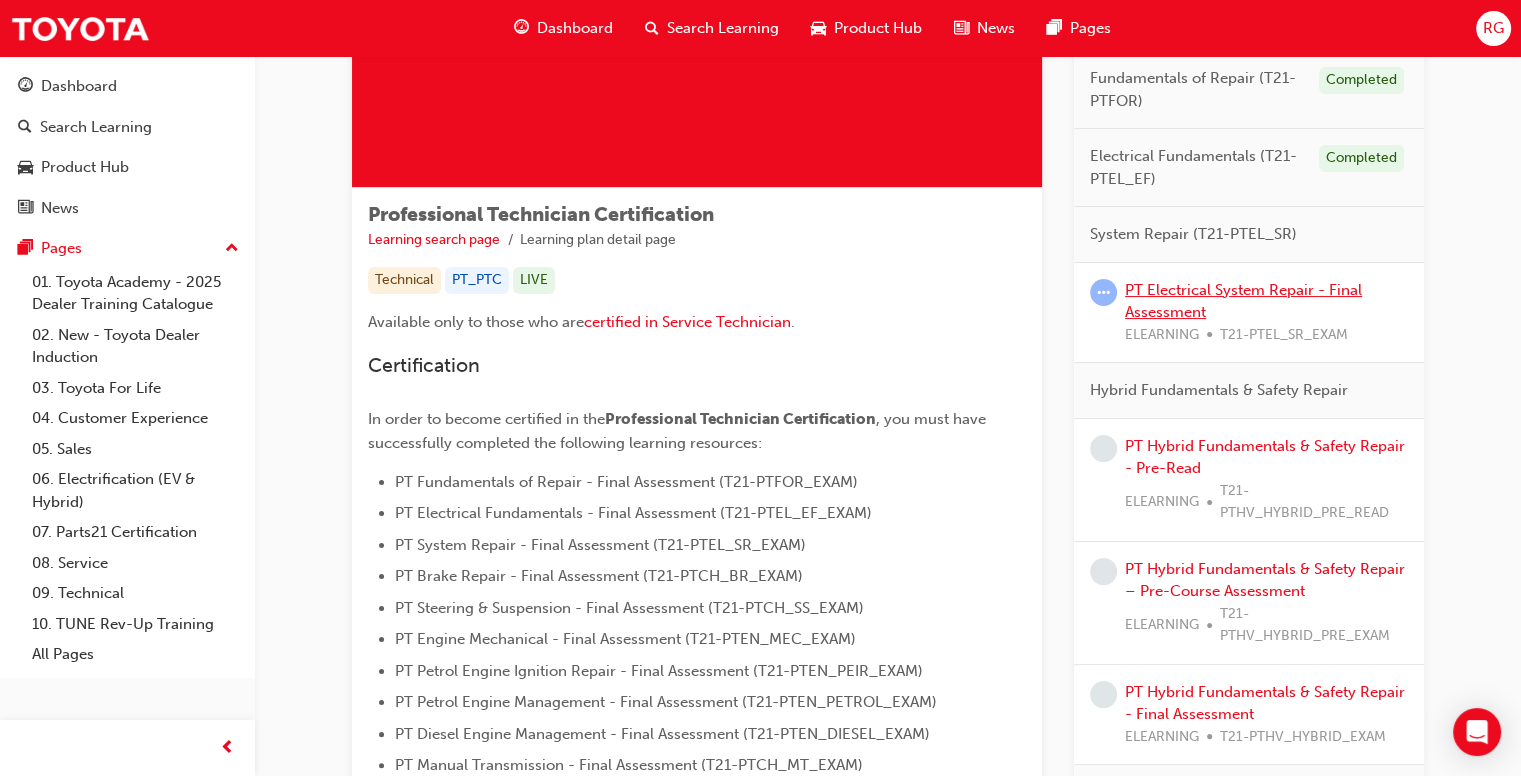 click on "PT Electrical System Repair - Final Assessment" at bounding box center (1243, 301) 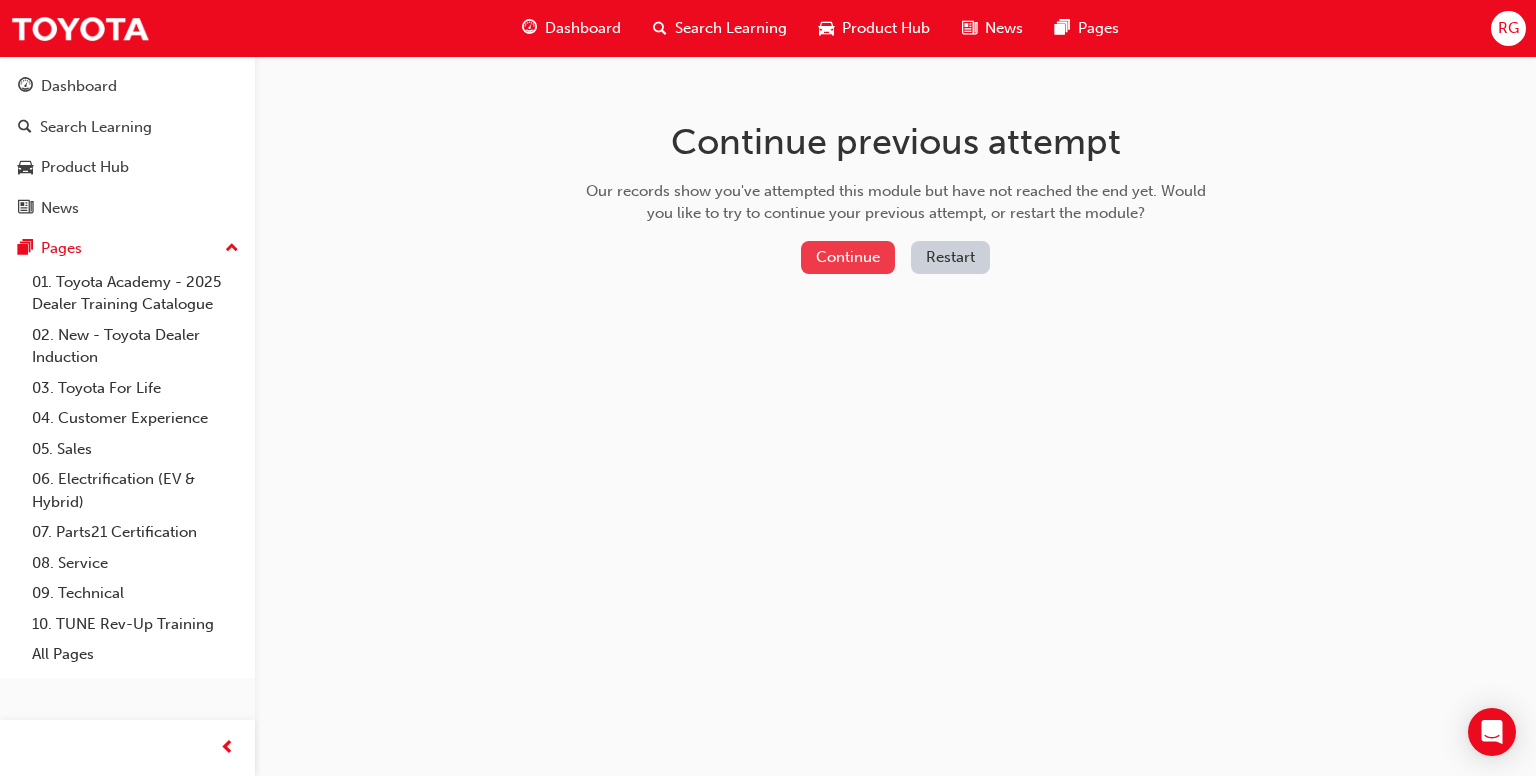 scroll, scrollTop: 0, scrollLeft: 0, axis: both 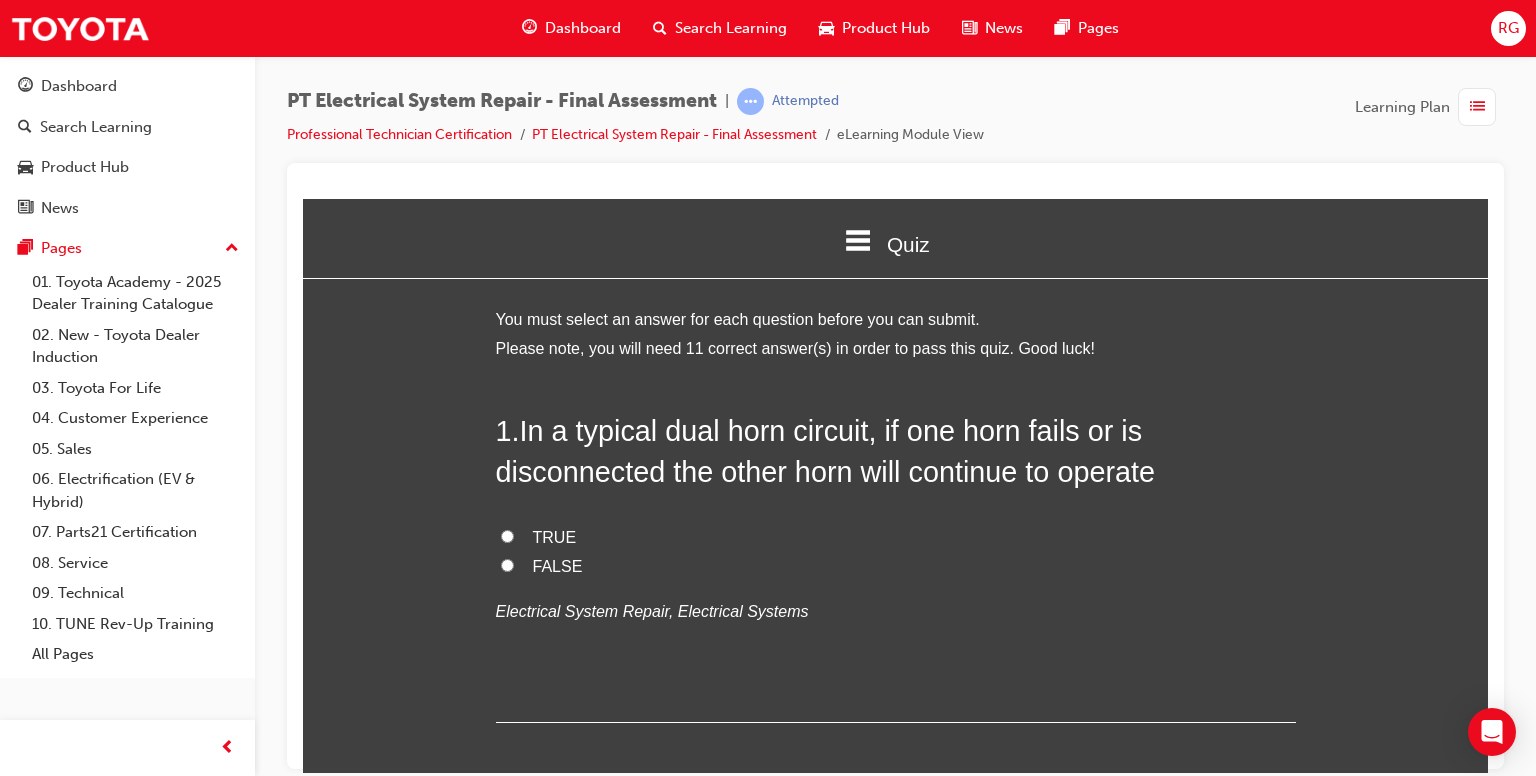 drag, startPoint x: 1471, startPoint y: 243, endPoint x: 1494, endPoint y: 451, distance: 209.26778 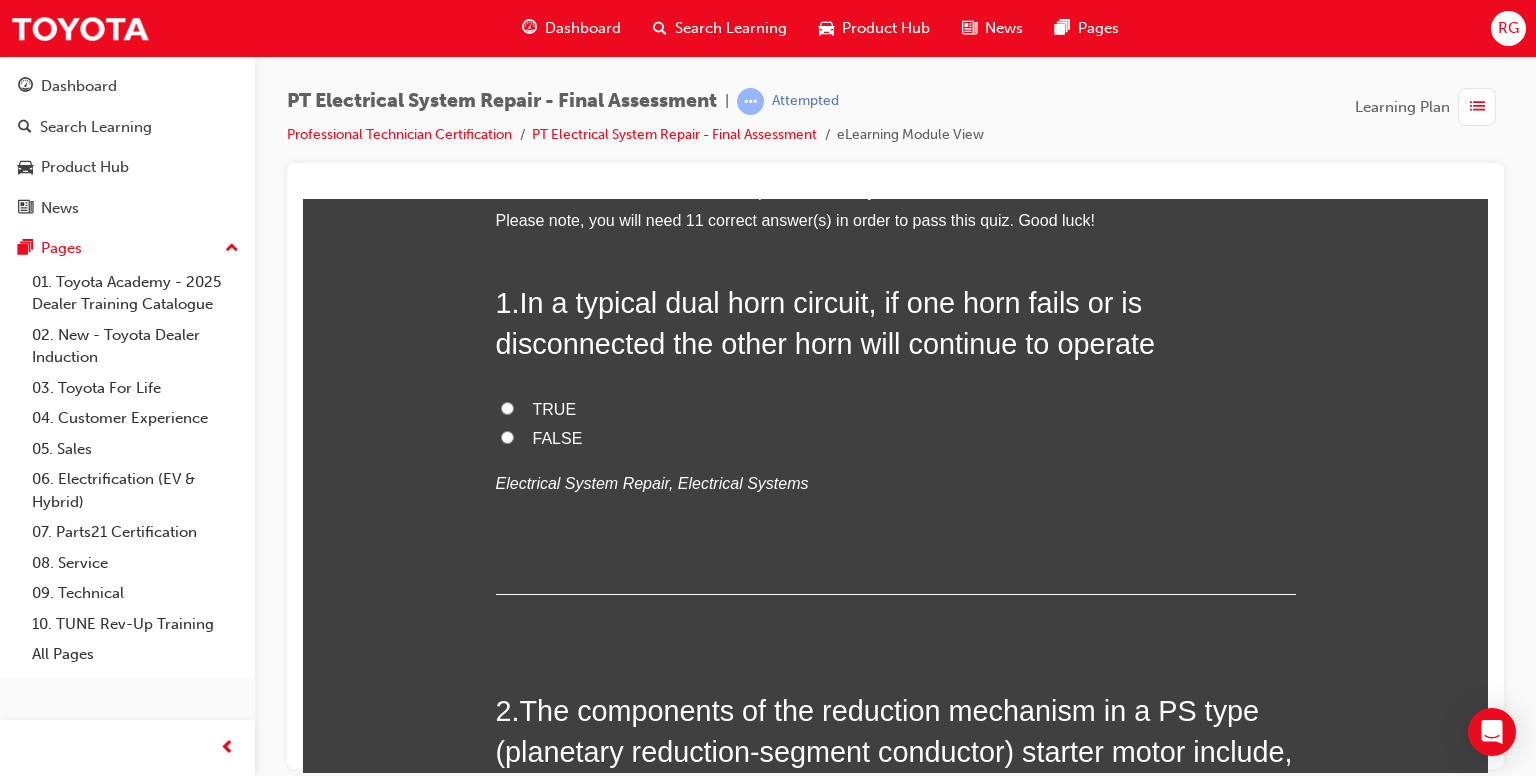 scroll, scrollTop: 0, scrollLeft: 0, axis: both 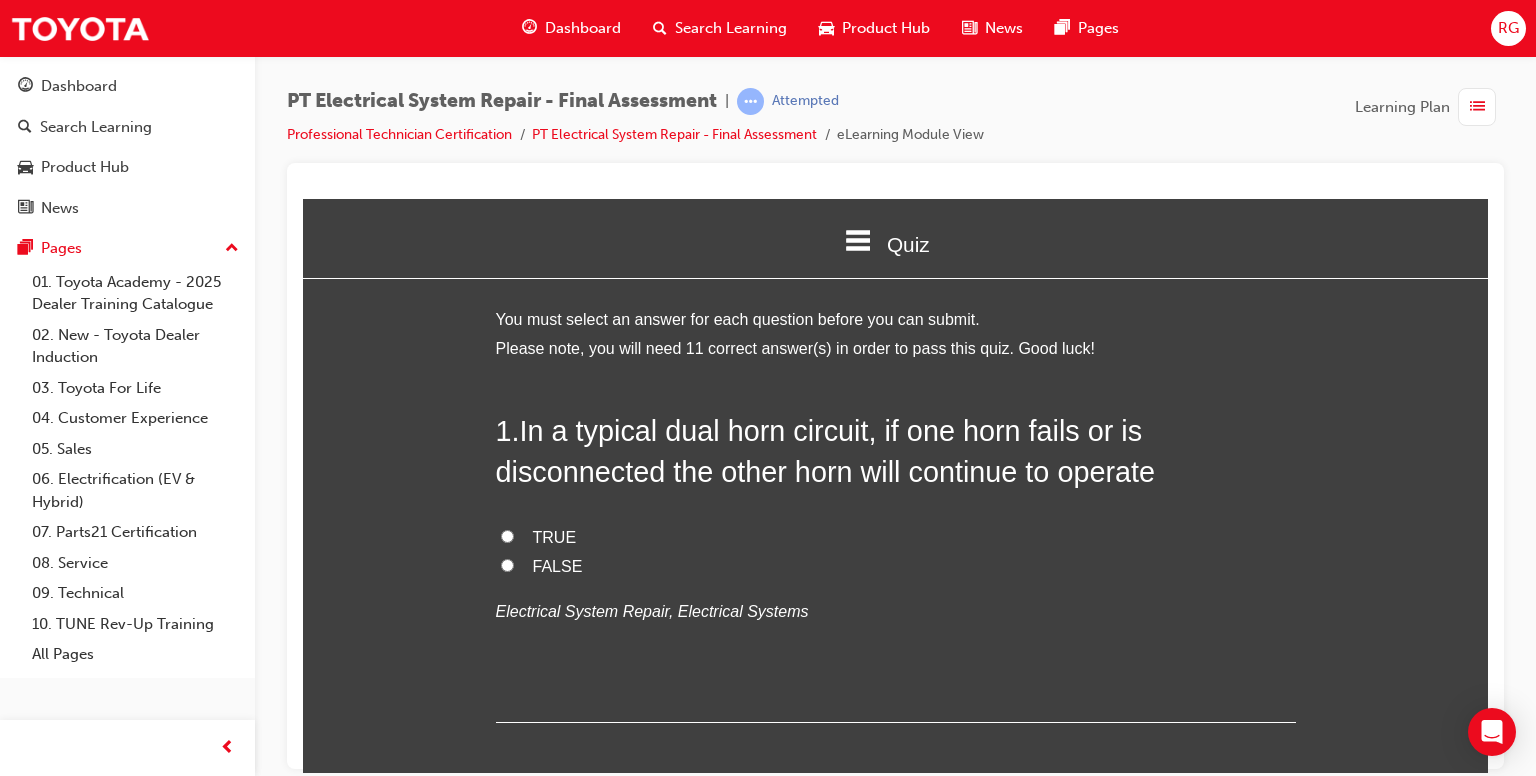 click on "FALSE" at bounding box center [507, 564] 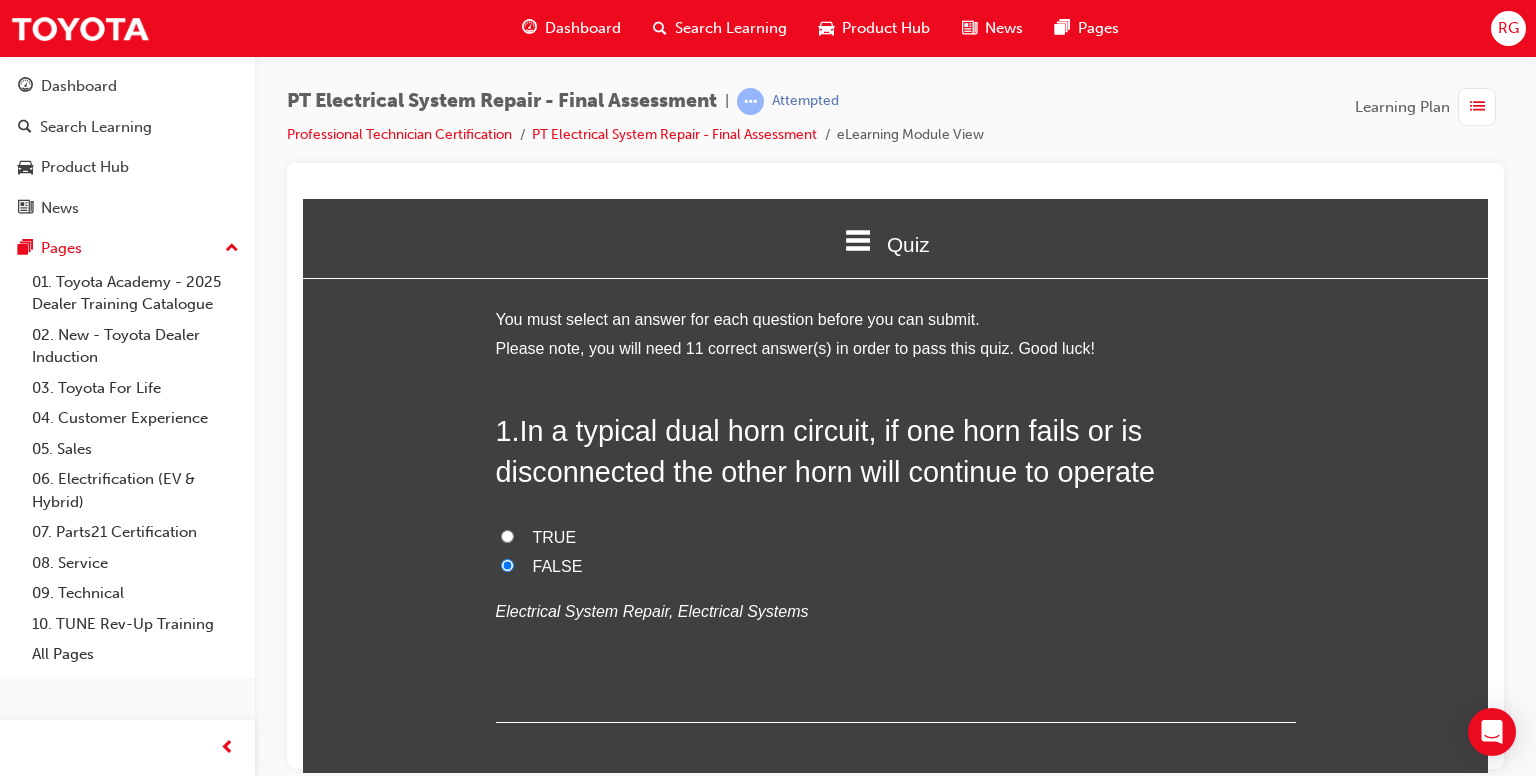 radio on "true" 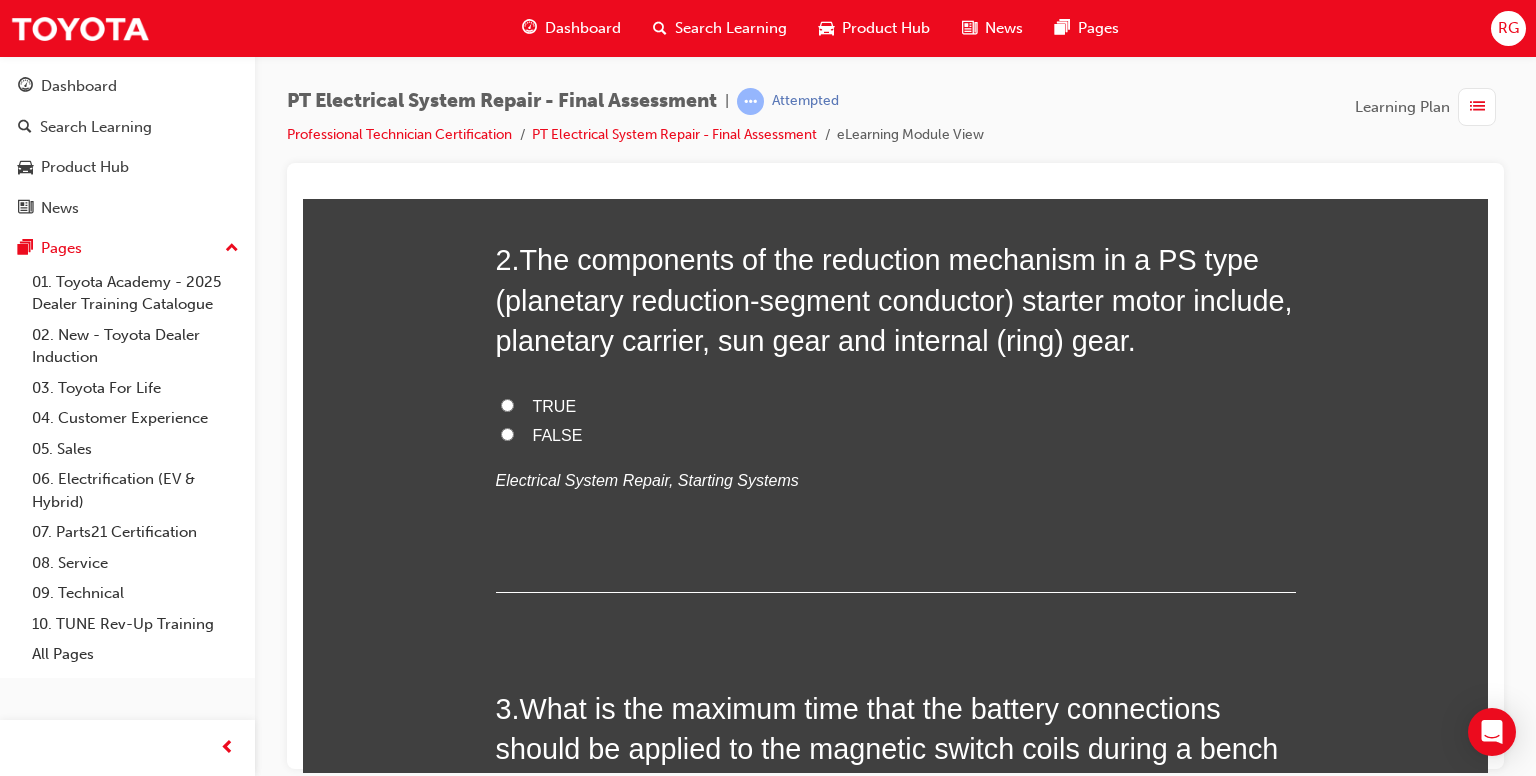scroll, scrollTop: 0, scrollLeft: 0, axis: both 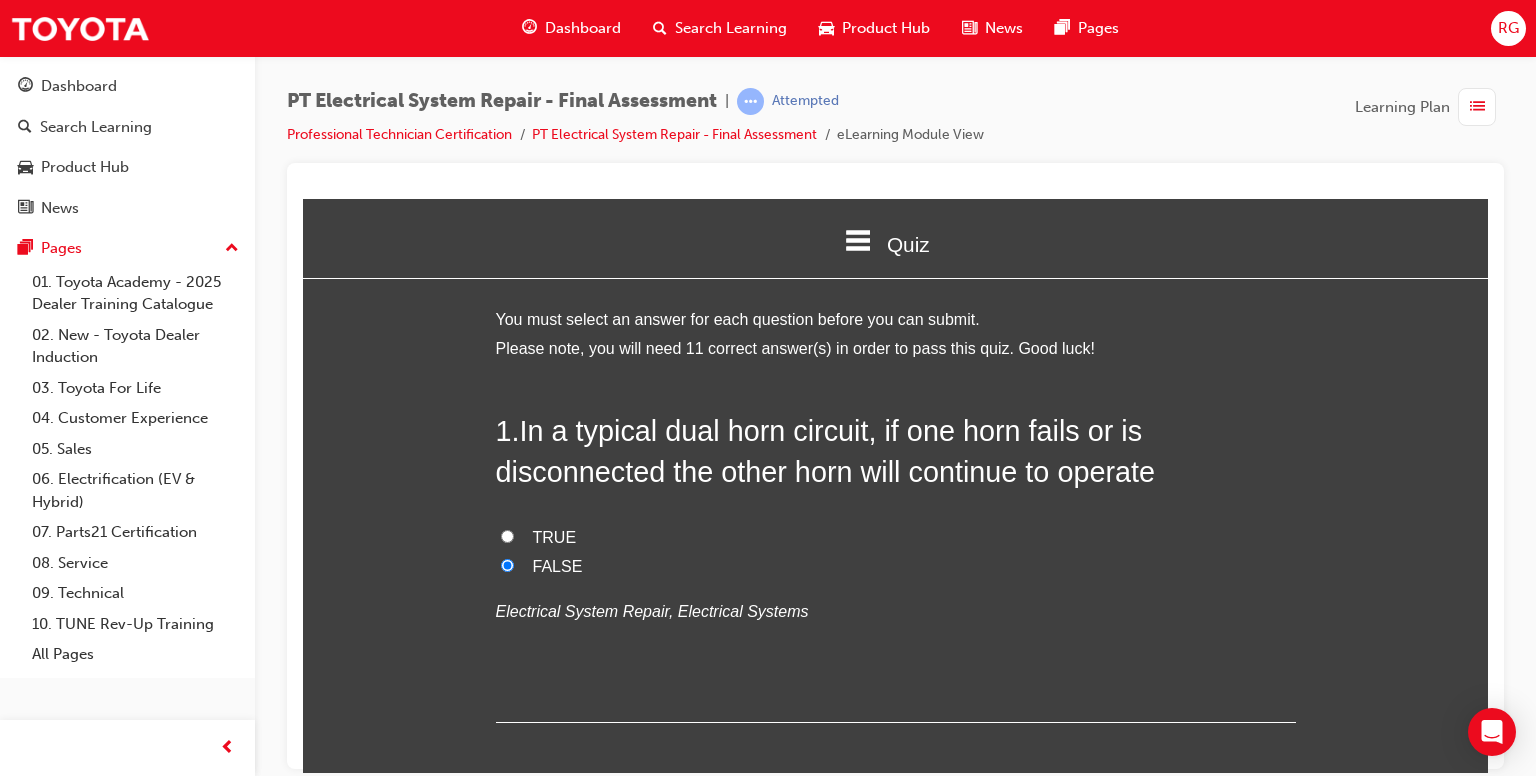drag, startPoint x: 1474, startPoint y: 241, endPoint x: 1504, endPoint y: 389, distance: 151.00993 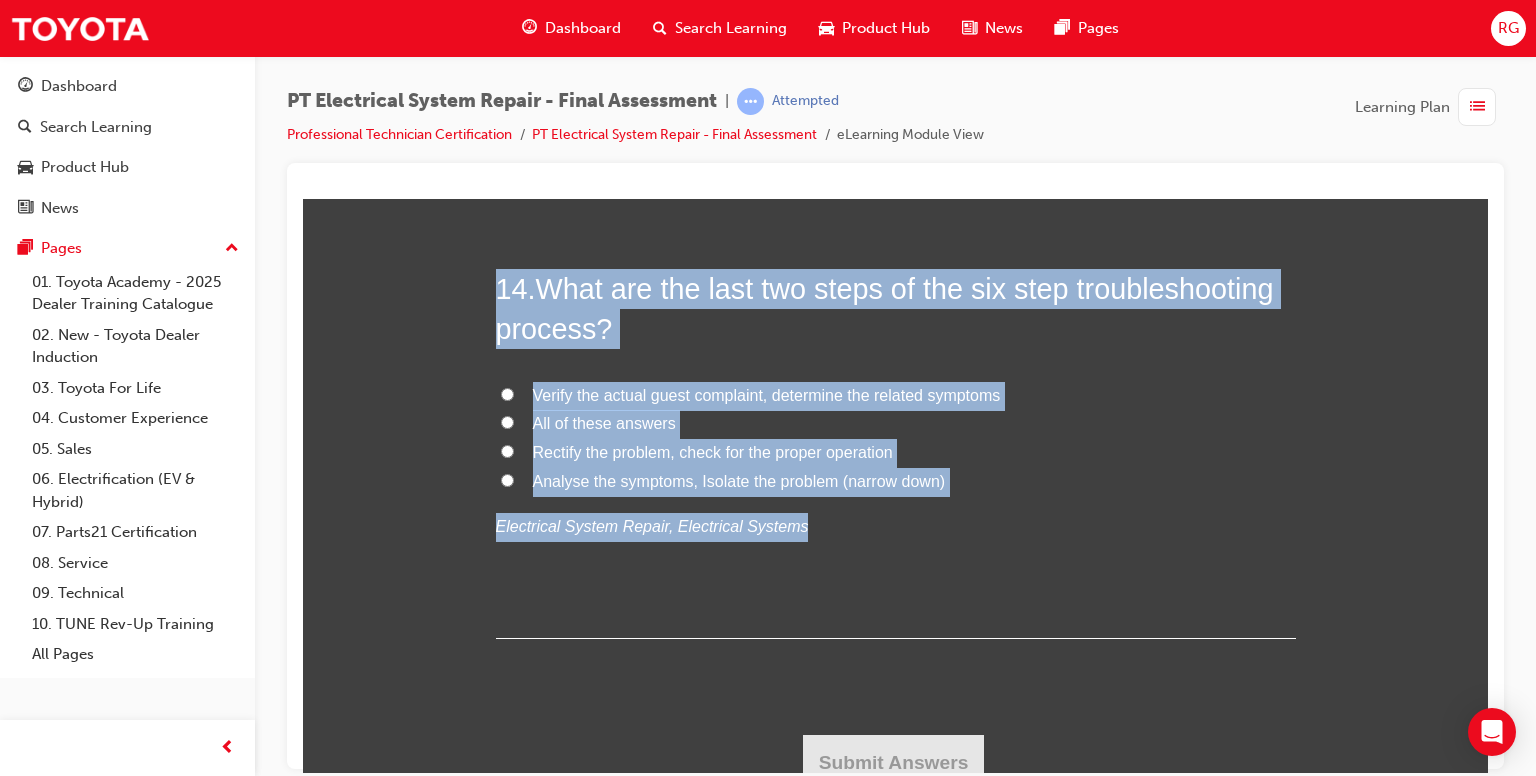 scroll, scrollTop: 6168, scrollLeft: 0, axis: vertical 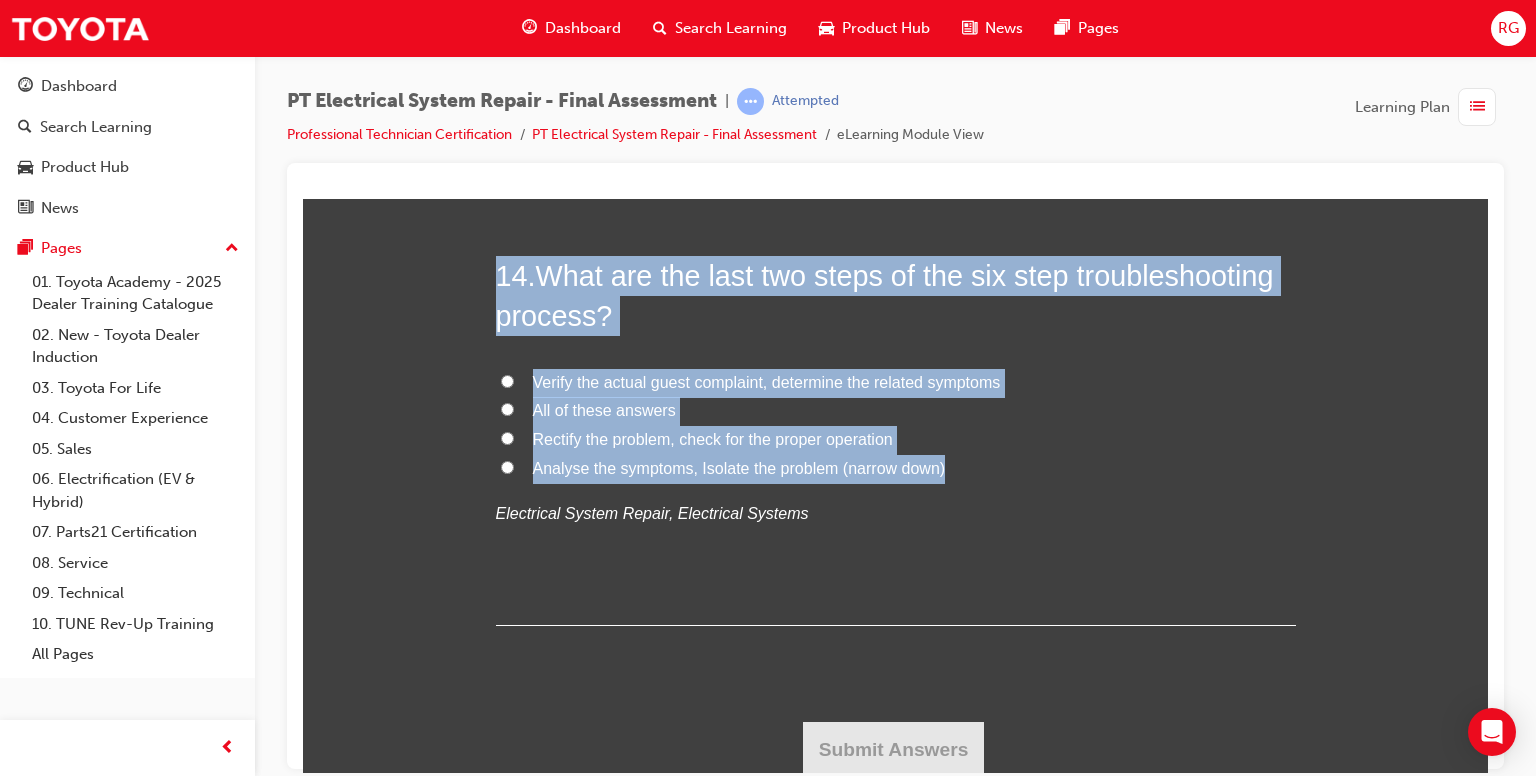 drag, startPoint x: 453, startPoint y: 412, endPoint x: 947, endPoint y: 475, distance: 498.001 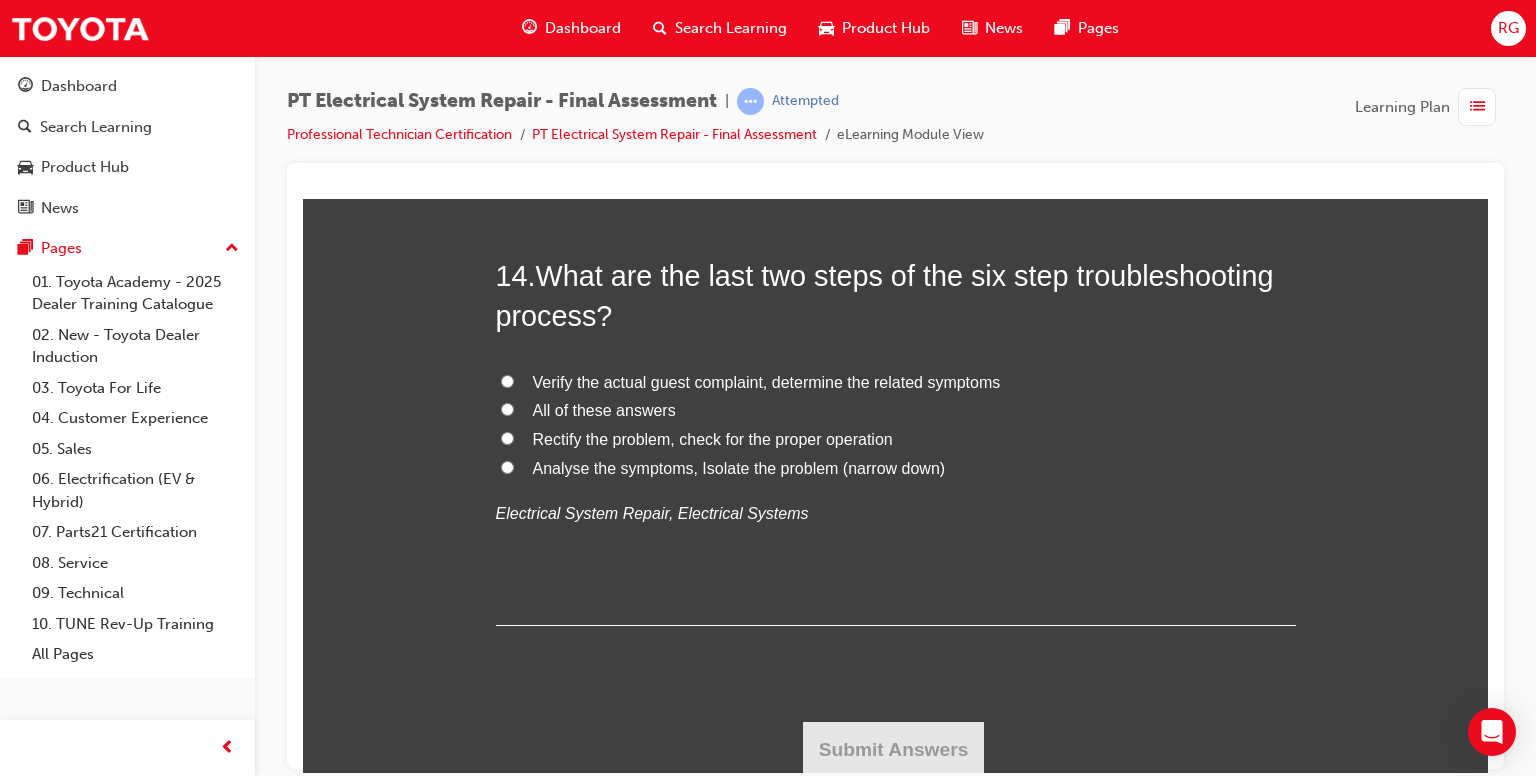 click on "You must select an answer for each question before you can submit. Please note, you will need 11 correct answer(s) in order to pass this quiz. Good luck! 1 .  In a typical dual horn circuit, if one horn fails or is disconnected the other horn will continue to operate TRUE FALSE
Electrical System Repair, Electrical Systems 2 .  The components of the reduction mechanism in a PS type (planetary reduction-segment conductor) starter motor include, planetary carrier, sun gear and internal (ring) gear. TRUE FALSE
Electrical System Repair, Starting Systems 3 .  What is the maximum time that the battery connections should be applied to the magnetic switch coils during a bench test inspection? 20-30 seconds None of these answers 3 seconds (maximum) 1-2 minutes
Electrical System Repair, Starting Systems 4 .  What is the difference between an alternator output test without load and an alternator output test with load and what is the effect? None of these answers All of these answers
5 .  All of these answers" at bounding box center [895, -2543] 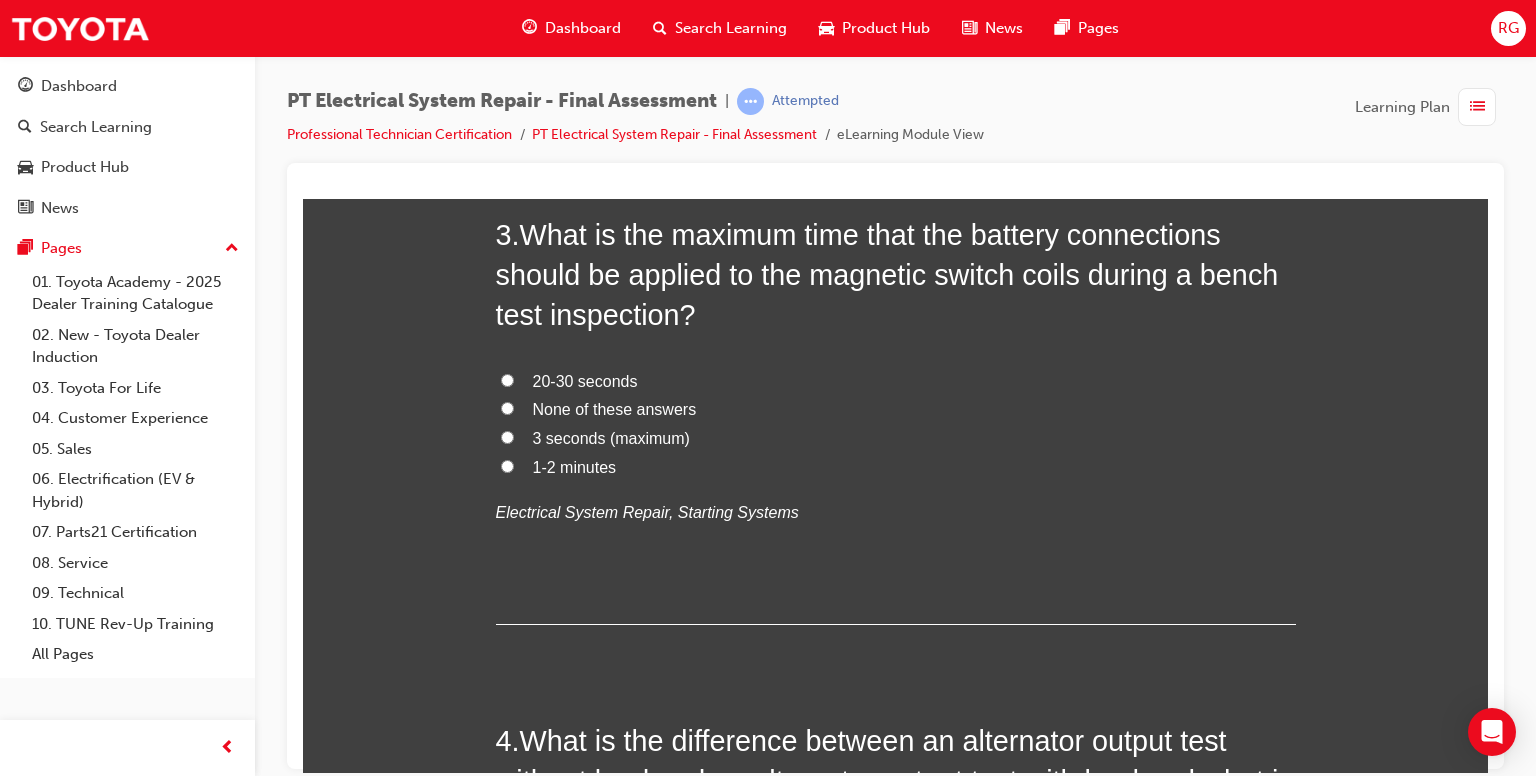 scroll, scrollTop: 0, scrollLeft: 0, axis: both 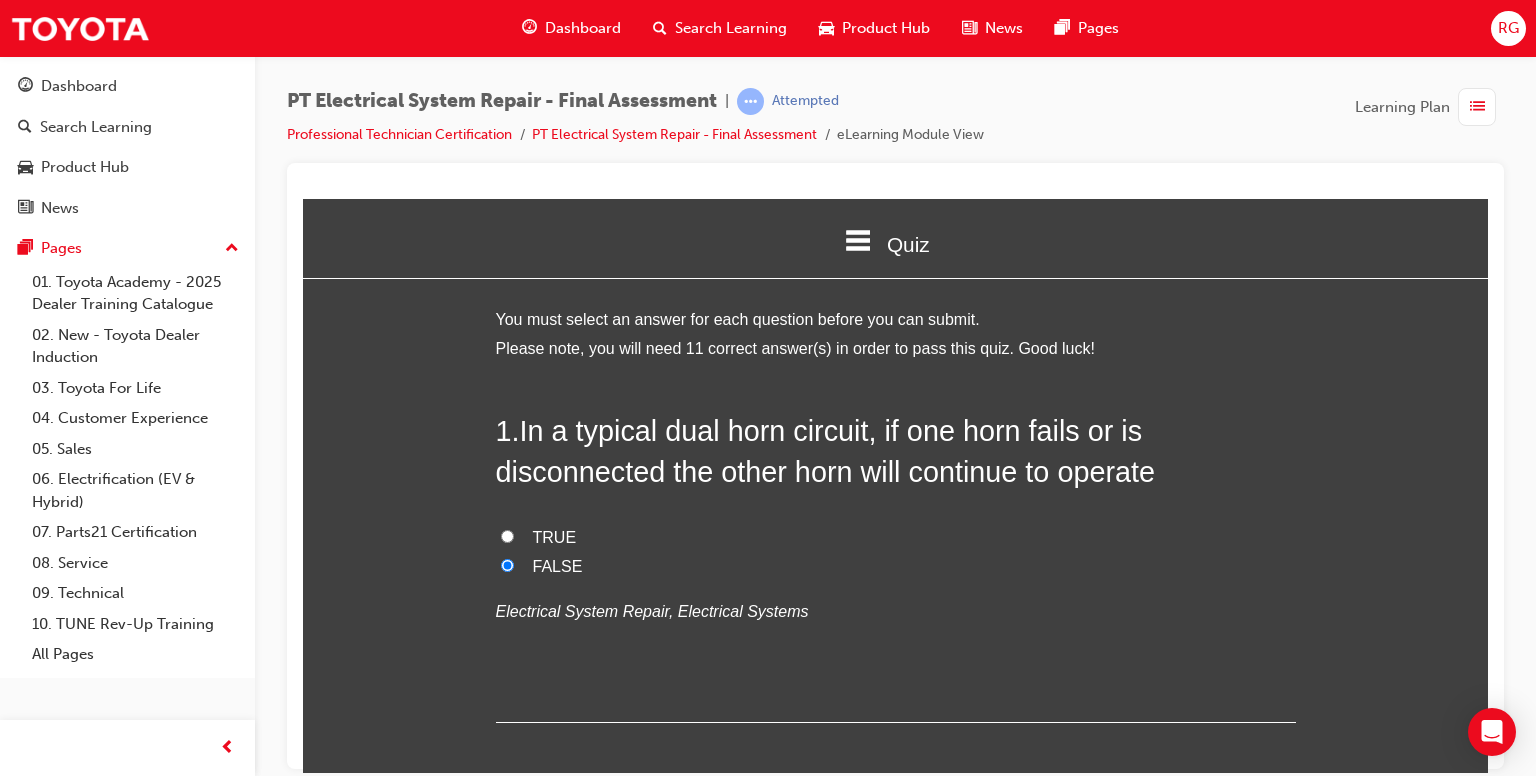 drag, startPoint x: 1481, startPoint y: 684, endPoint x: 1666, endPoint y: 280, distance: 444.34332 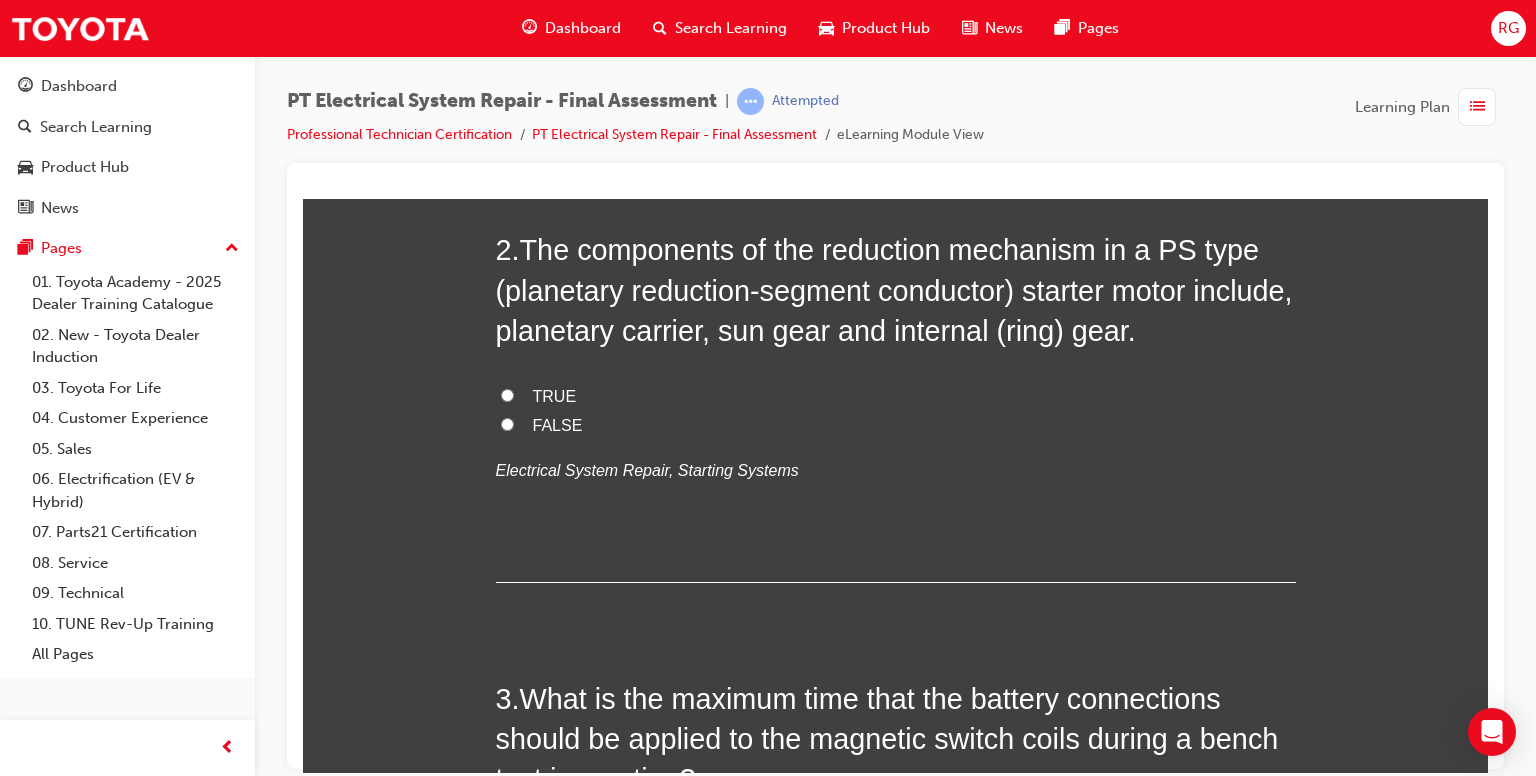 scroll, scrollTop: 559, scrollLeft: 0, axis: vertical 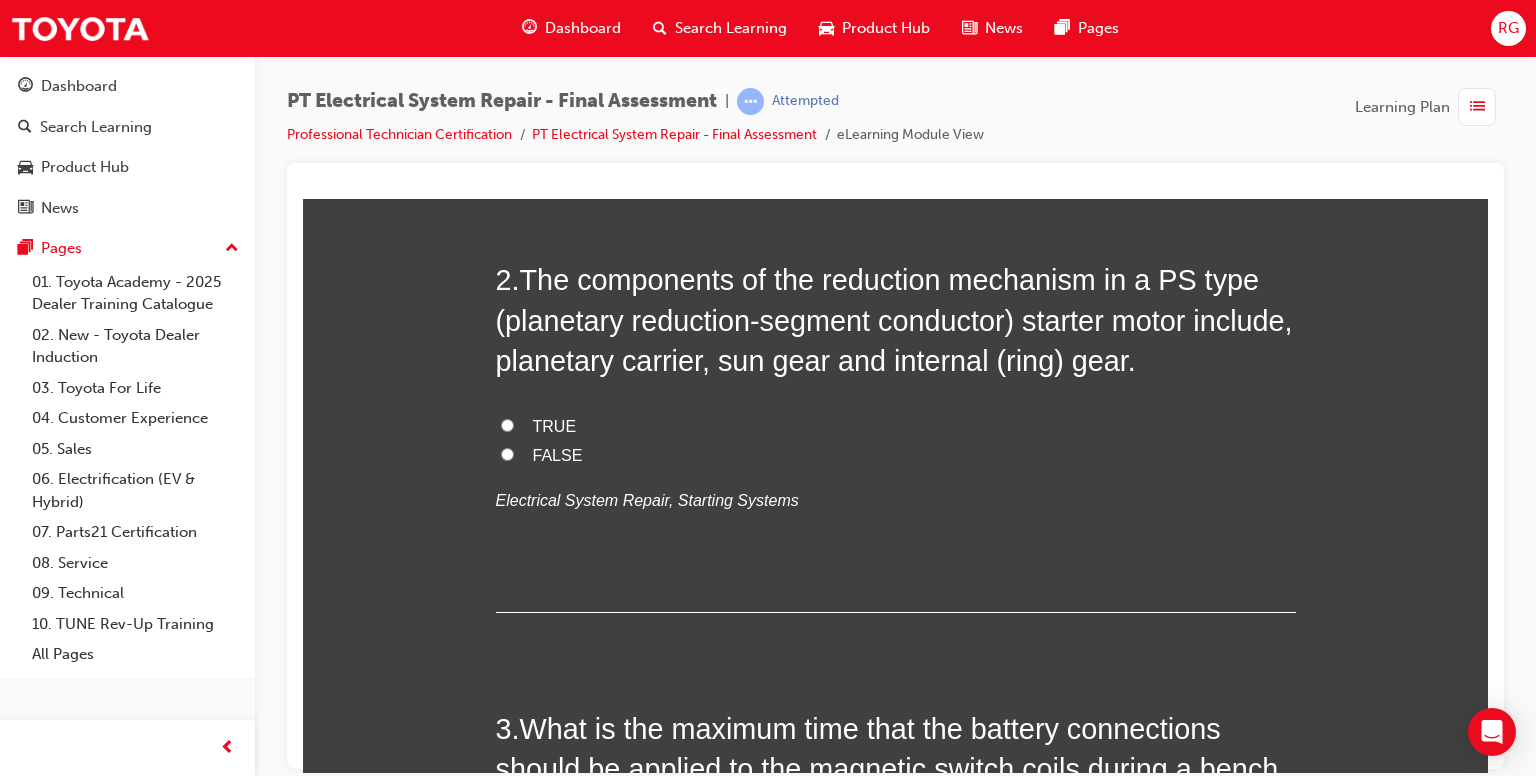 click on "TRUE" at bounding box center [507, 424] 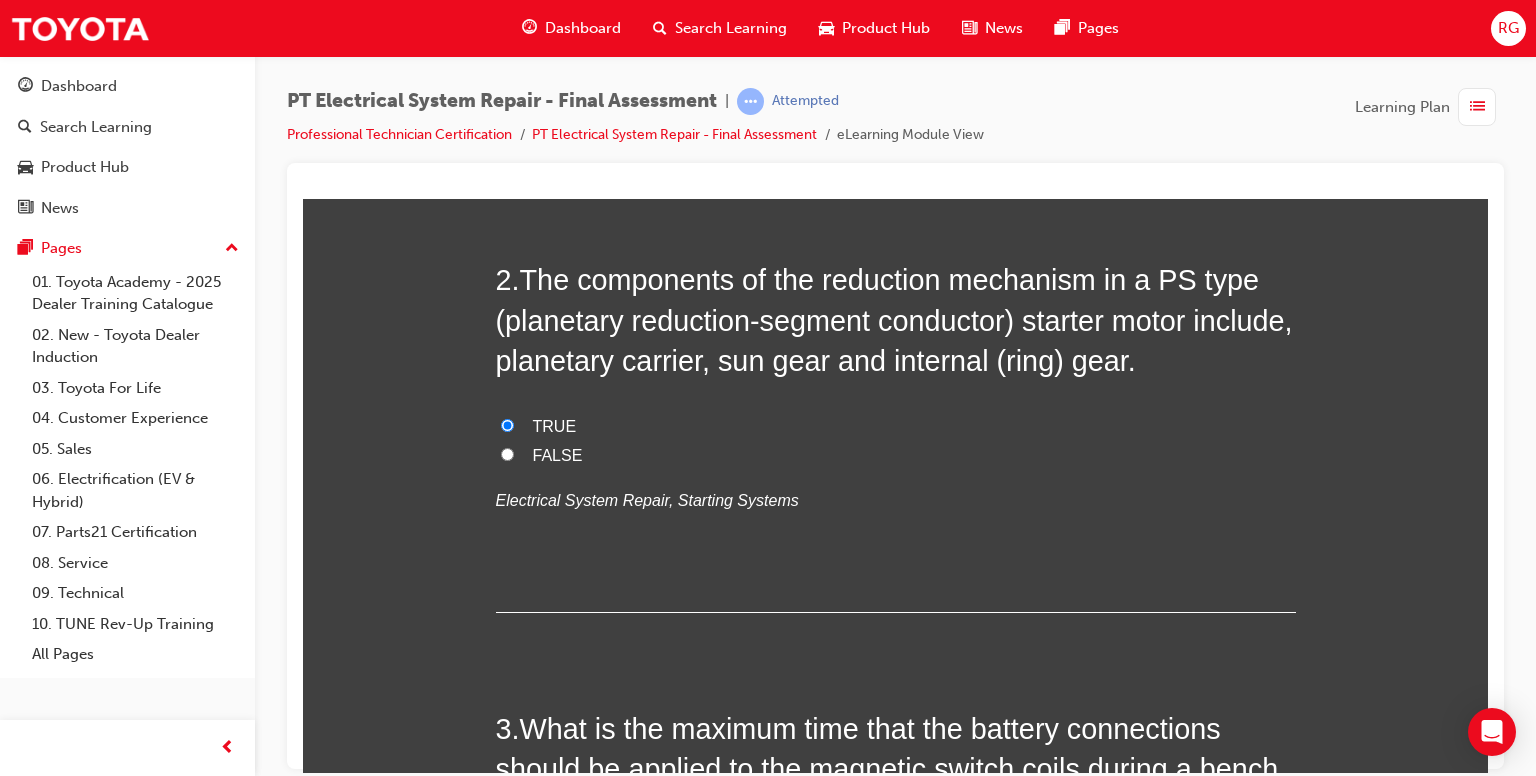 radio on "true" 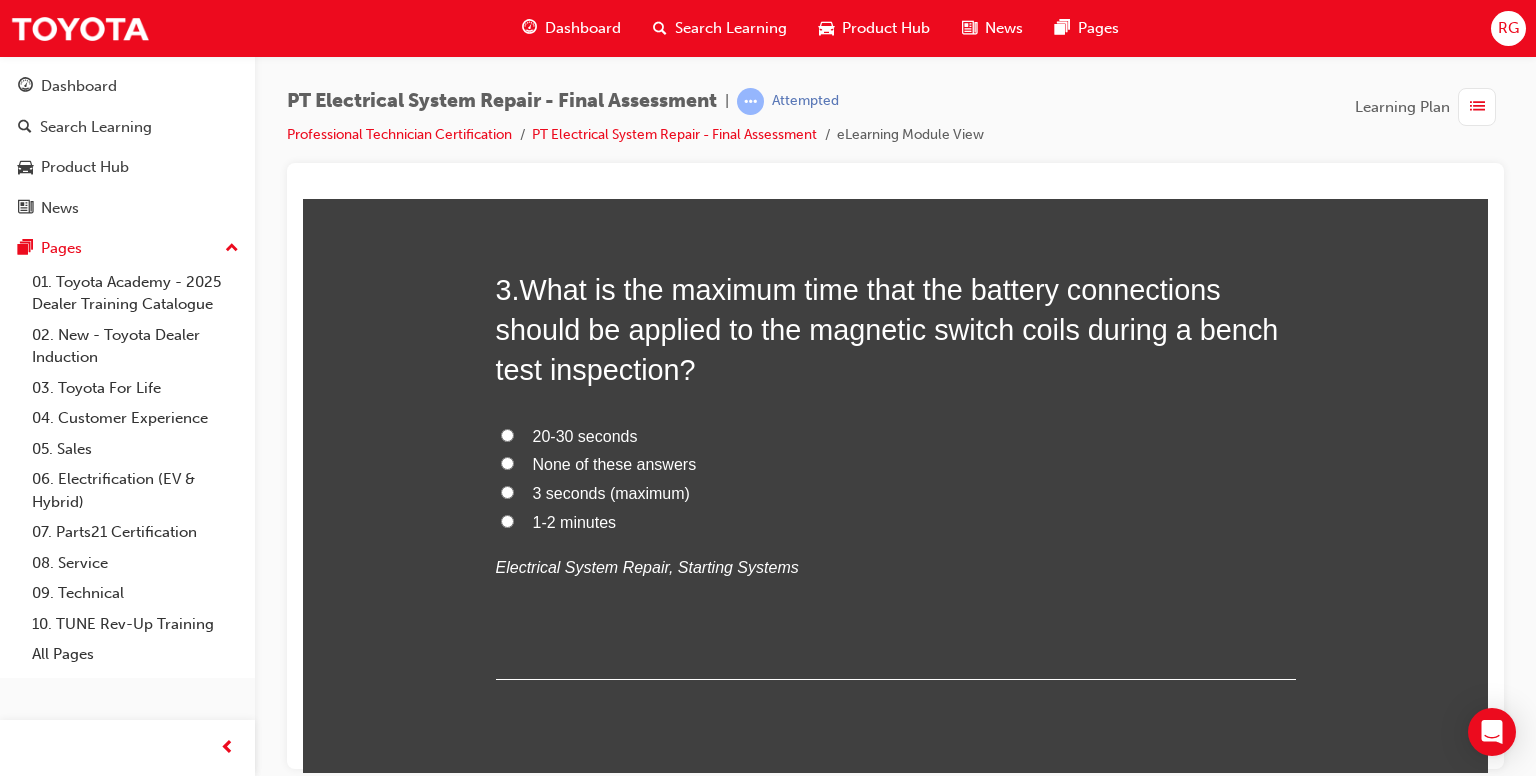 drag, startPoint x: 1486, startPoint y: 291, endPoint x: 1797, endPoint y: 524, distance: 388.60004 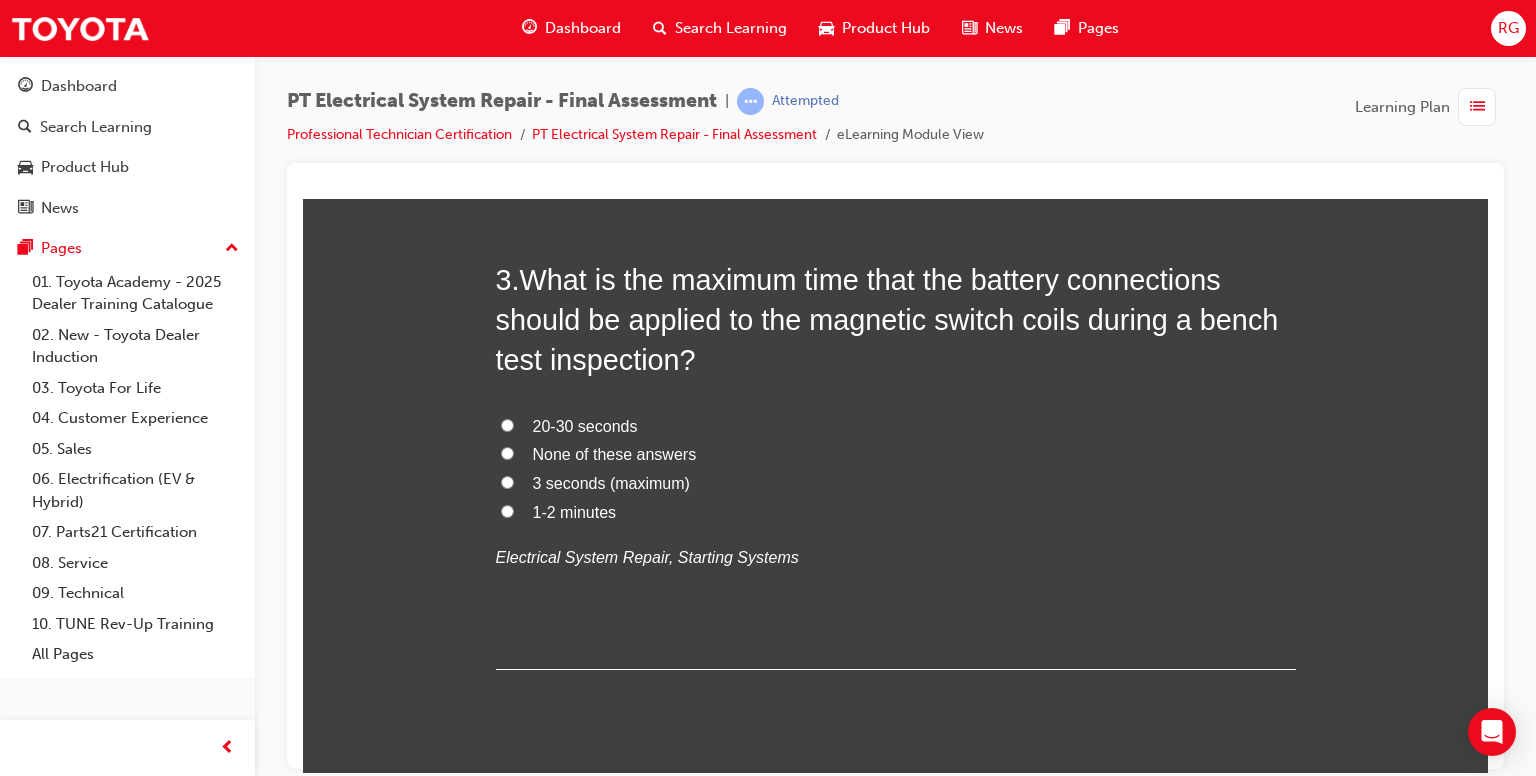 click on "3 seconds (maximum)" at bounding box center [507, 481] 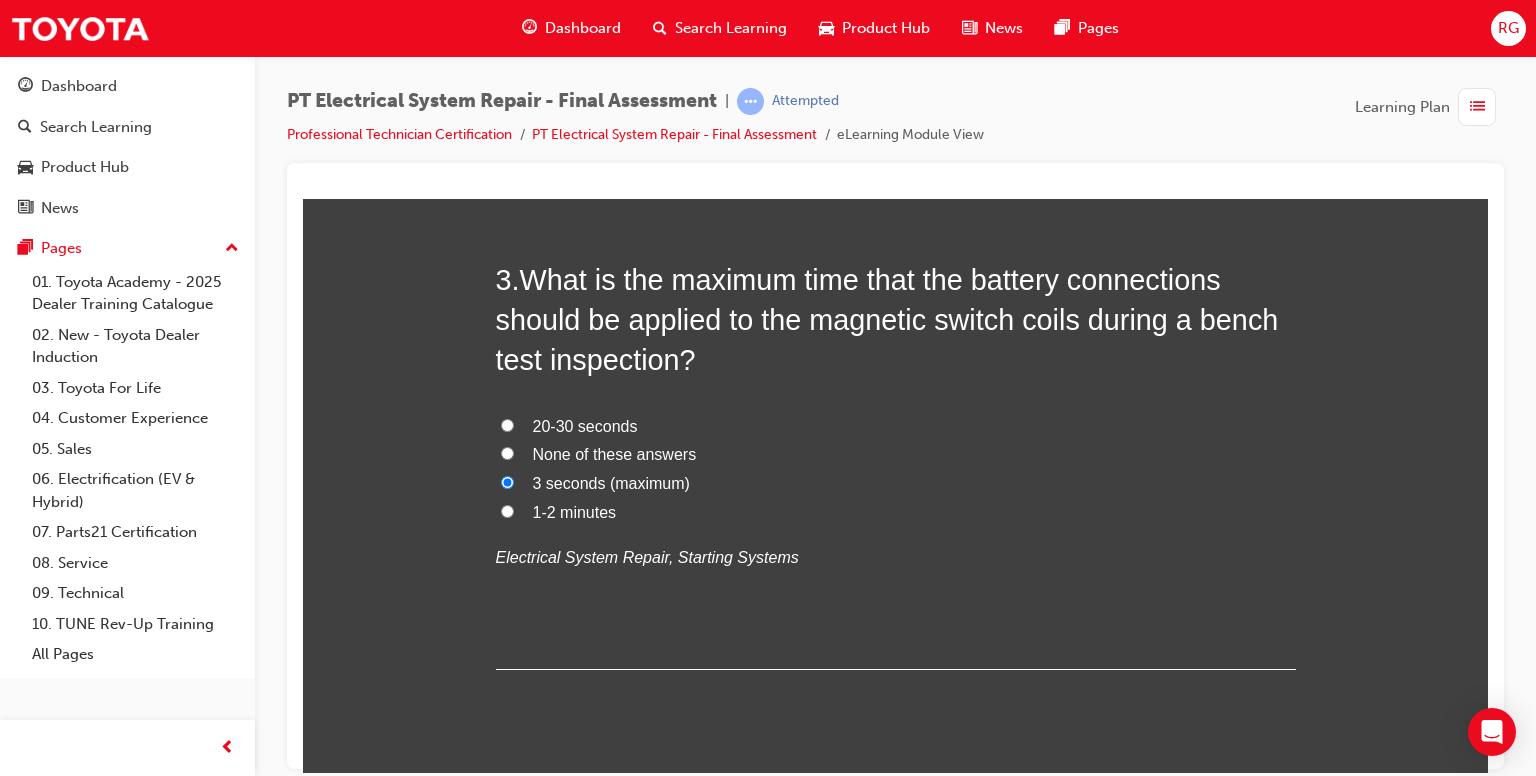 radio on "true" 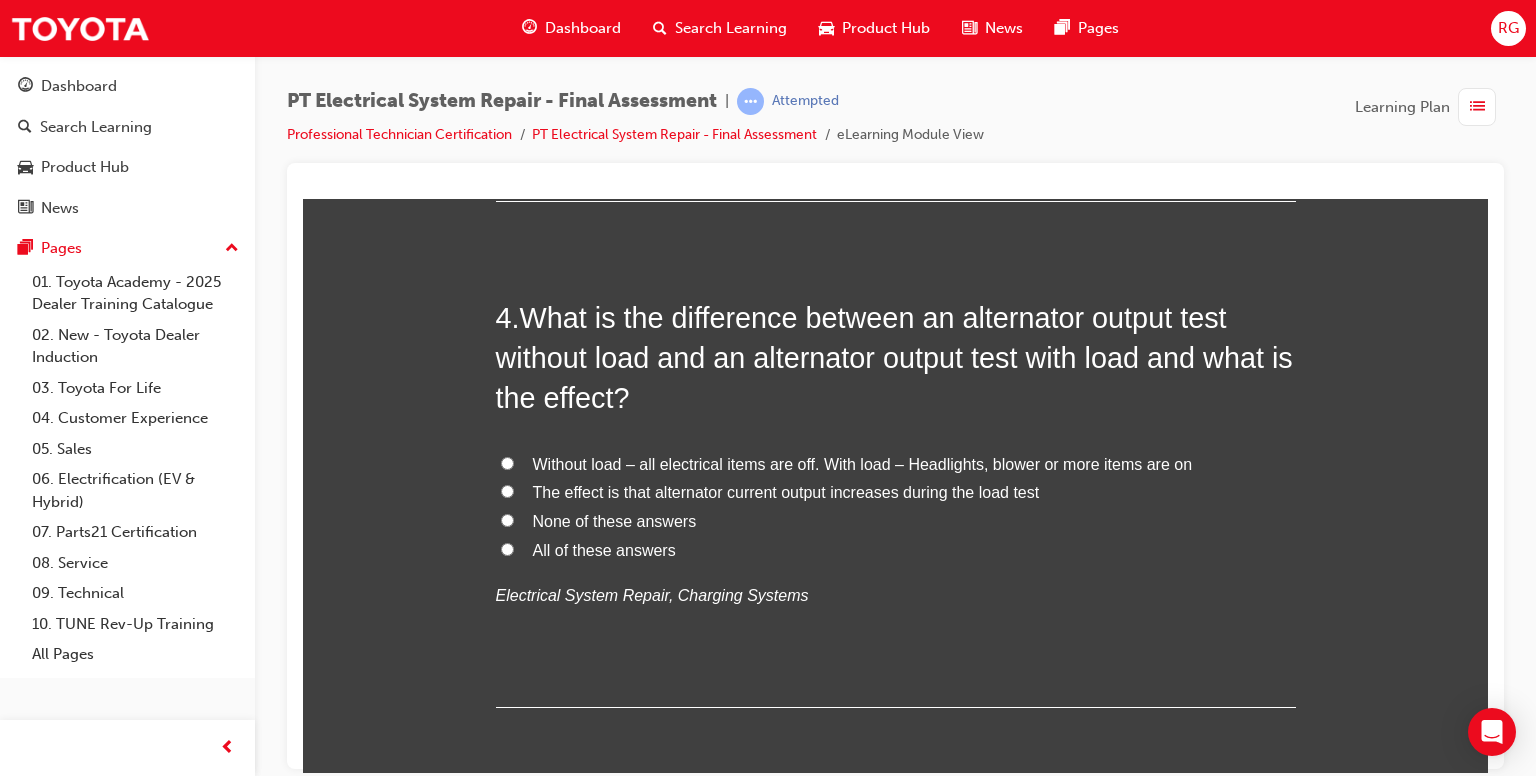 scroll, scrollTop: 1487, scrollLeft: 0, axis: vertical 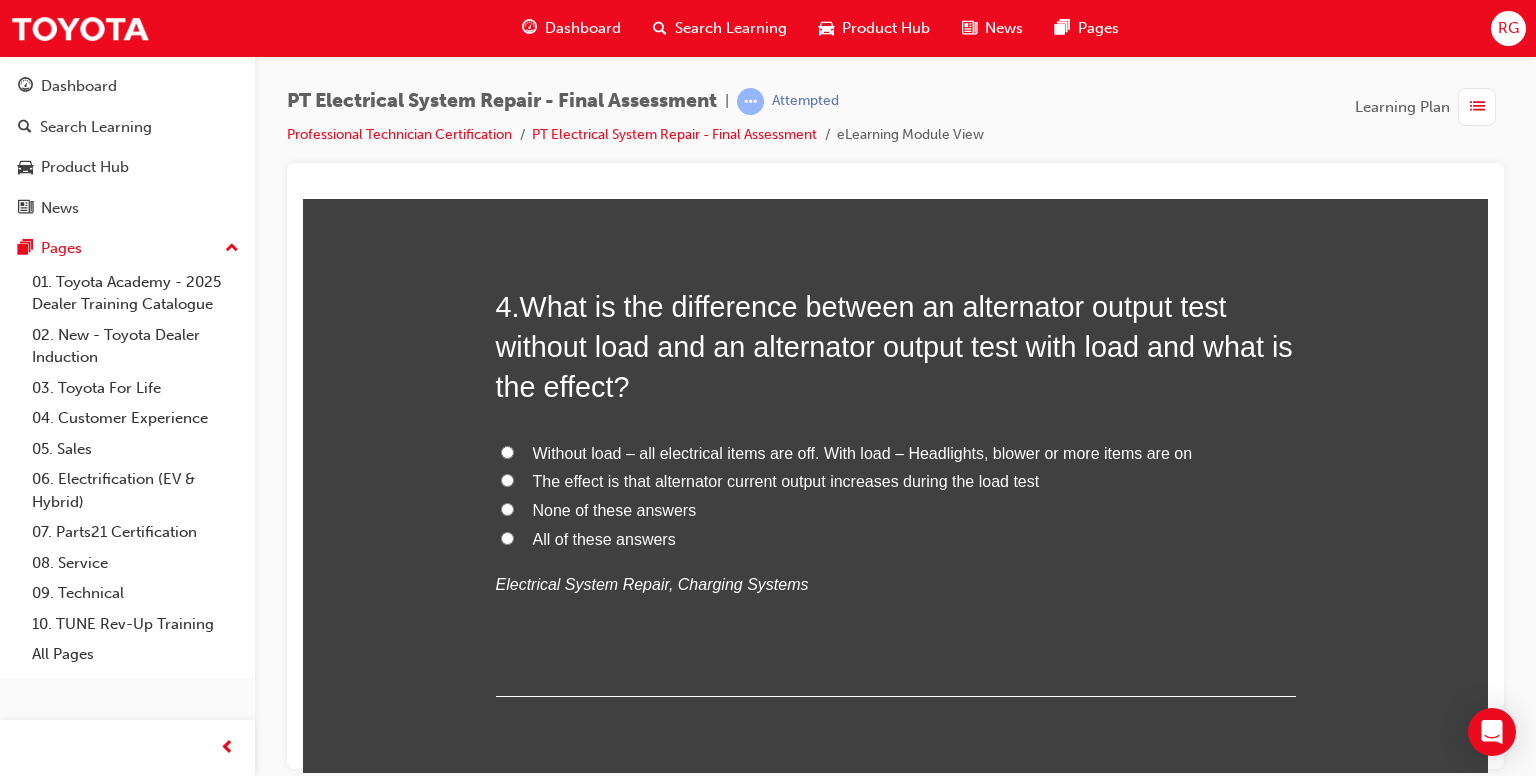 drag, startPoint x: 1480, startPoint y: 330, endPoint x: 1795, endPoint y: 565, distance: 393.00128 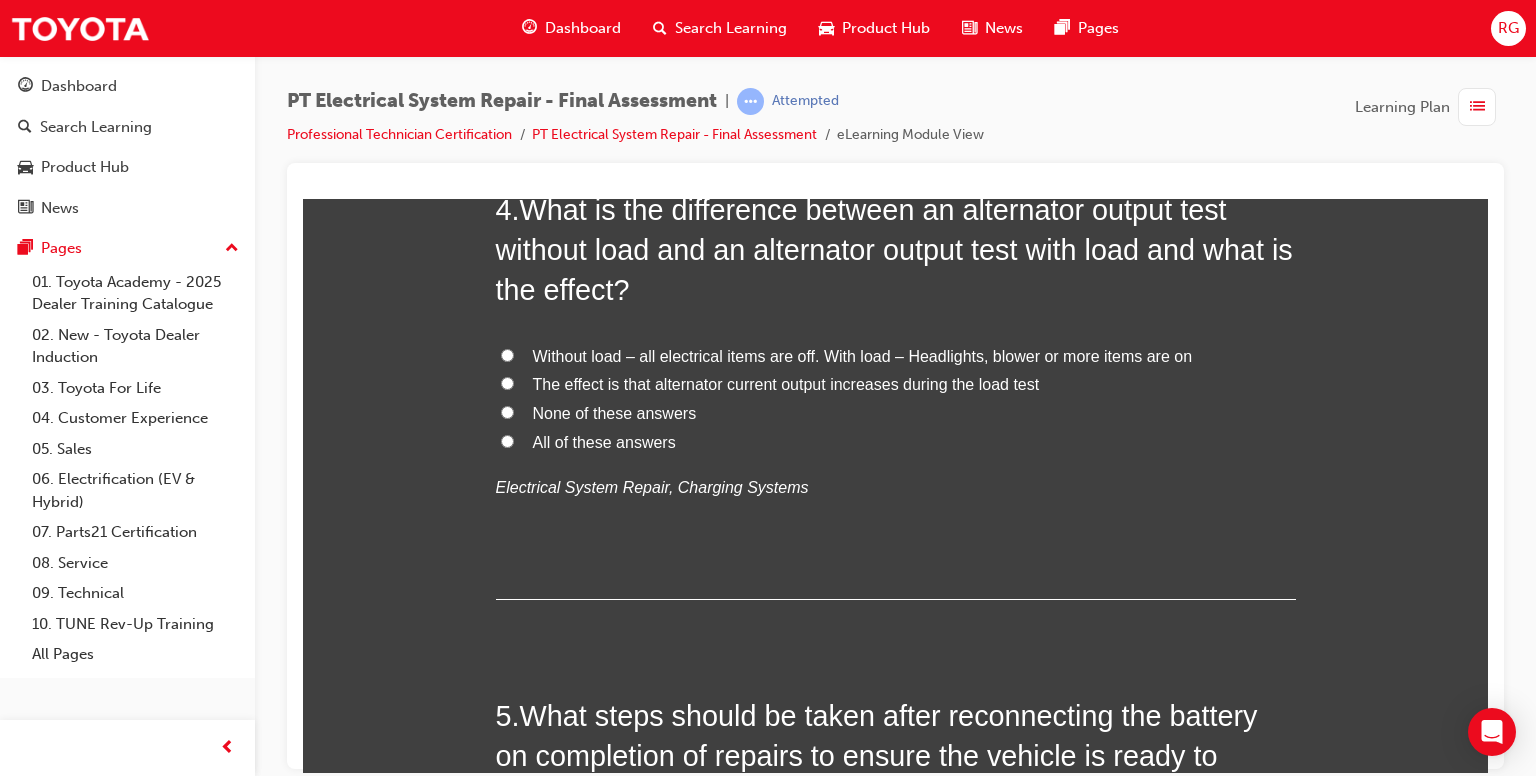scroll, scrollTop: 1554, scrollLeft: 0, axis: vertical 